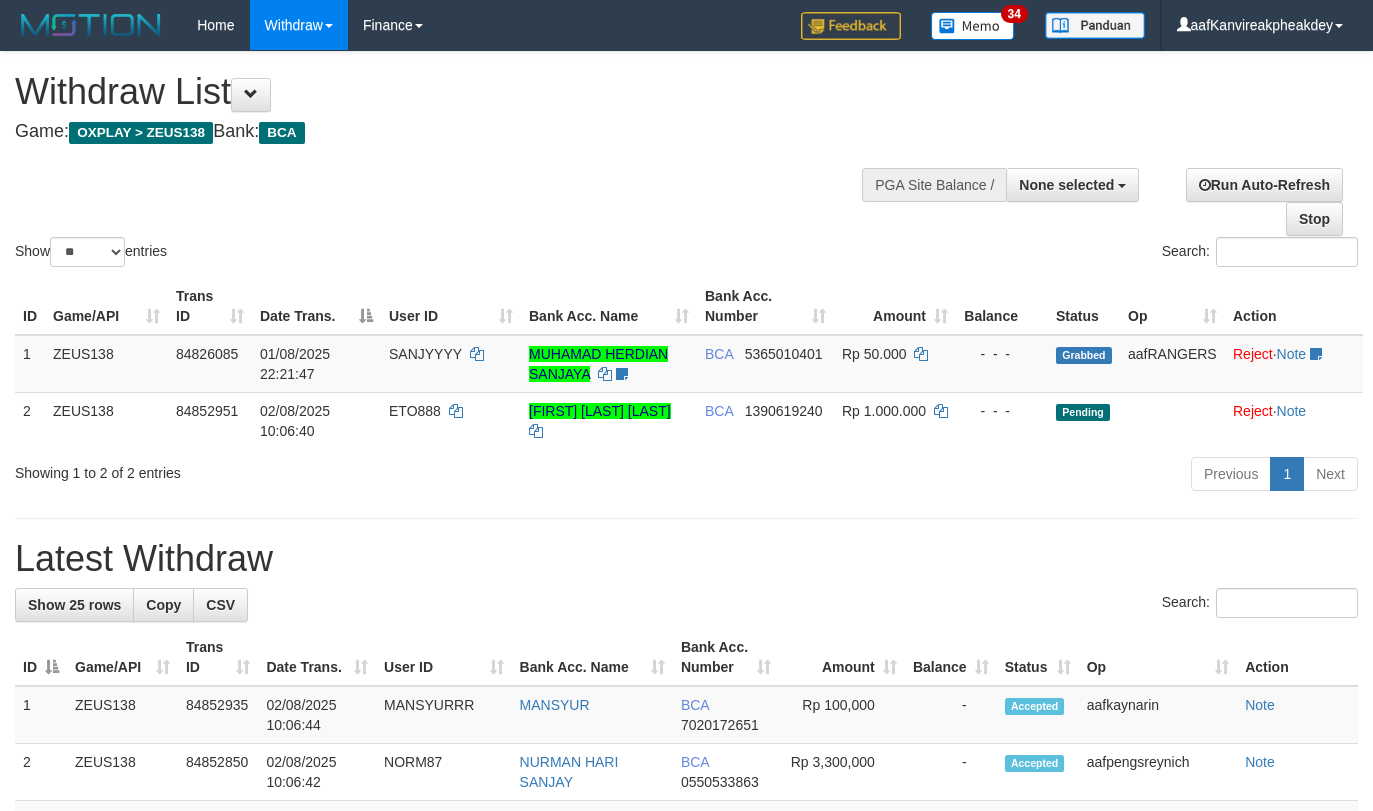 select 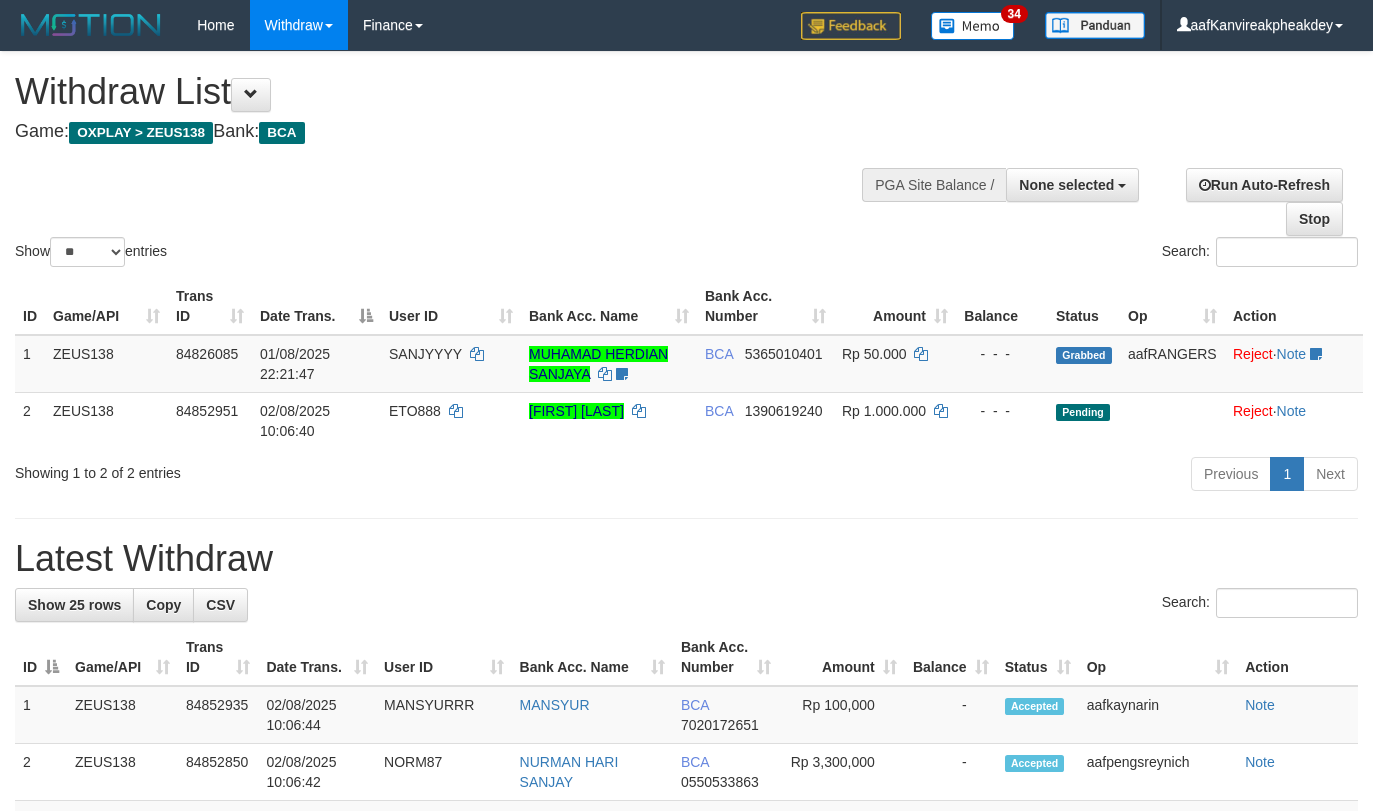 select 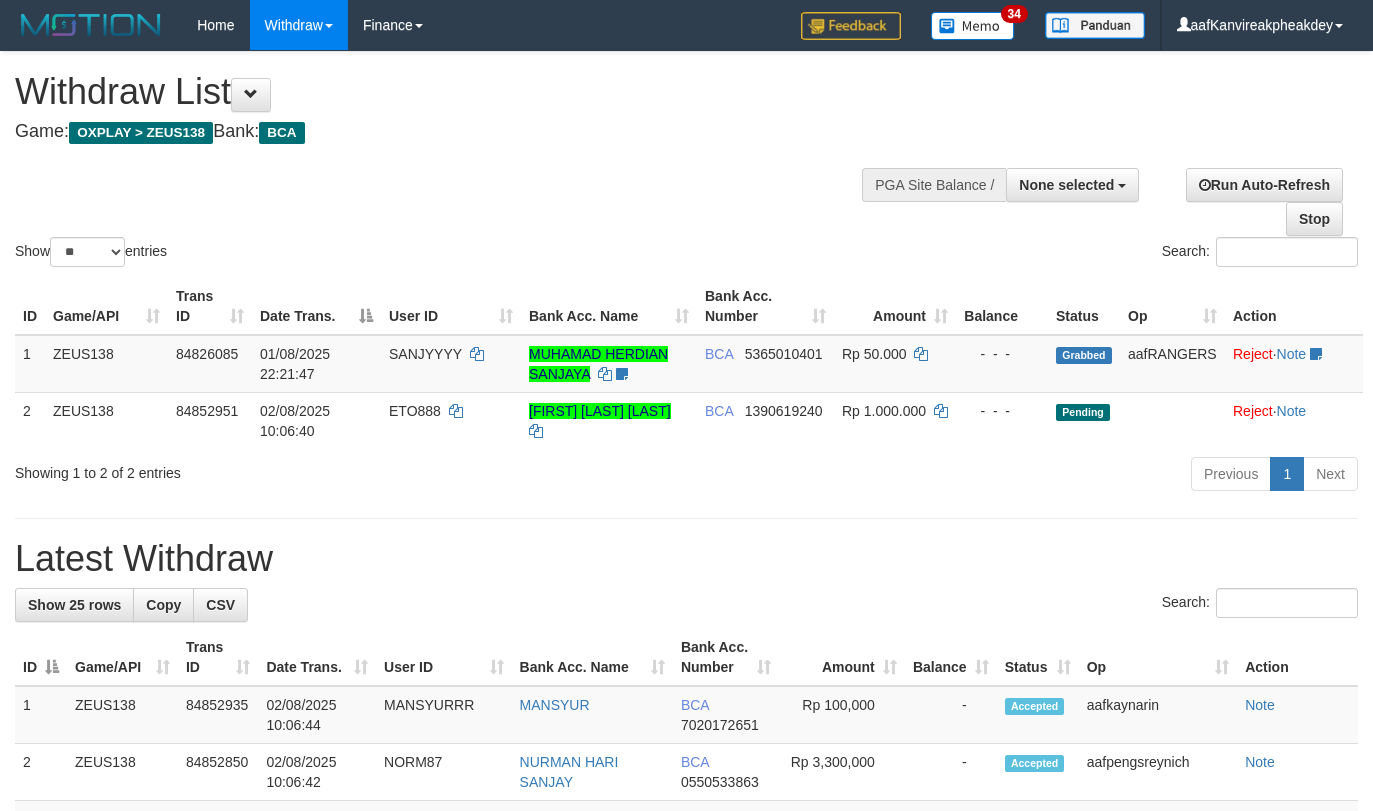 select 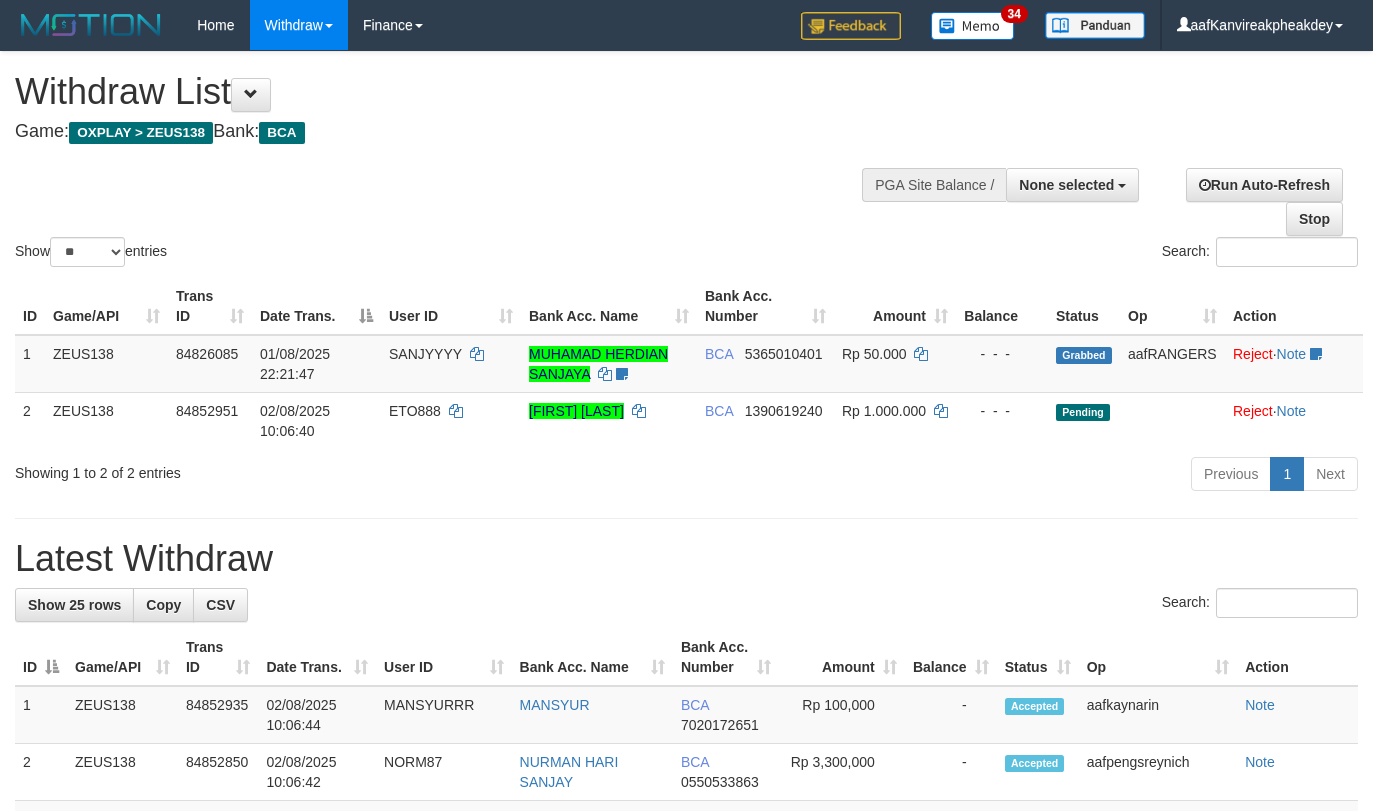 select 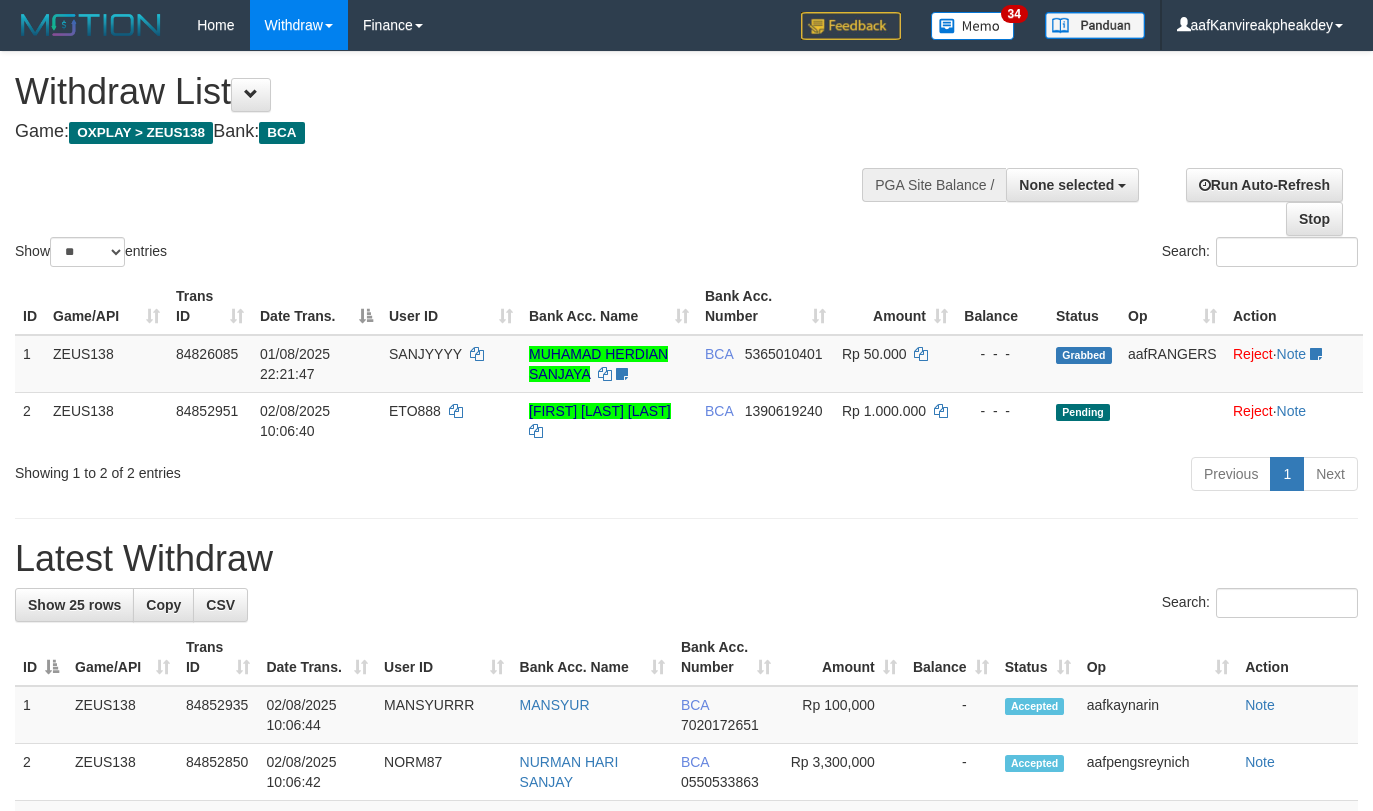 select 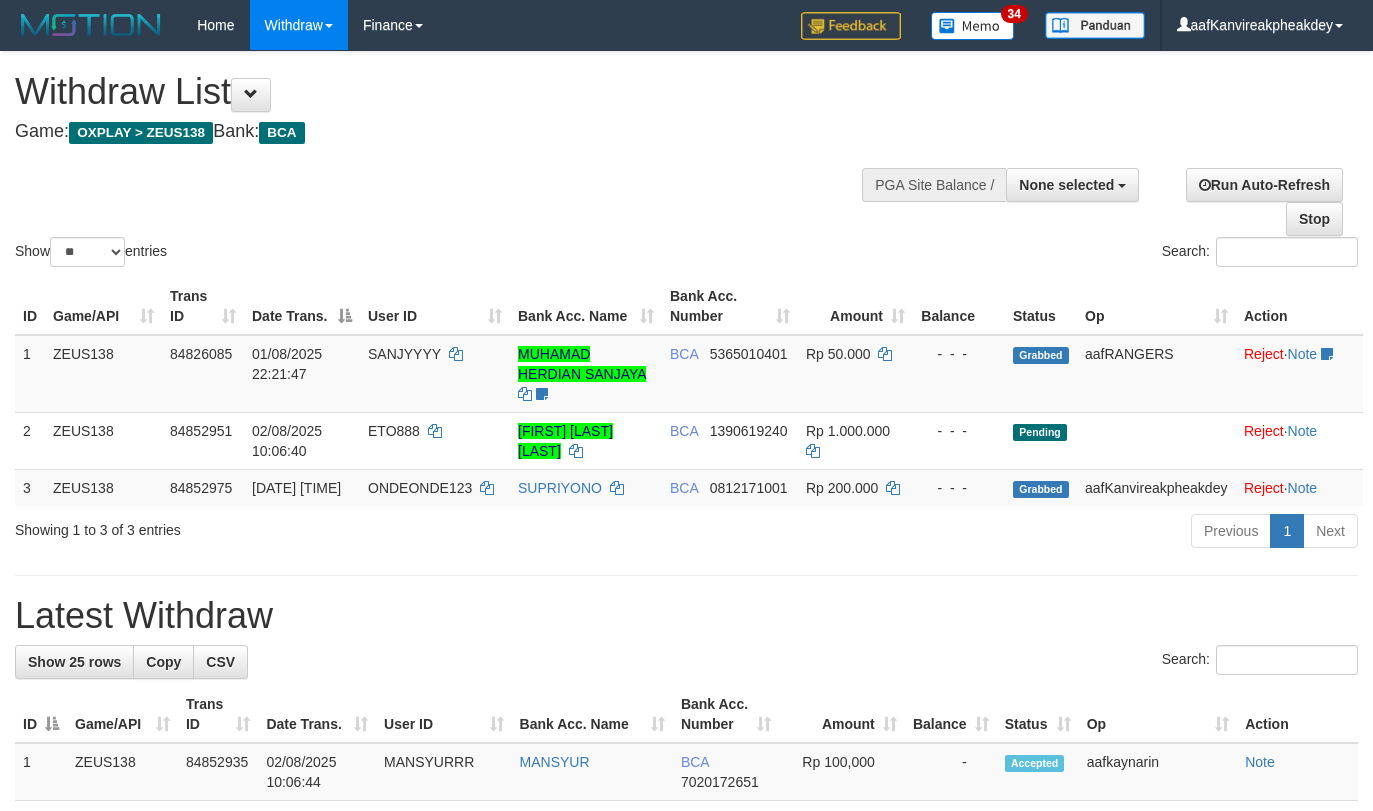 select 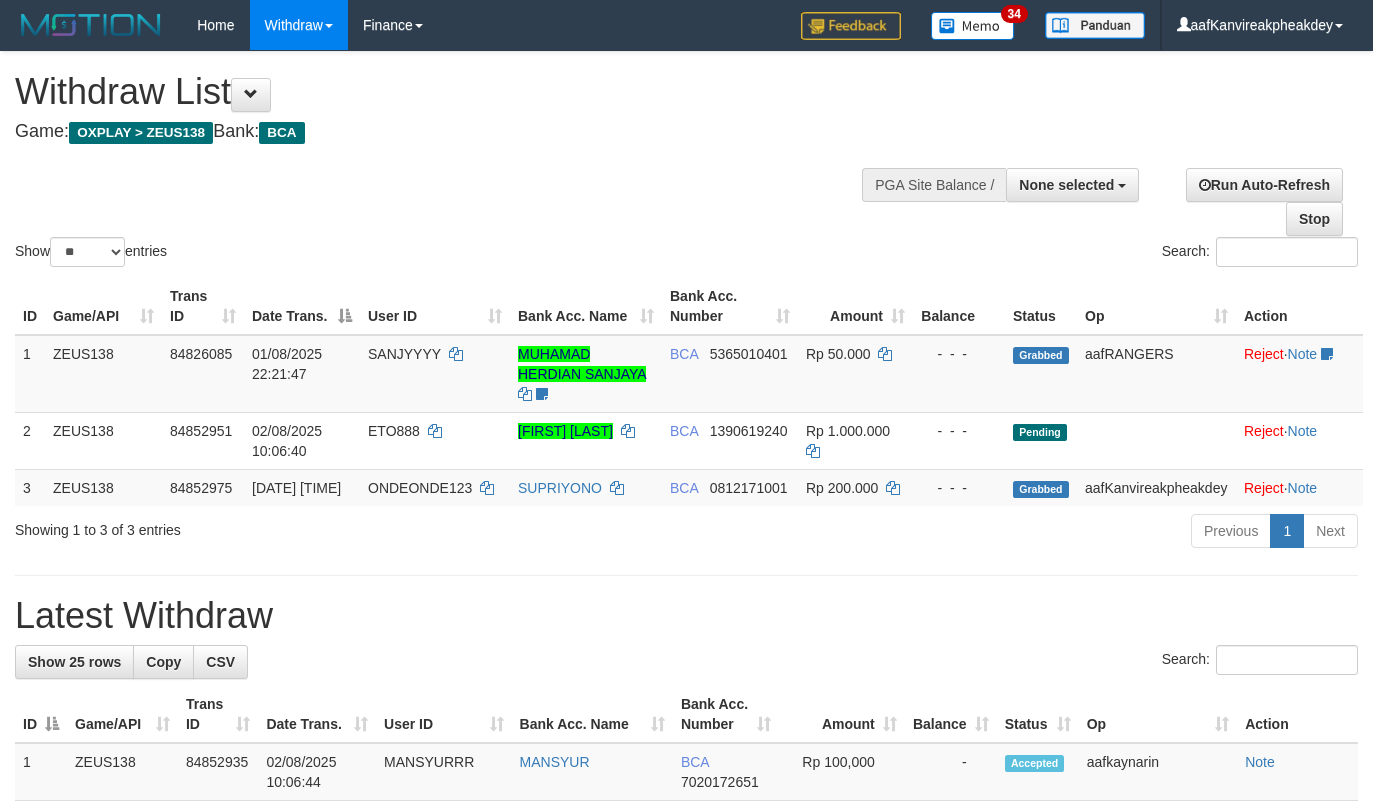 select 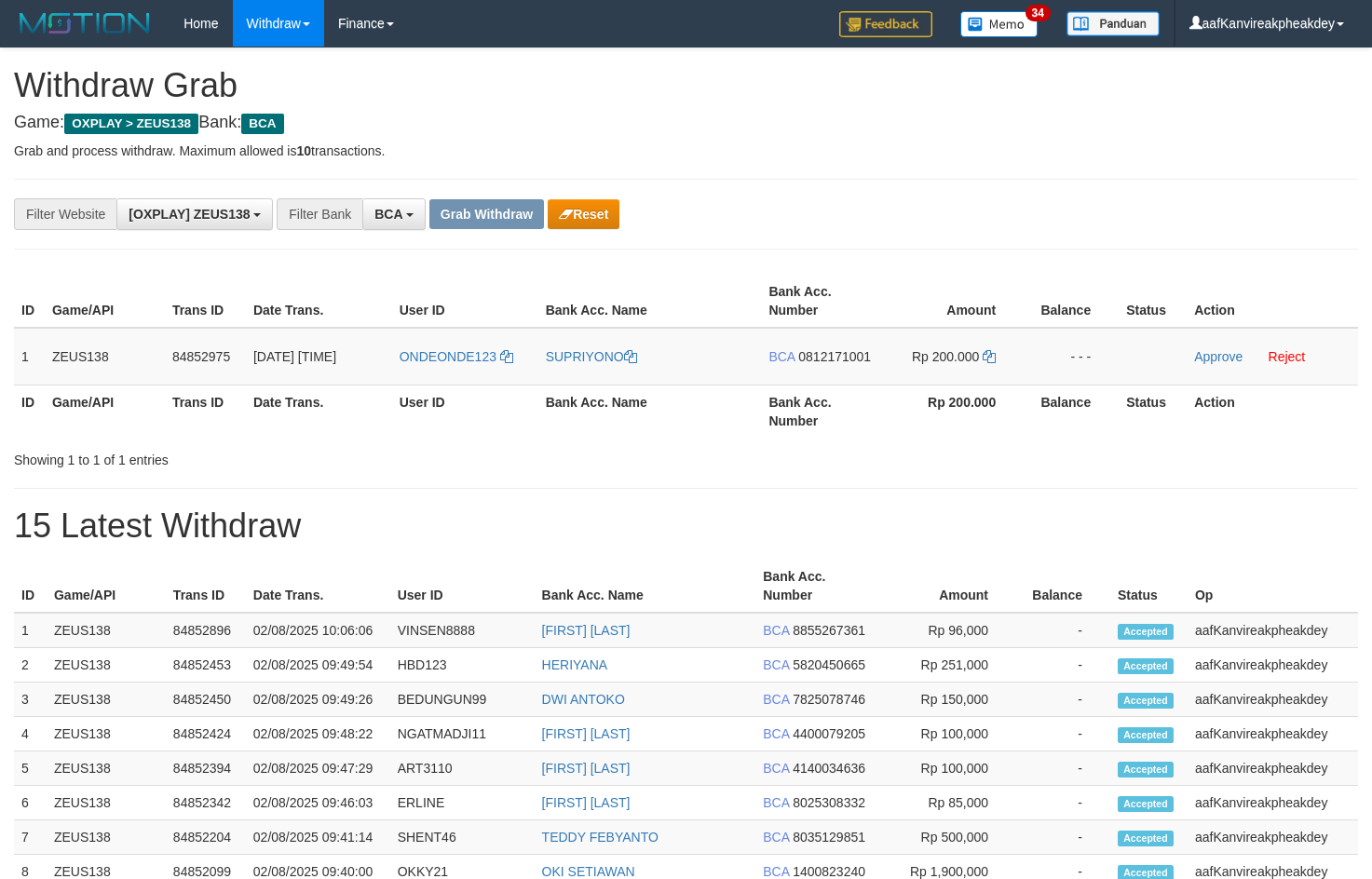 scroll, scrollTop: 0, scrollLeft: 0, axis: both 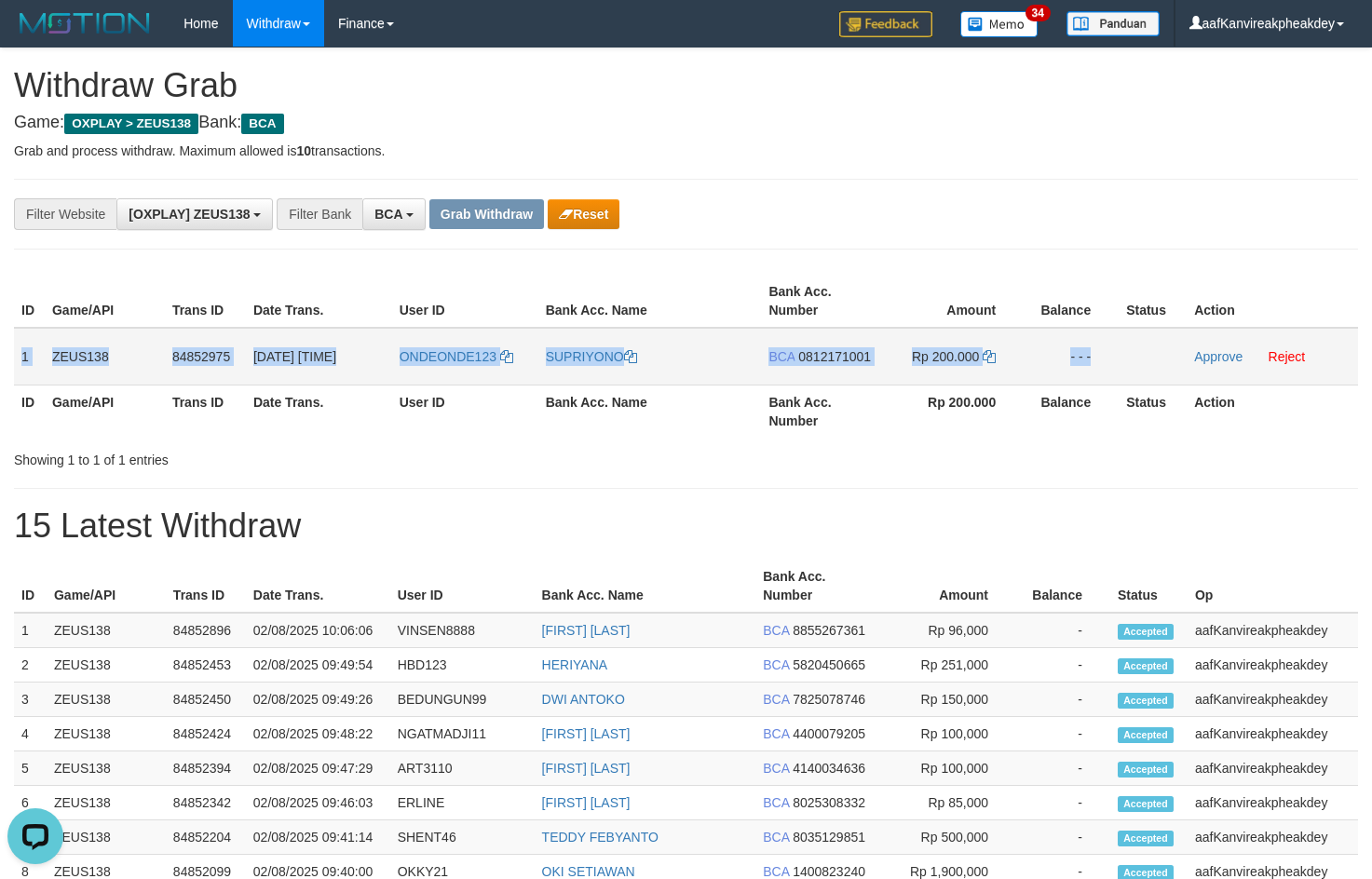 copy on "1
ZEUS138
84852975
02/08/2025 10:07:46
ONDEONDE123
SUPRIYONO
BCA
0812171001
Rp 200.000
- - -" 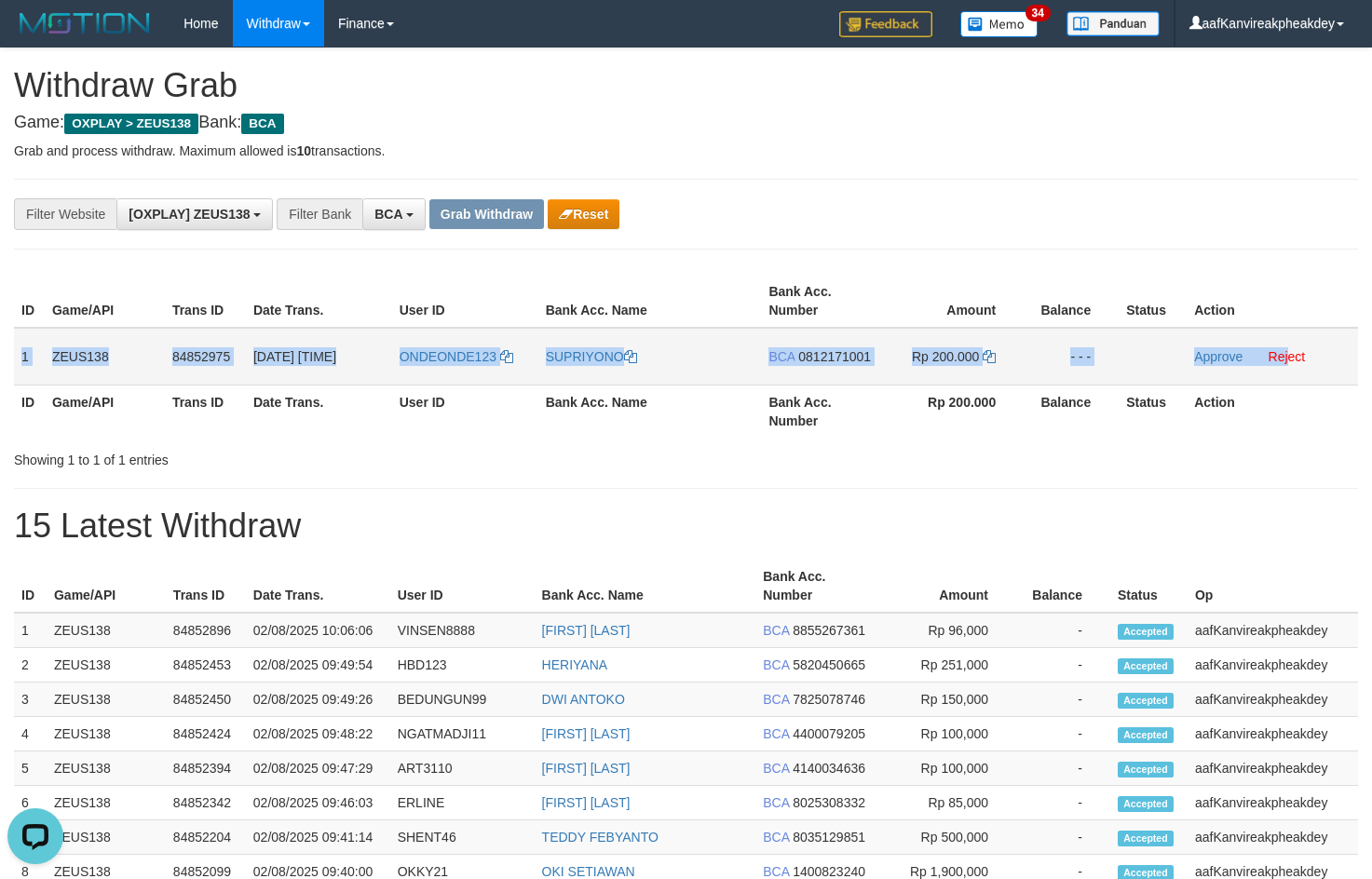 copy on "1
ZEUS138
84852975
02/08/2025 10:07:46
ONDEONDE123
SUPRIYONO
BCA
0812171001
Rp 200.000
- - -
Approve
Rej" 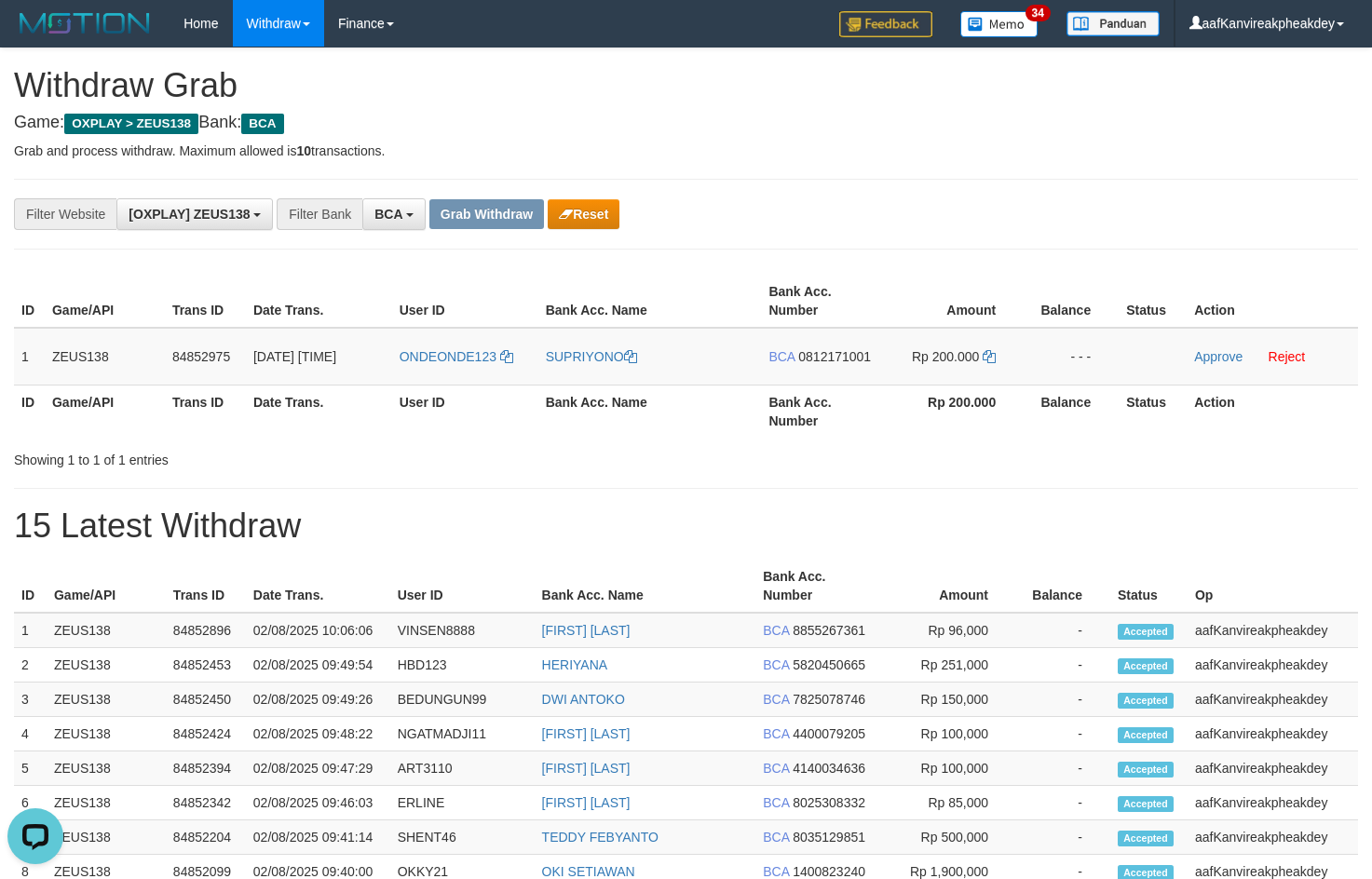 drag, startPoint x: 1207, startPoint y: 169, endPoint x: 1385, endPoint y: 180, distance: 178.33956 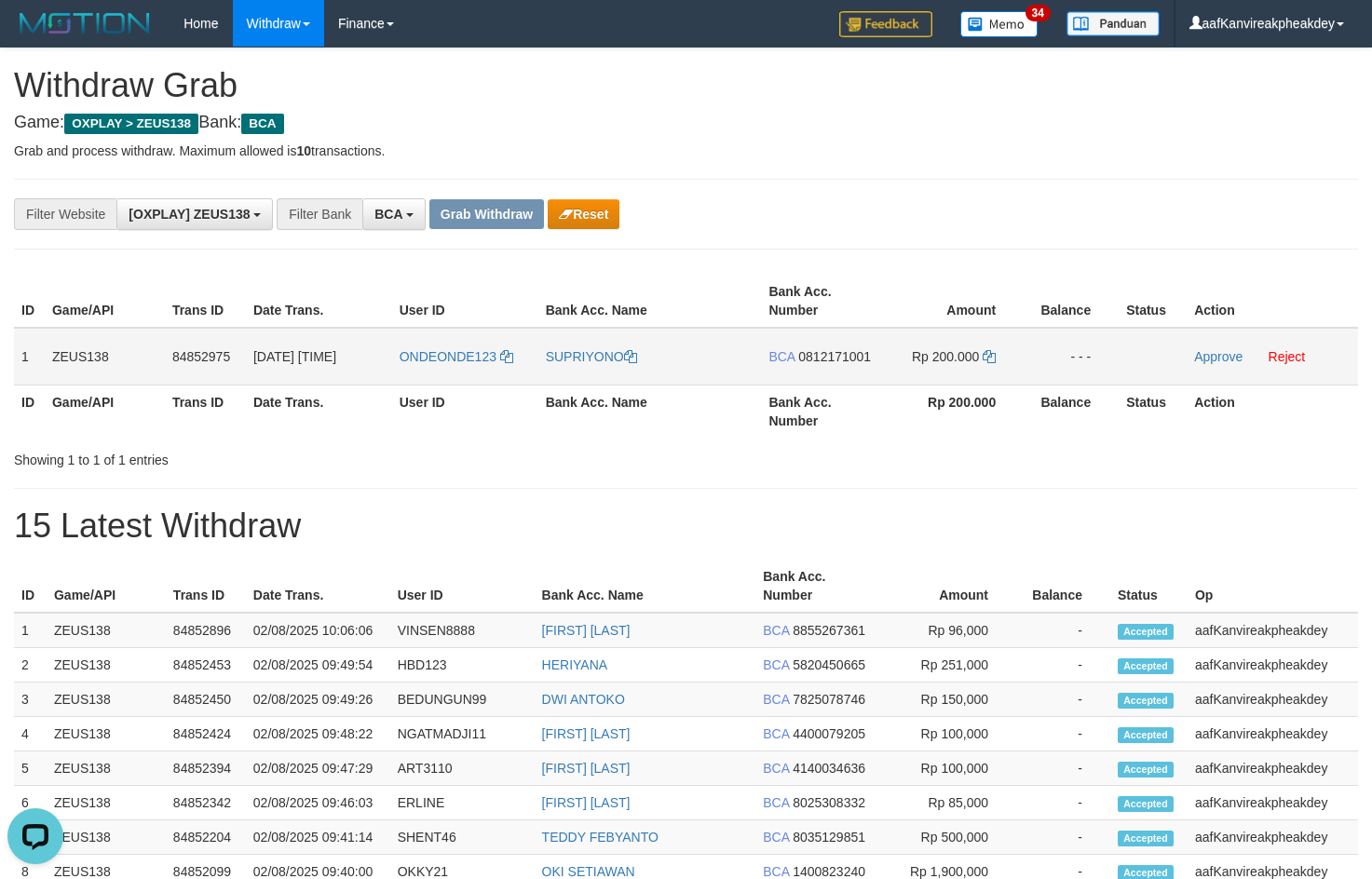 click on "0812171001" at bounding box center [835, 357] 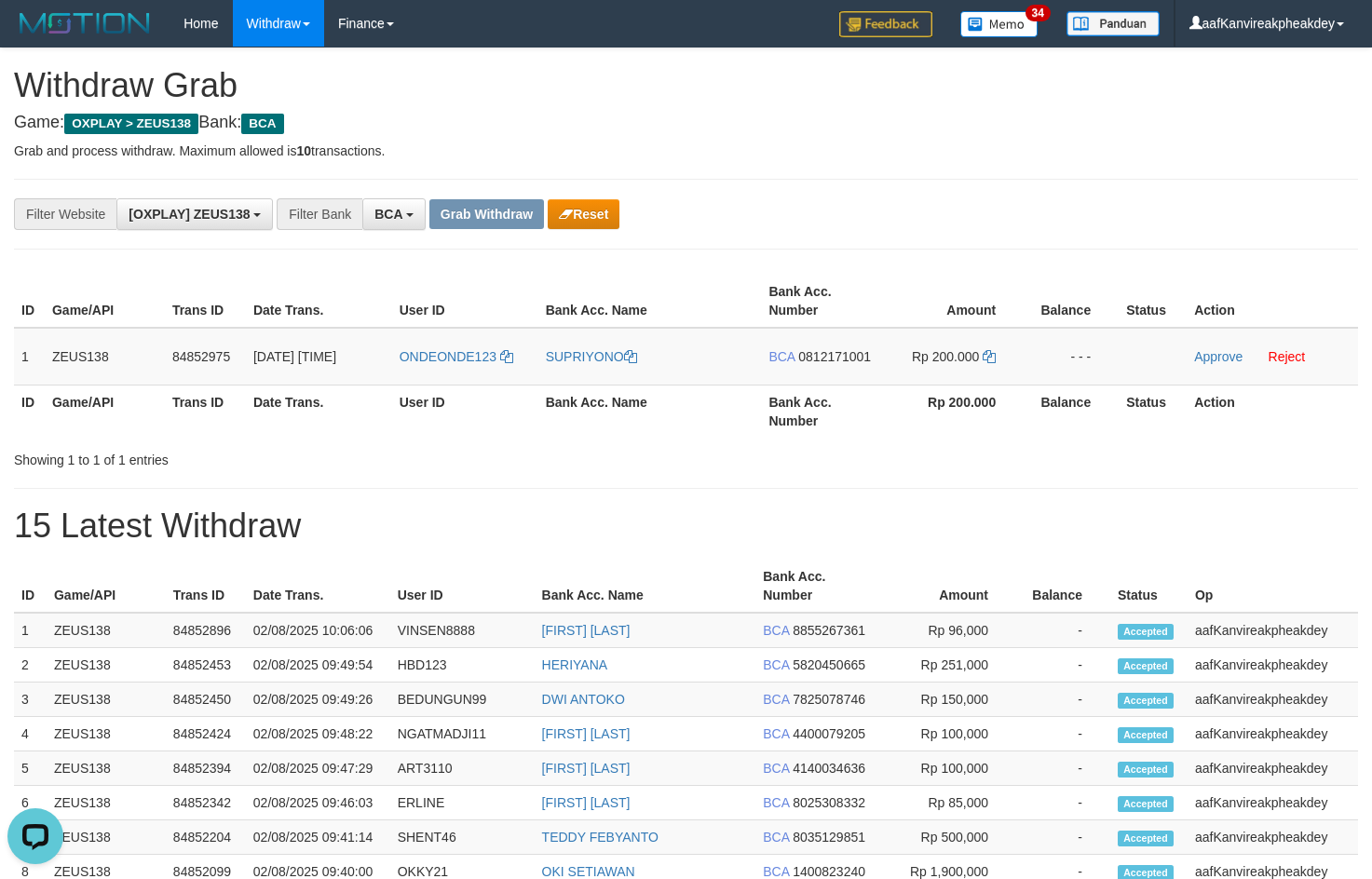 click on "**********" at bounding box center [686, 666] 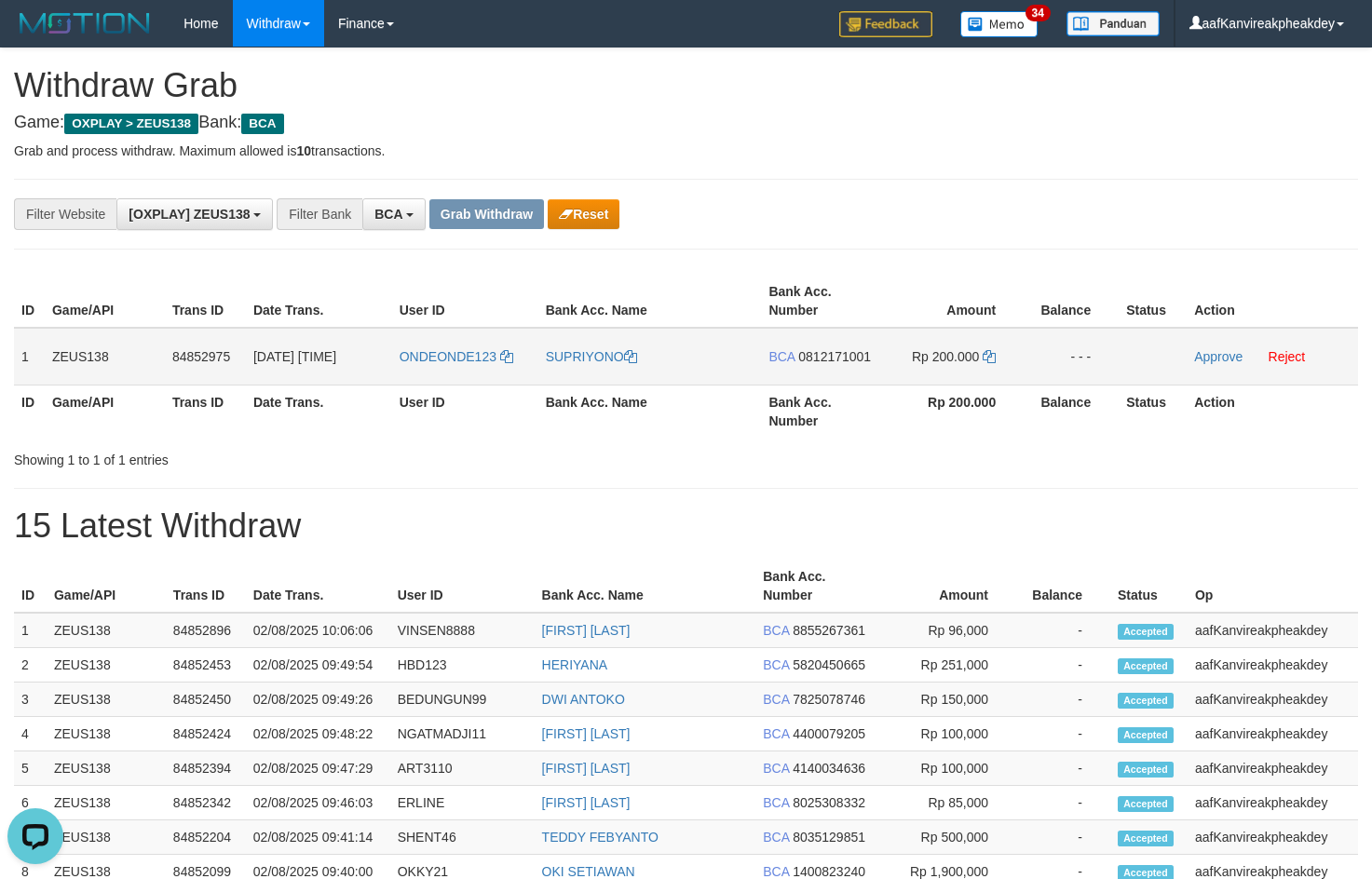 click on "ONDEONDE123" at bounding box center (465, 357) 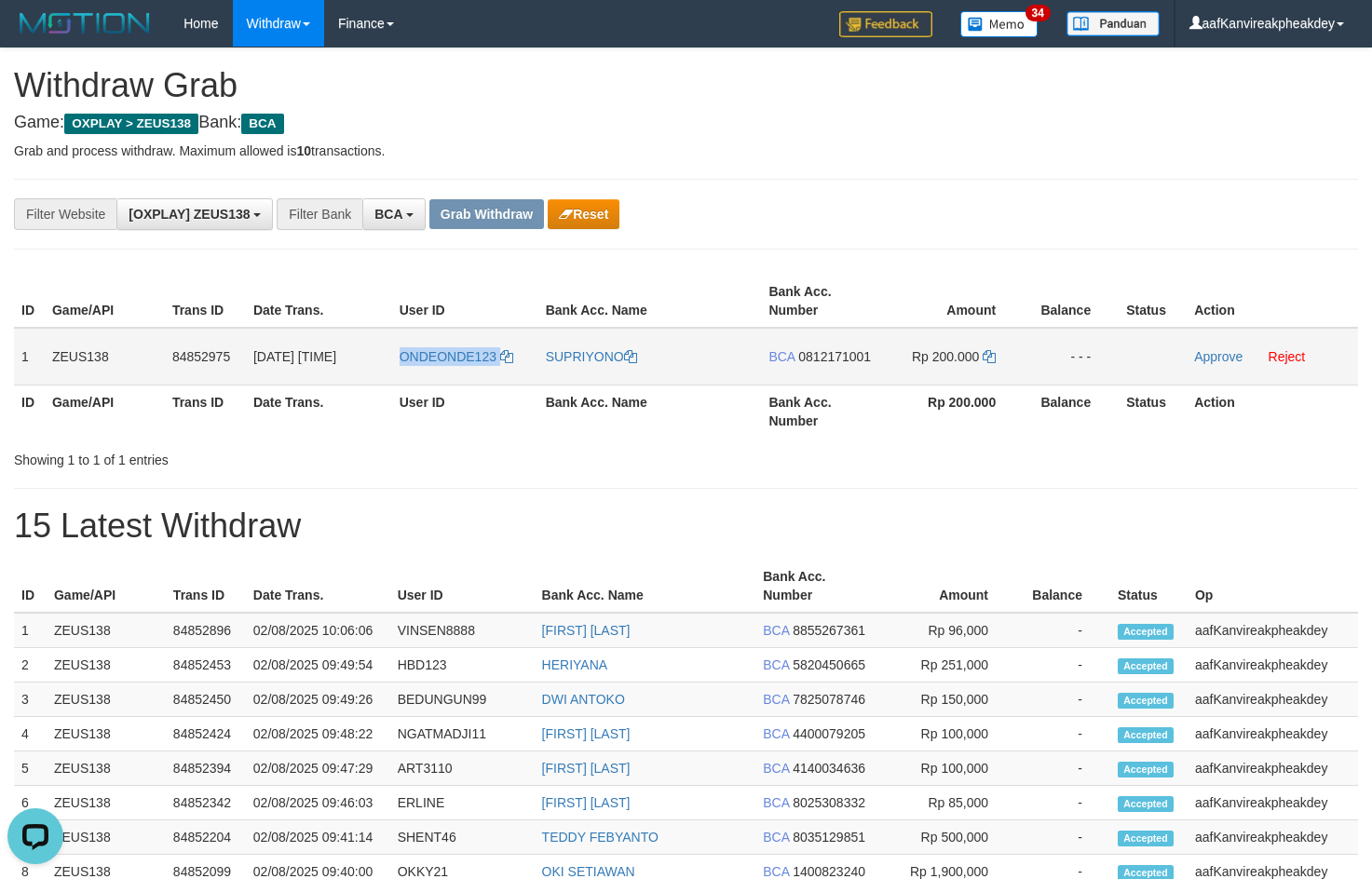 click on "ONDEONDE123" at bounding box center [465, 357] 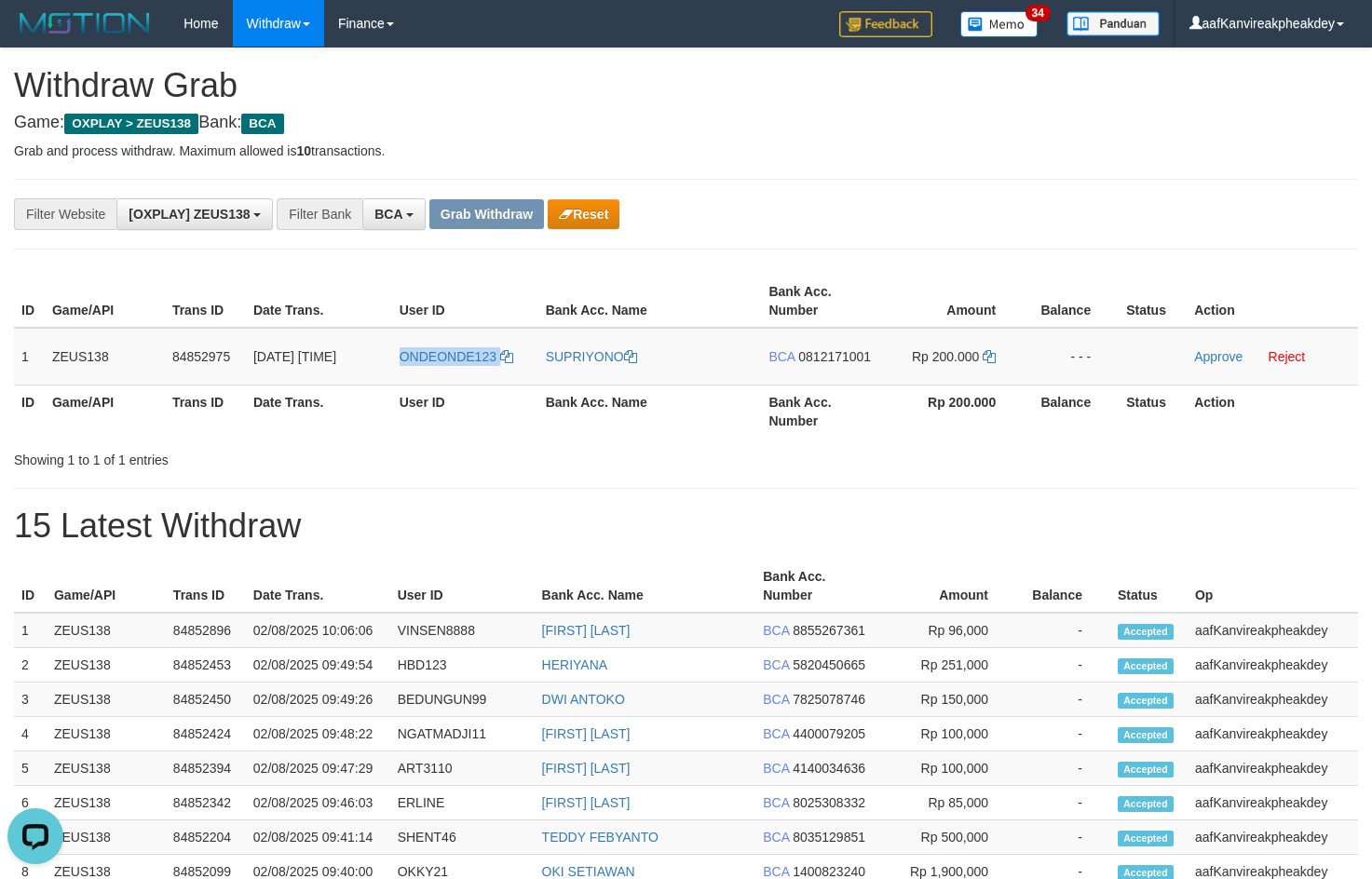 drag, startPoint x: 958, startPoint y: 140, endPoint x: 1372, endPoint y: 301, distance: 444.20378 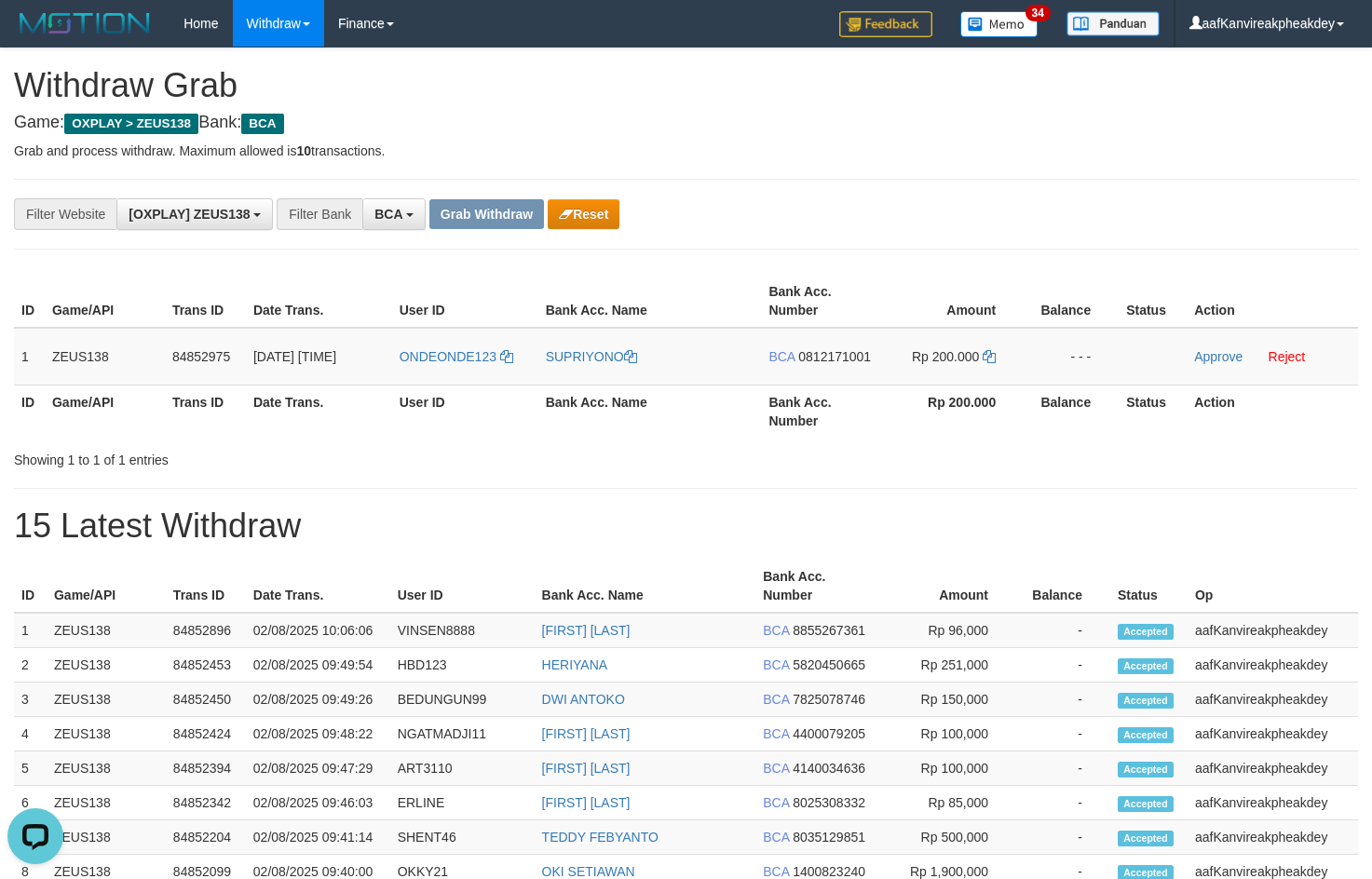 click on "Action" at bounding box center [1272, 301] 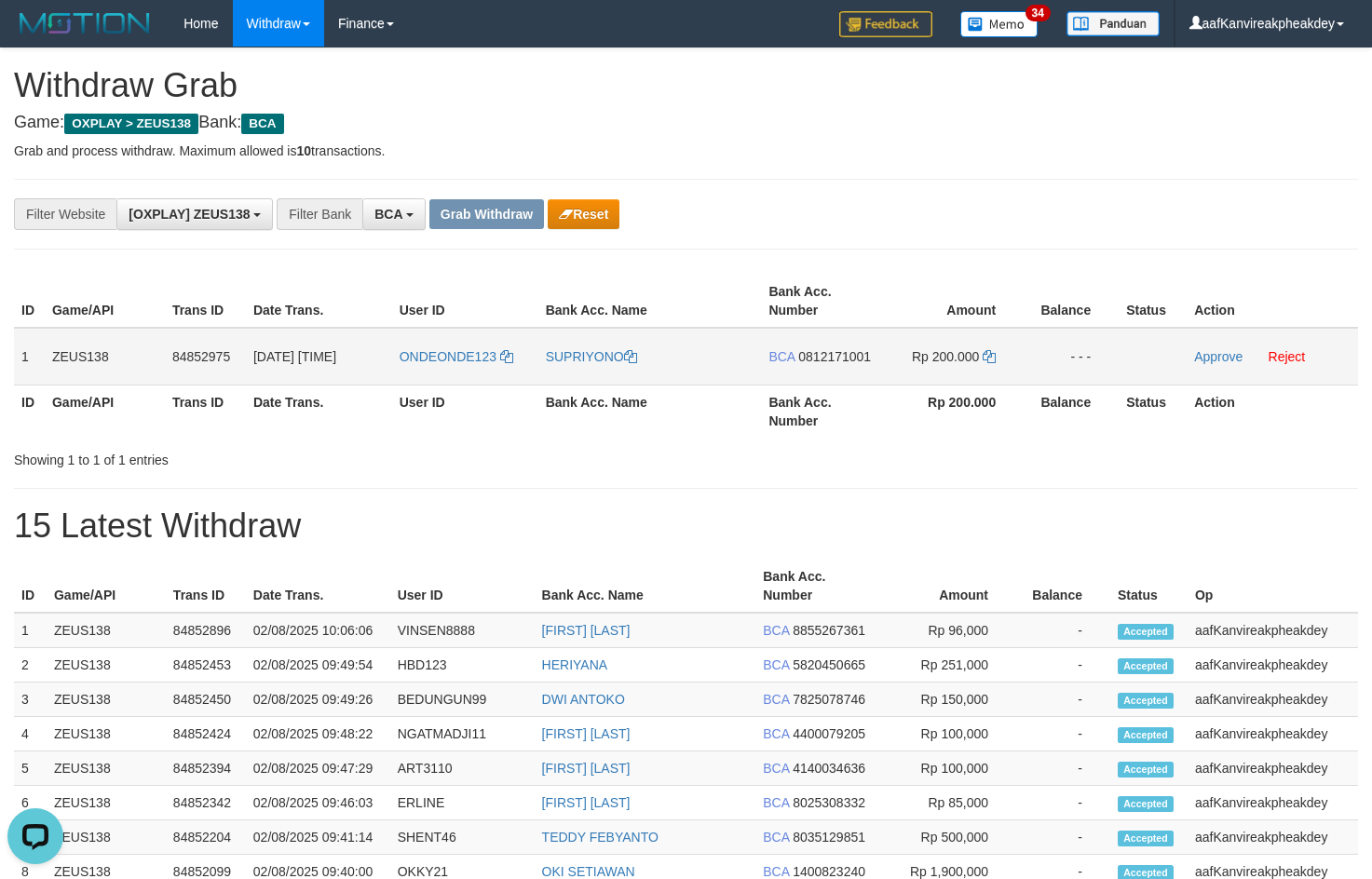 click on "0812171001" at bounding box center (835, 357) 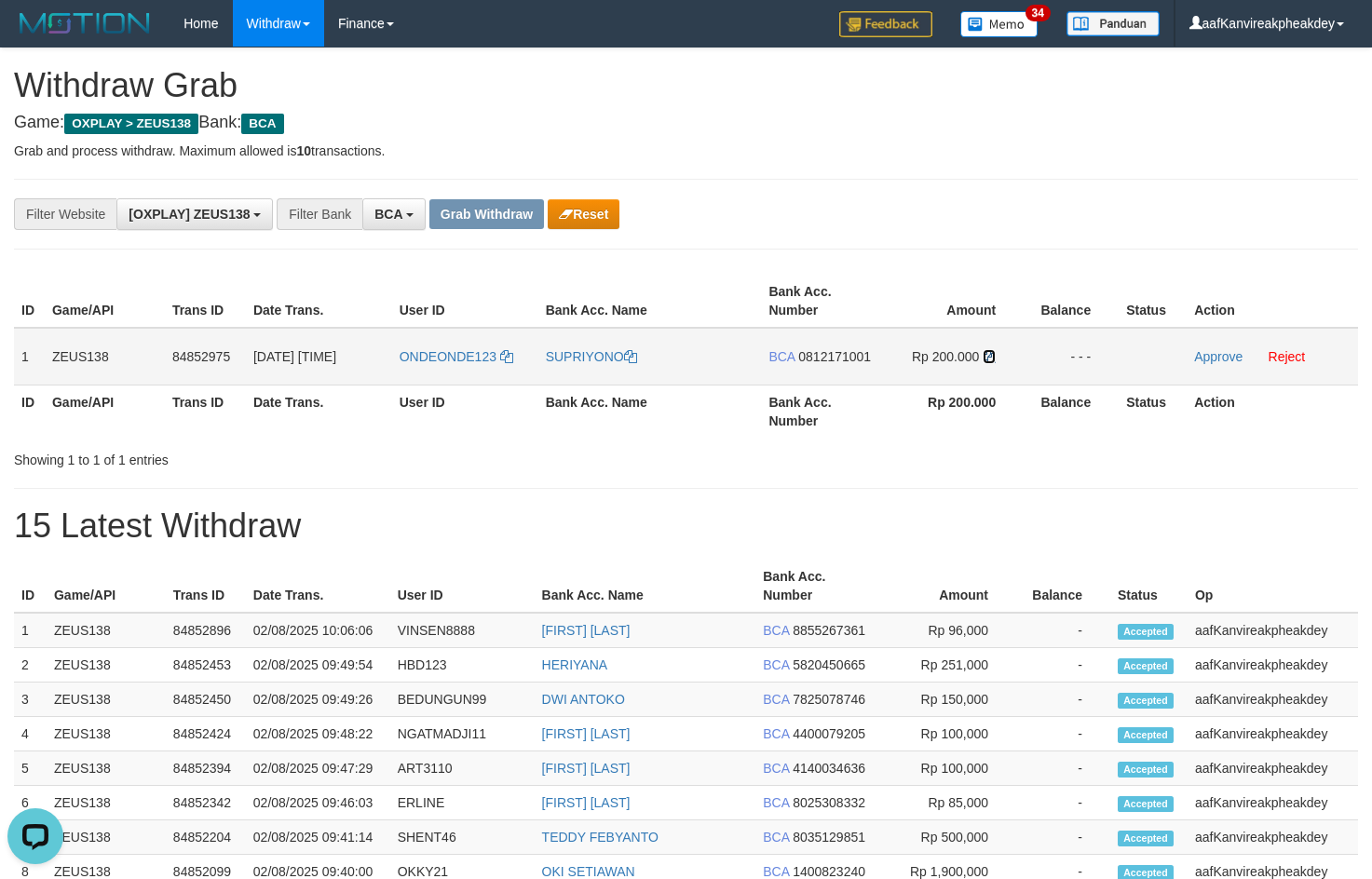 click at bounding box center [989, 357] 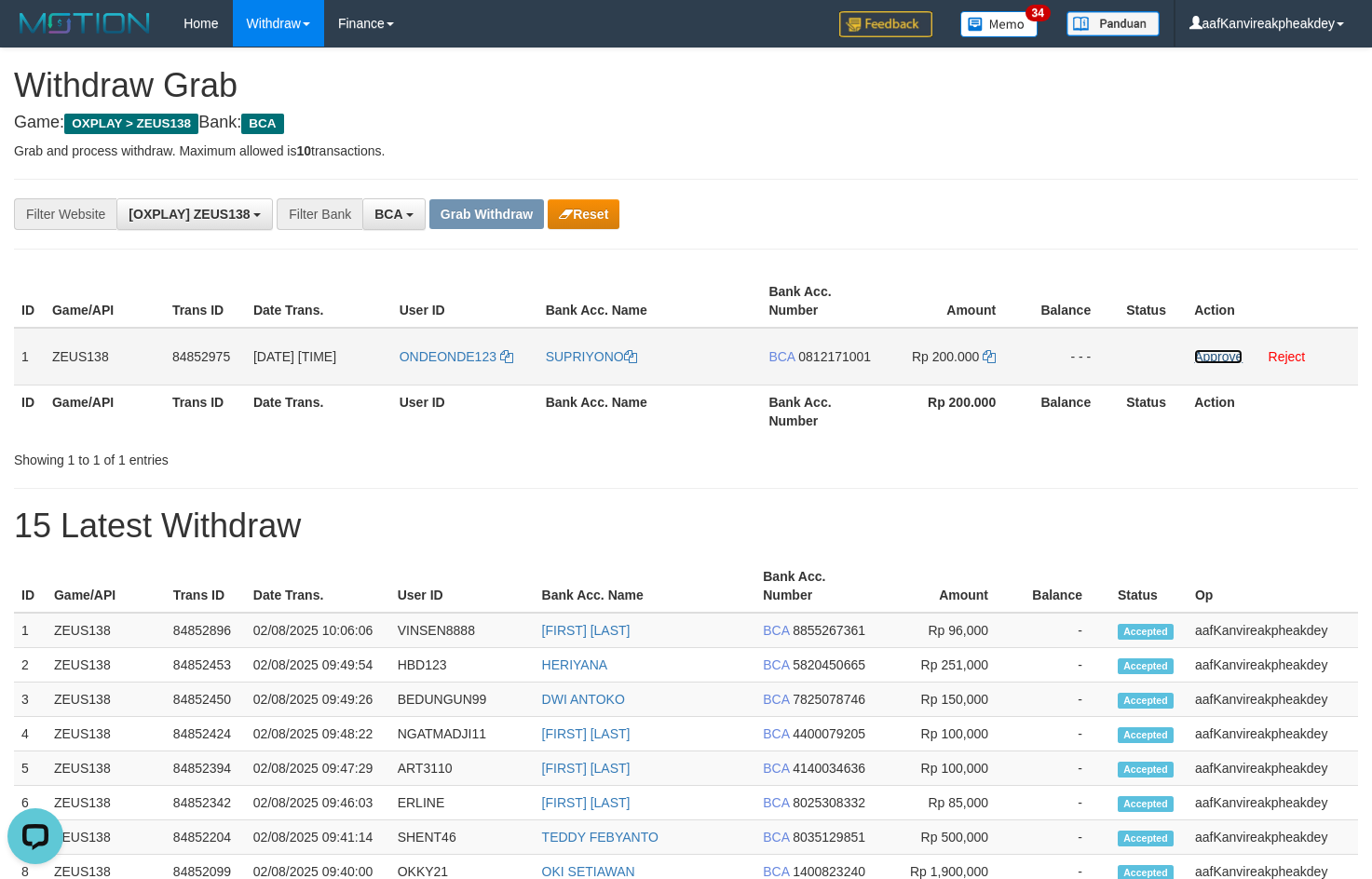 click on "Approve" at bounding box center (1218, 357) 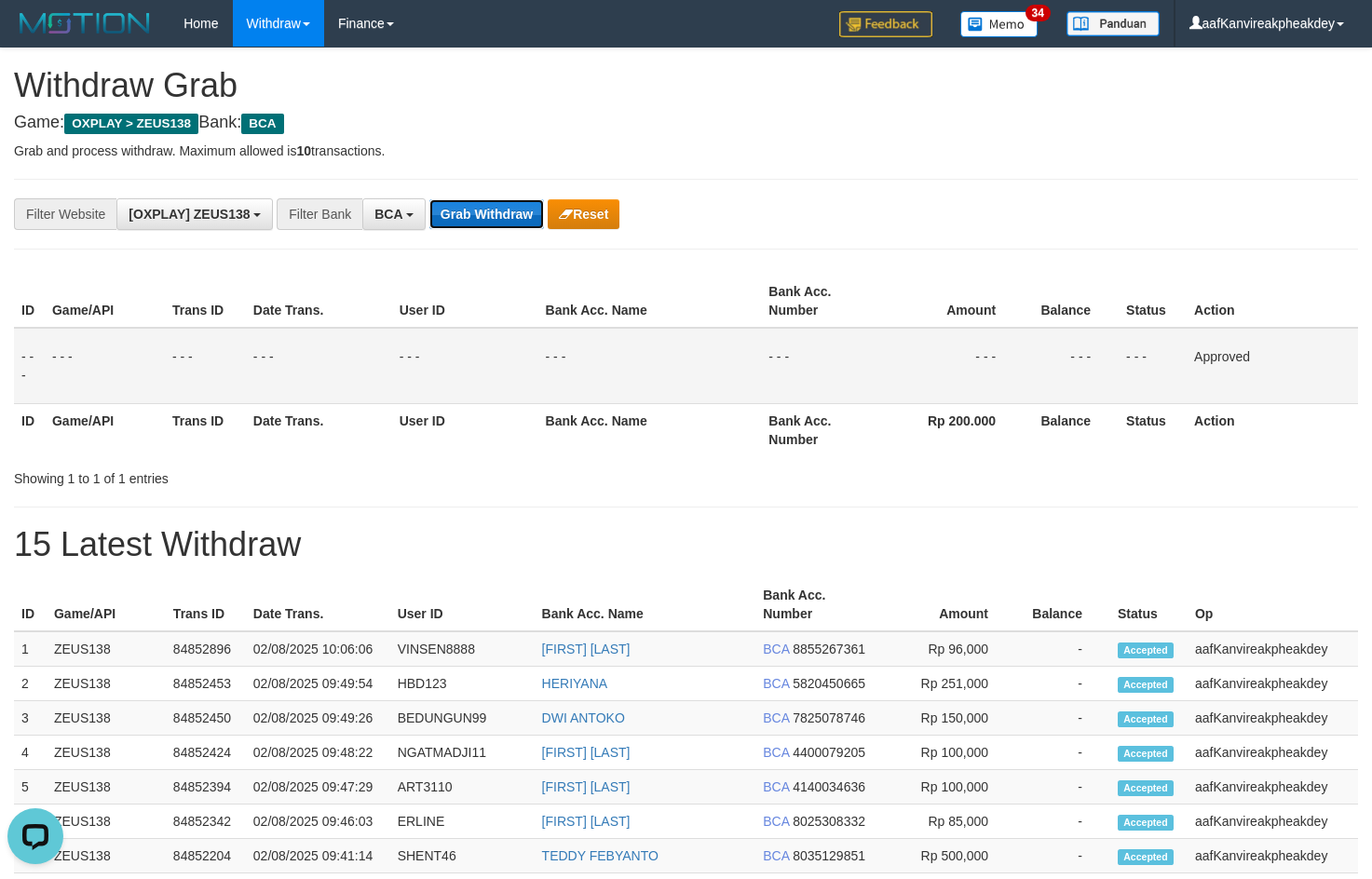 click on "Grab Withdraw" at bounding box center [486, 214] 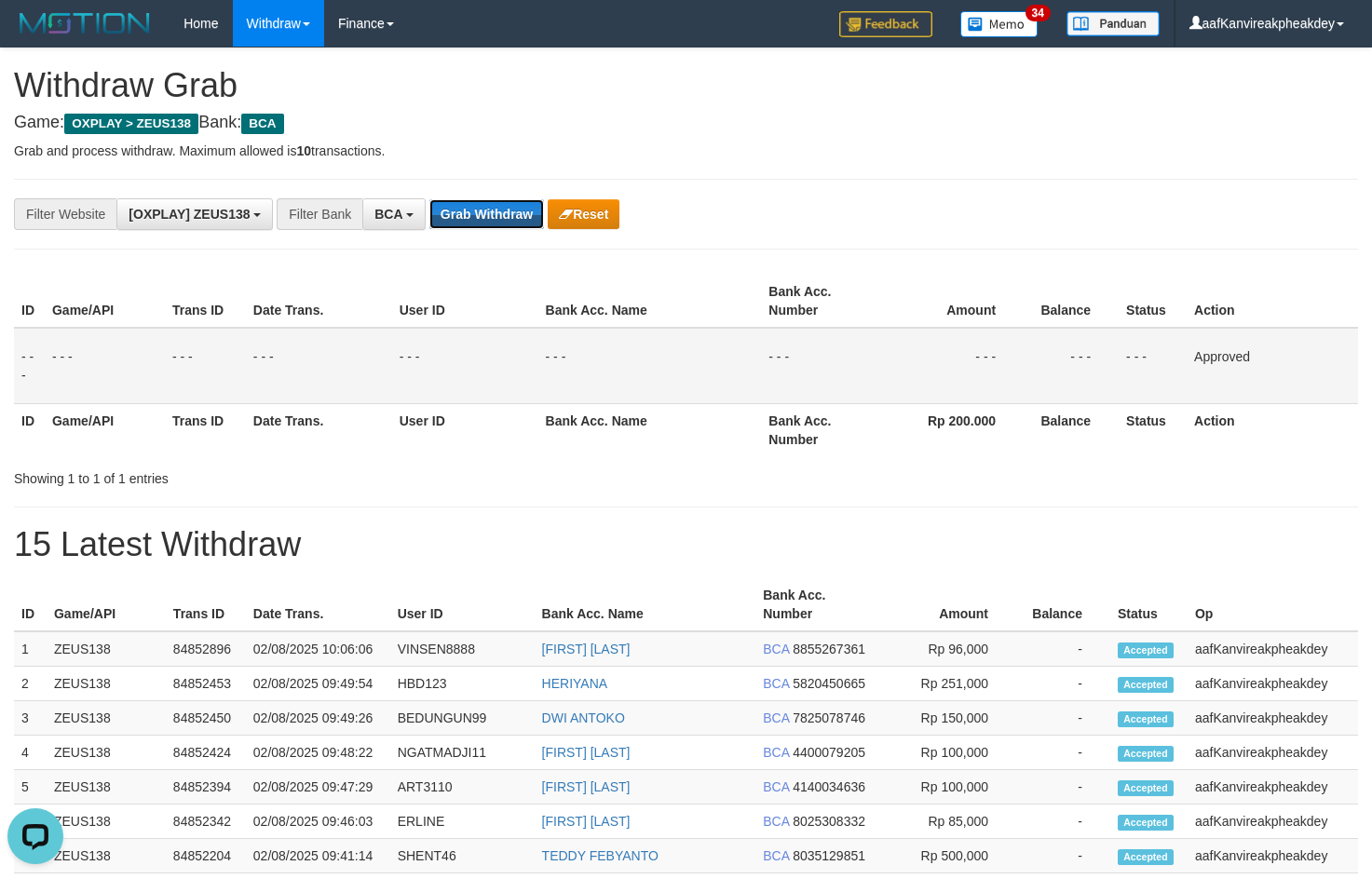 click on "**********" at bounding box center (686, 214) 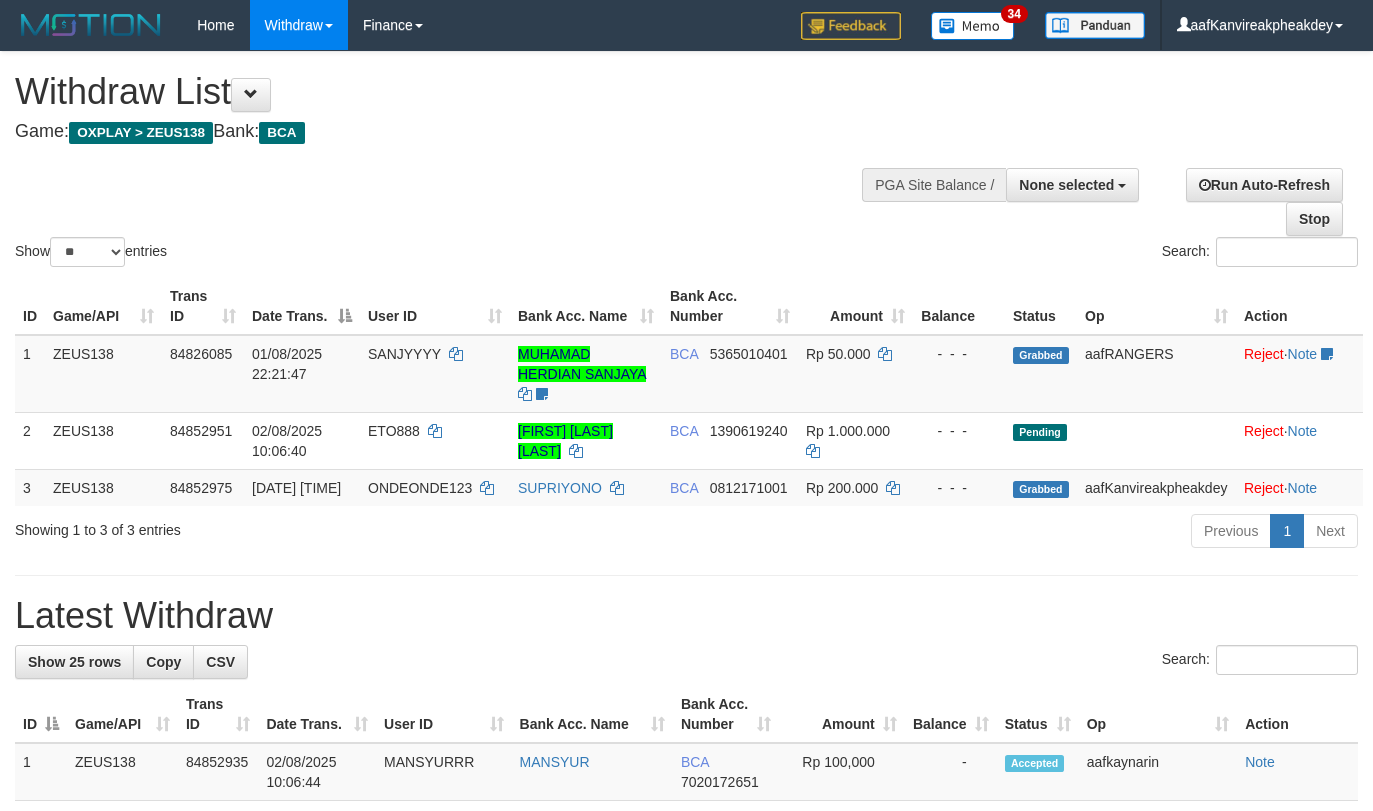 select 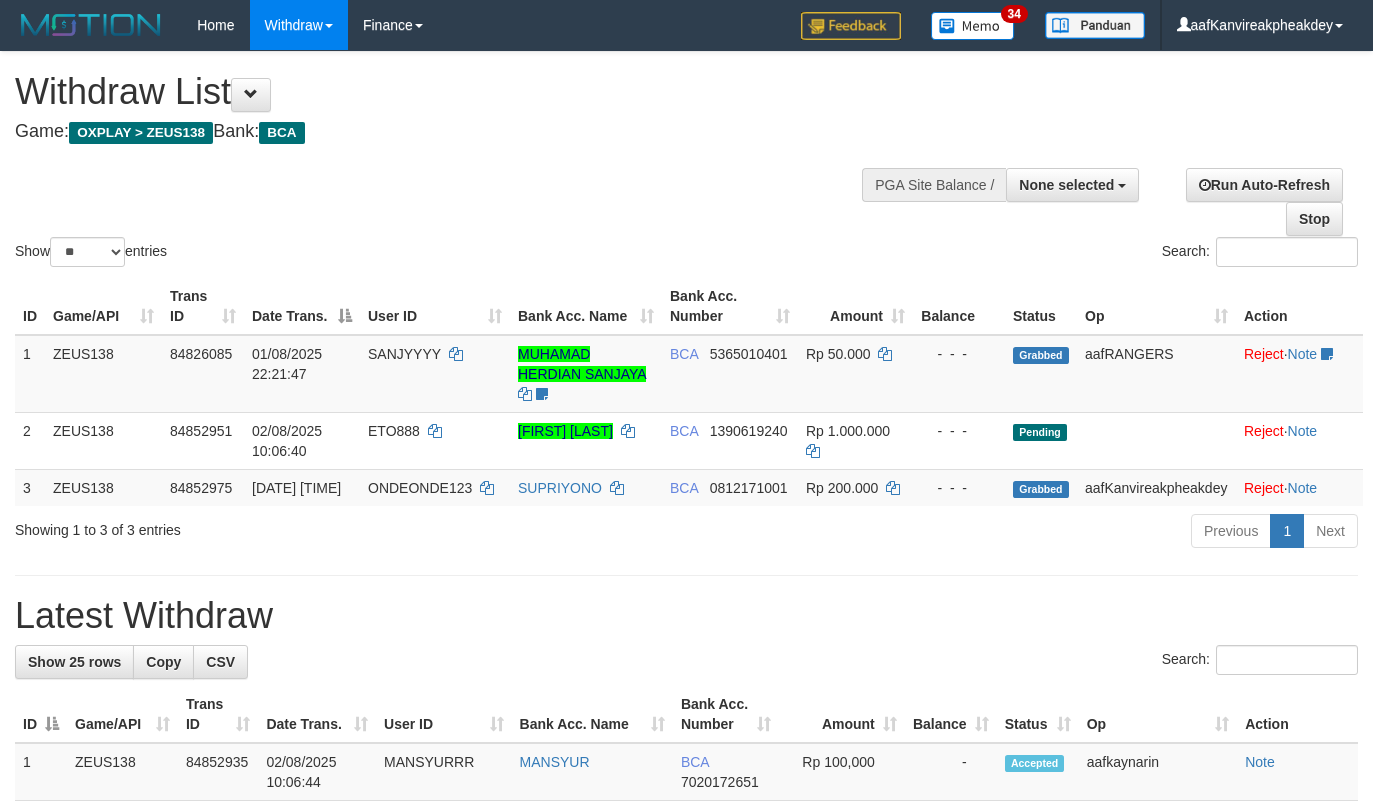 select 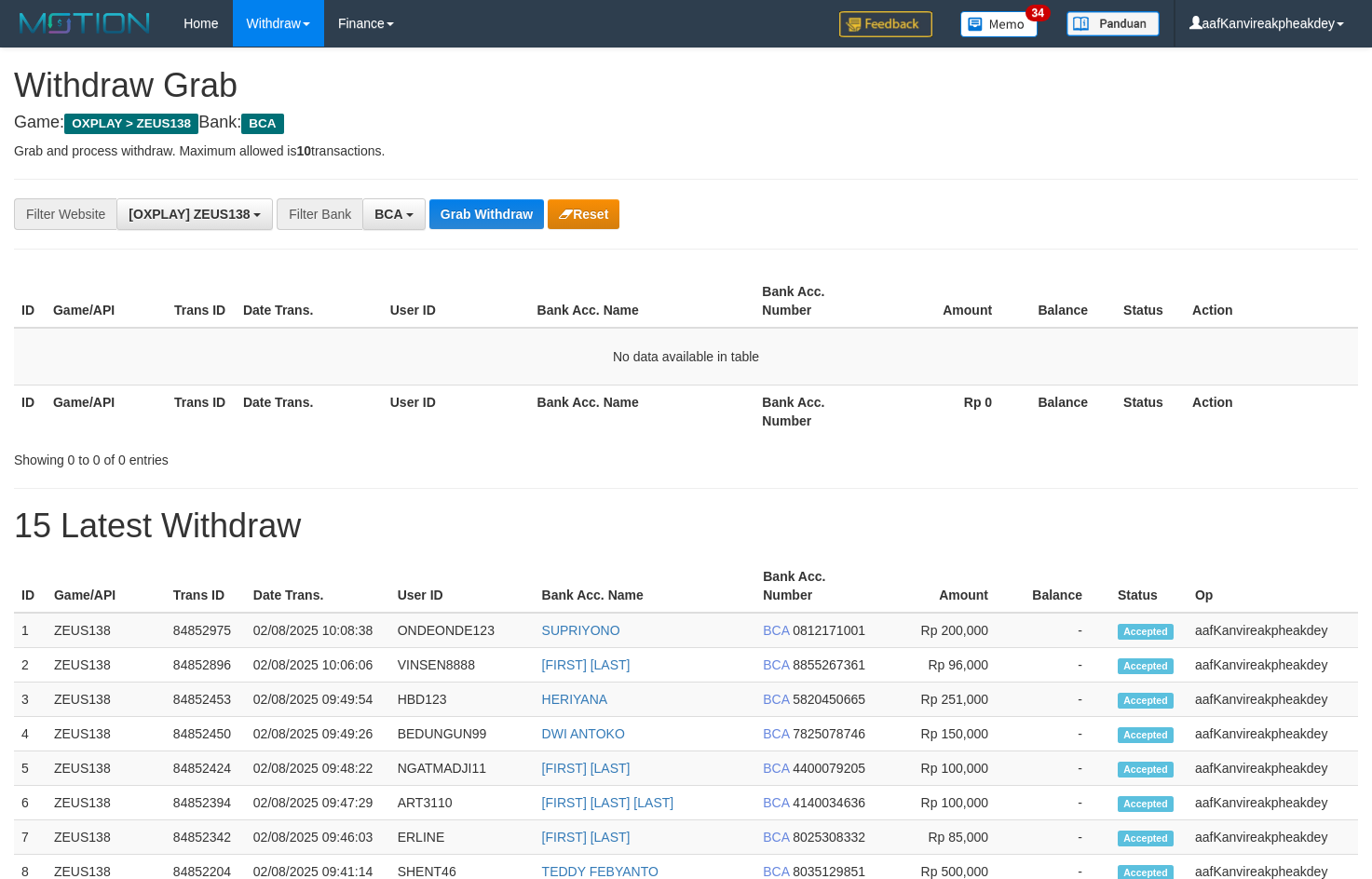 scroll, scrollTop: 0, scrollLeft: 0, axis: both 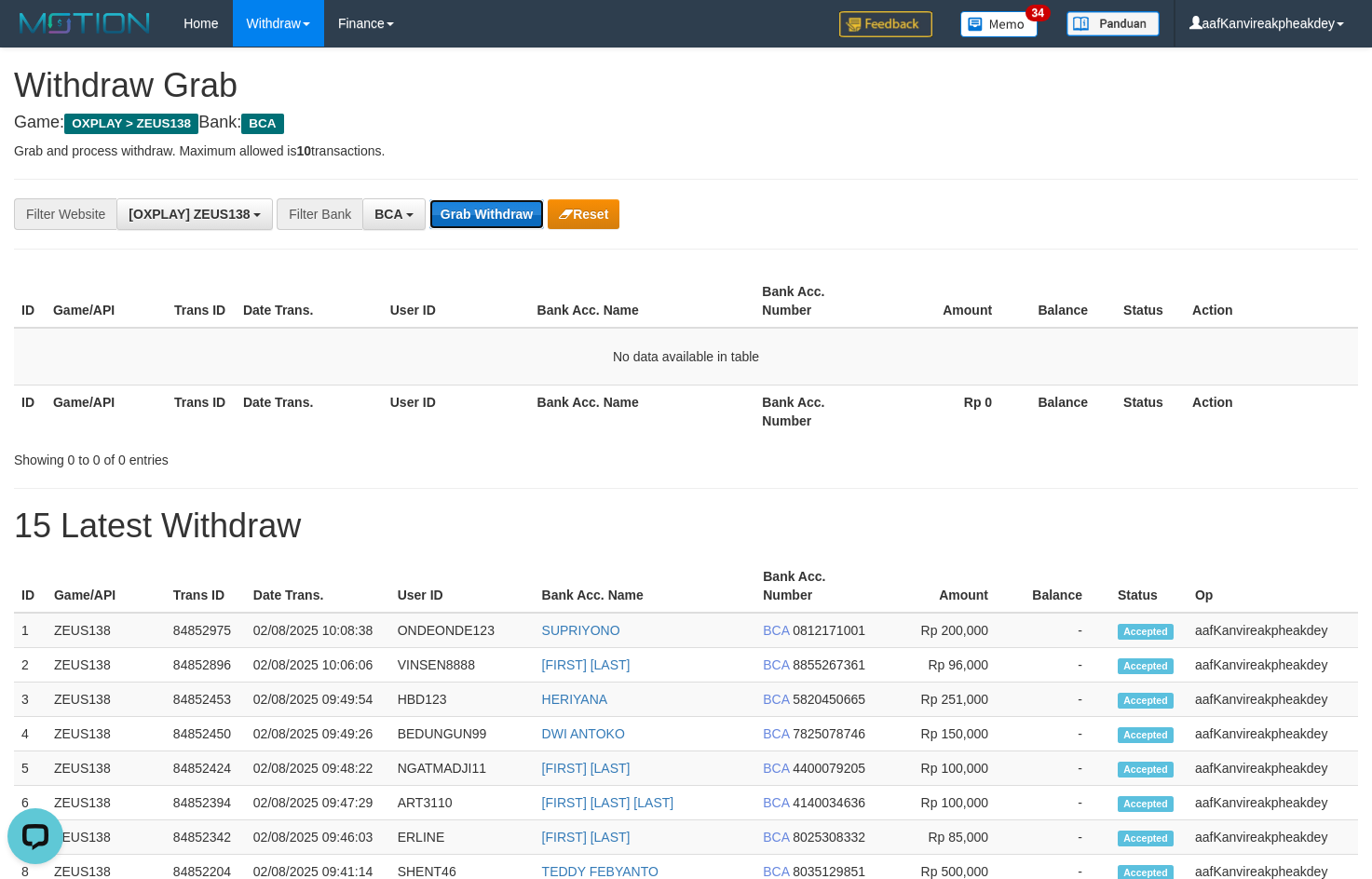 click on "Grab Withdraw" at bounding box center [486, 214] 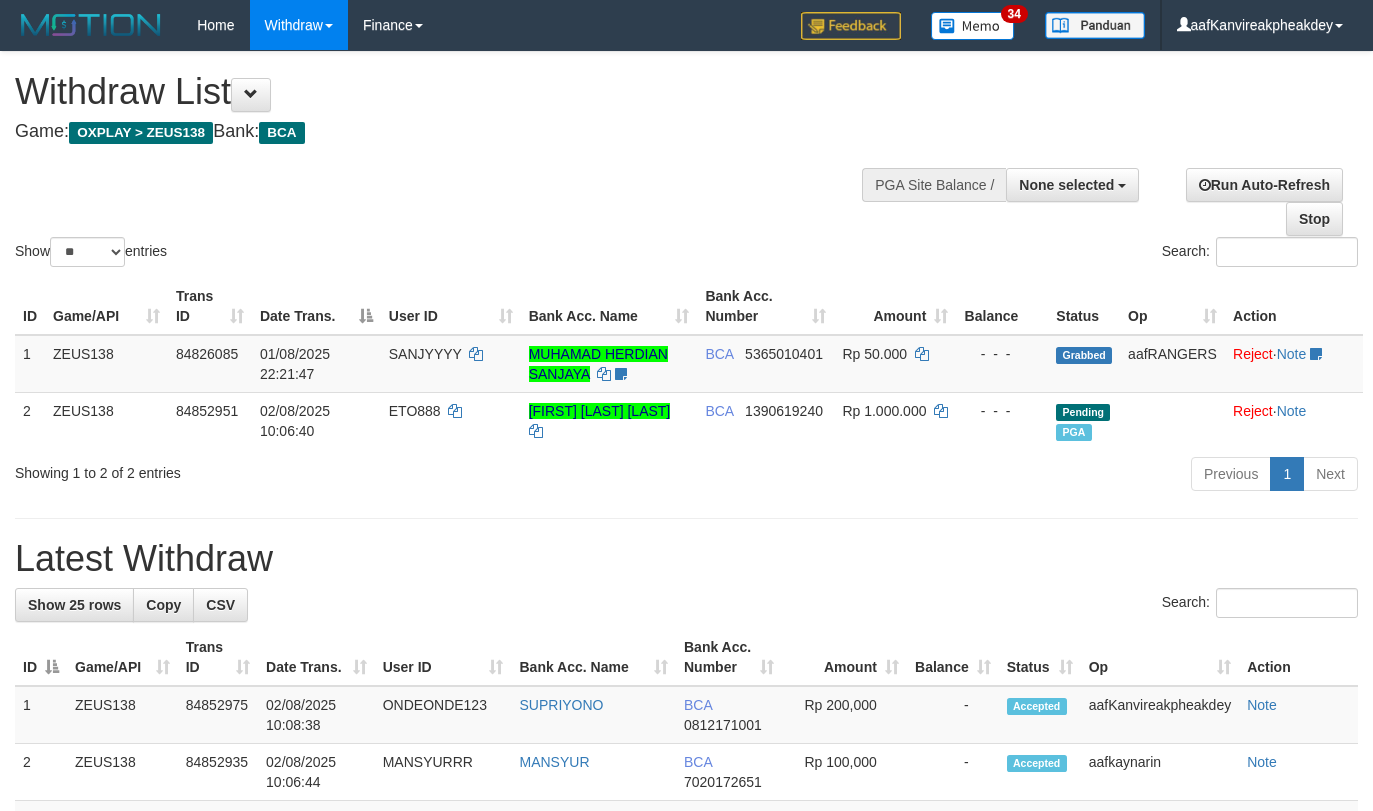 select 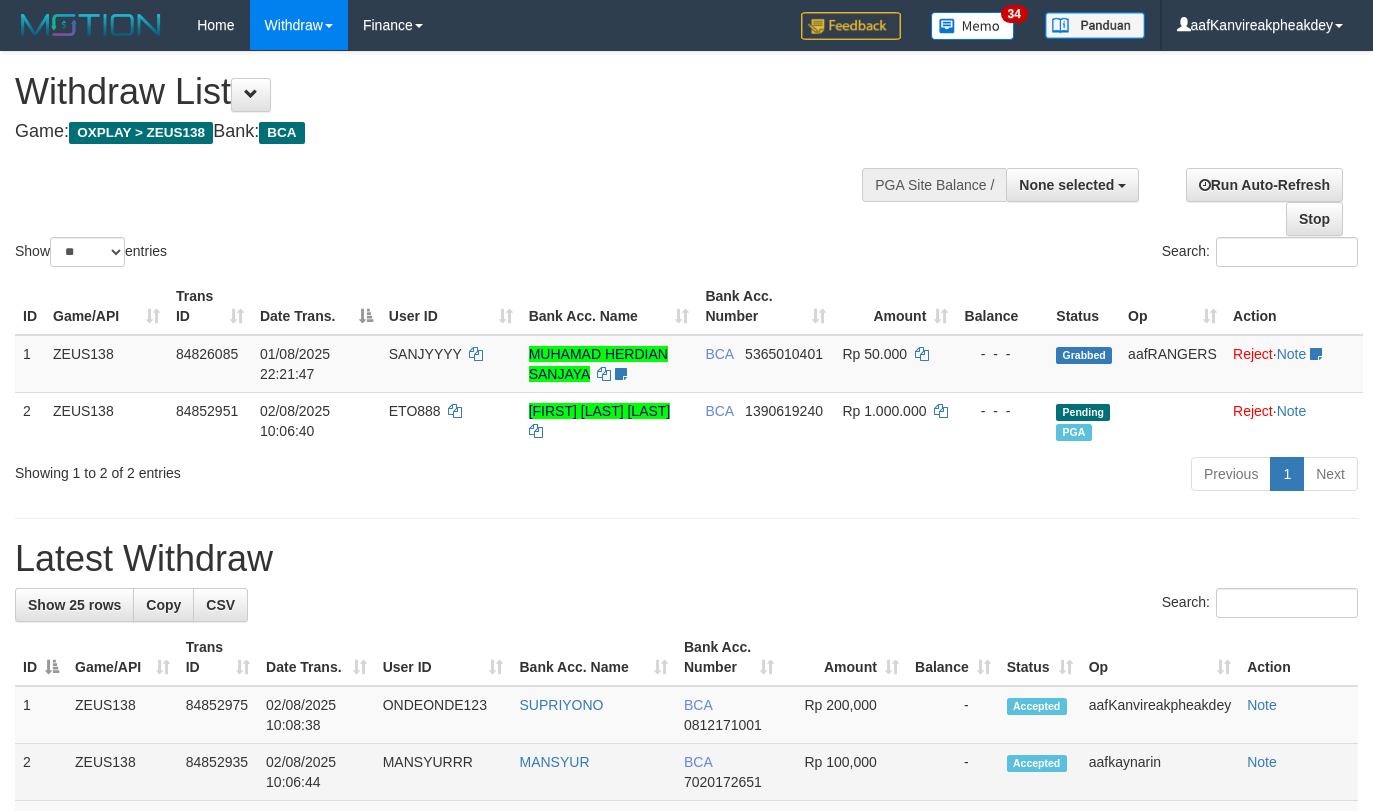 scroll, scrollTop: 0, scrollLeft: 0, axis: both 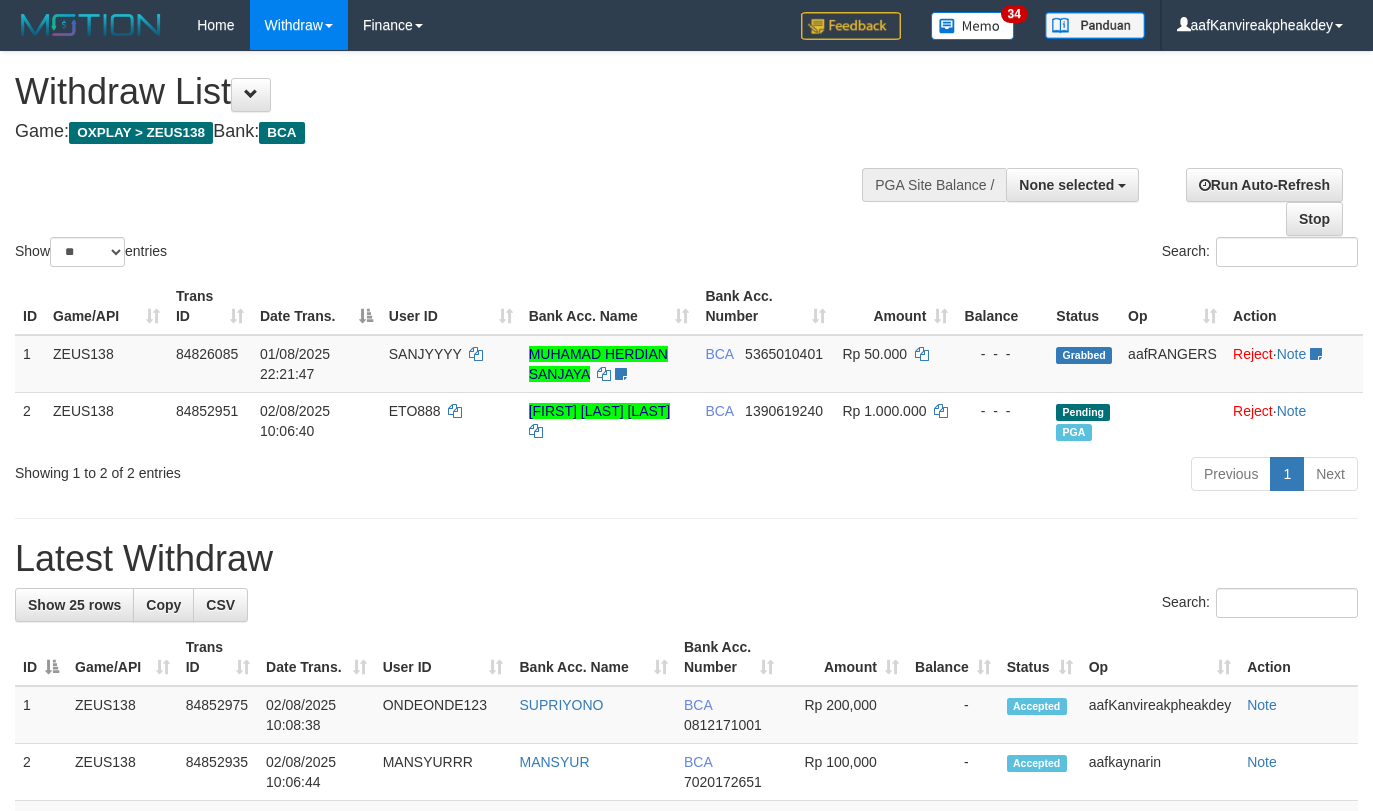 select 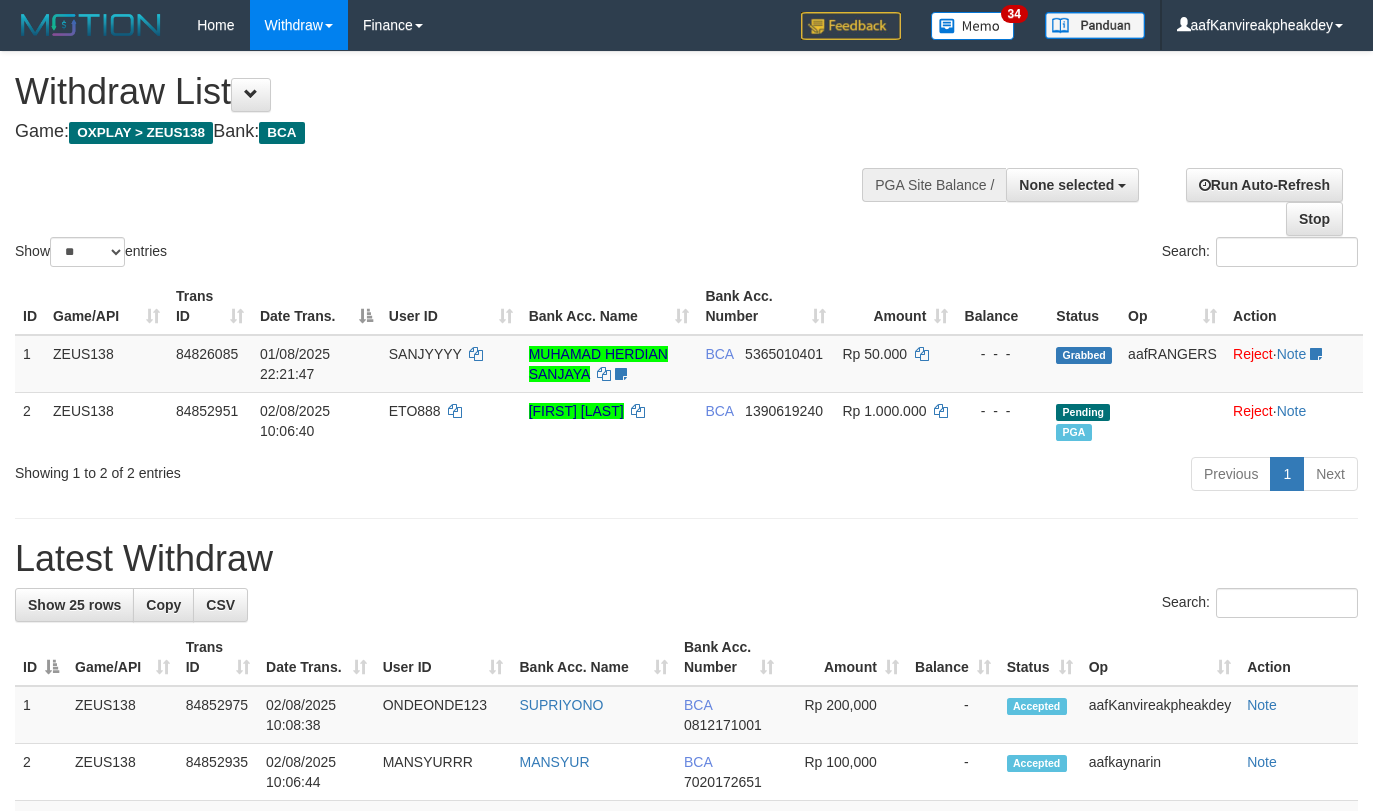 select 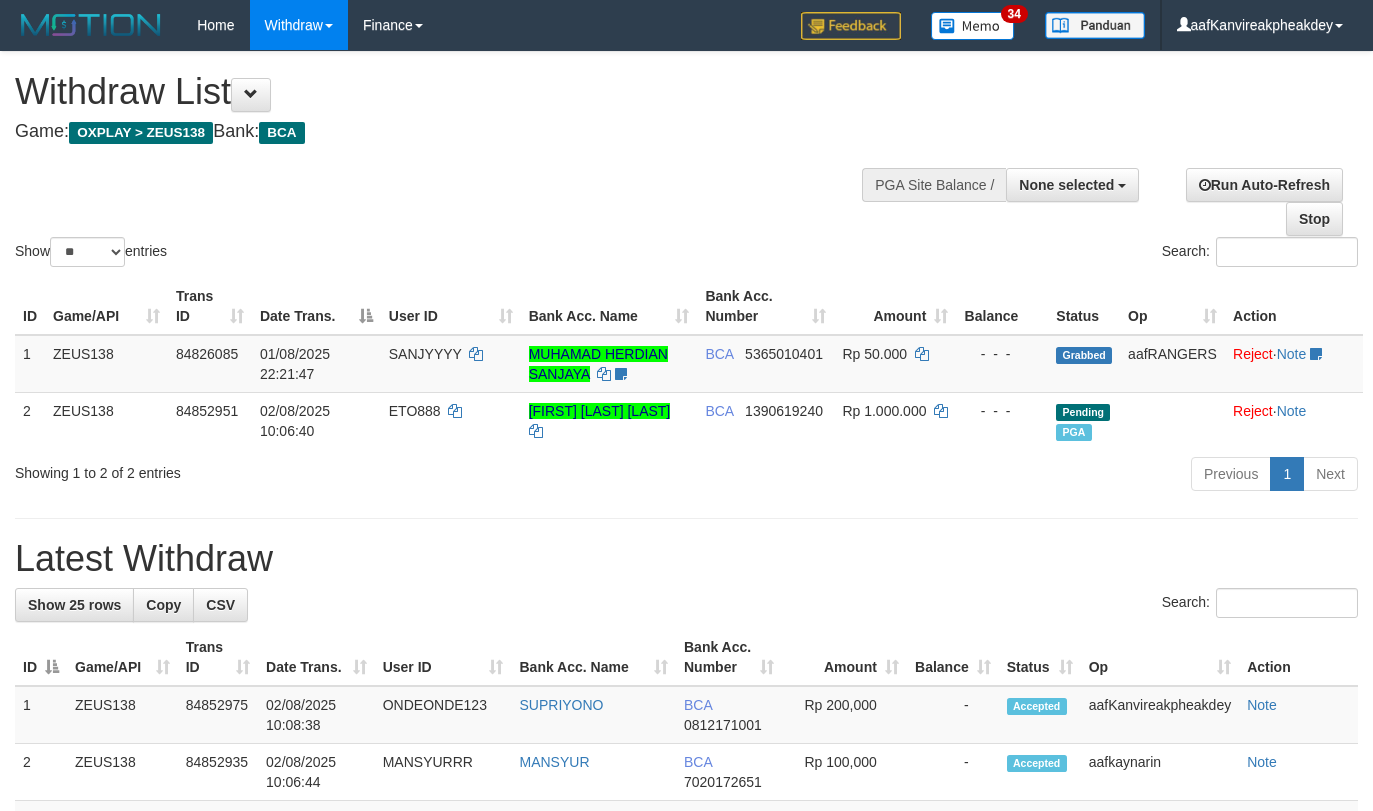 select 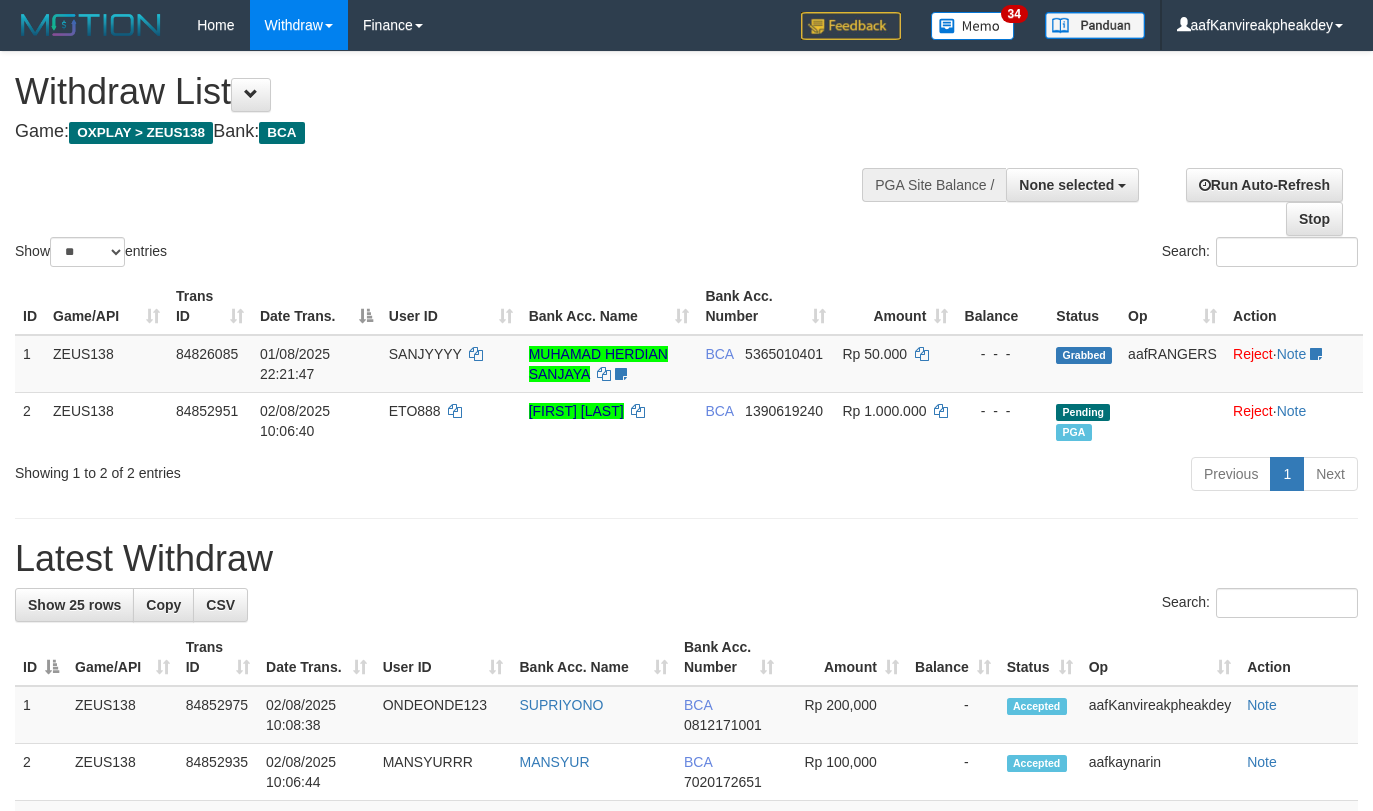select 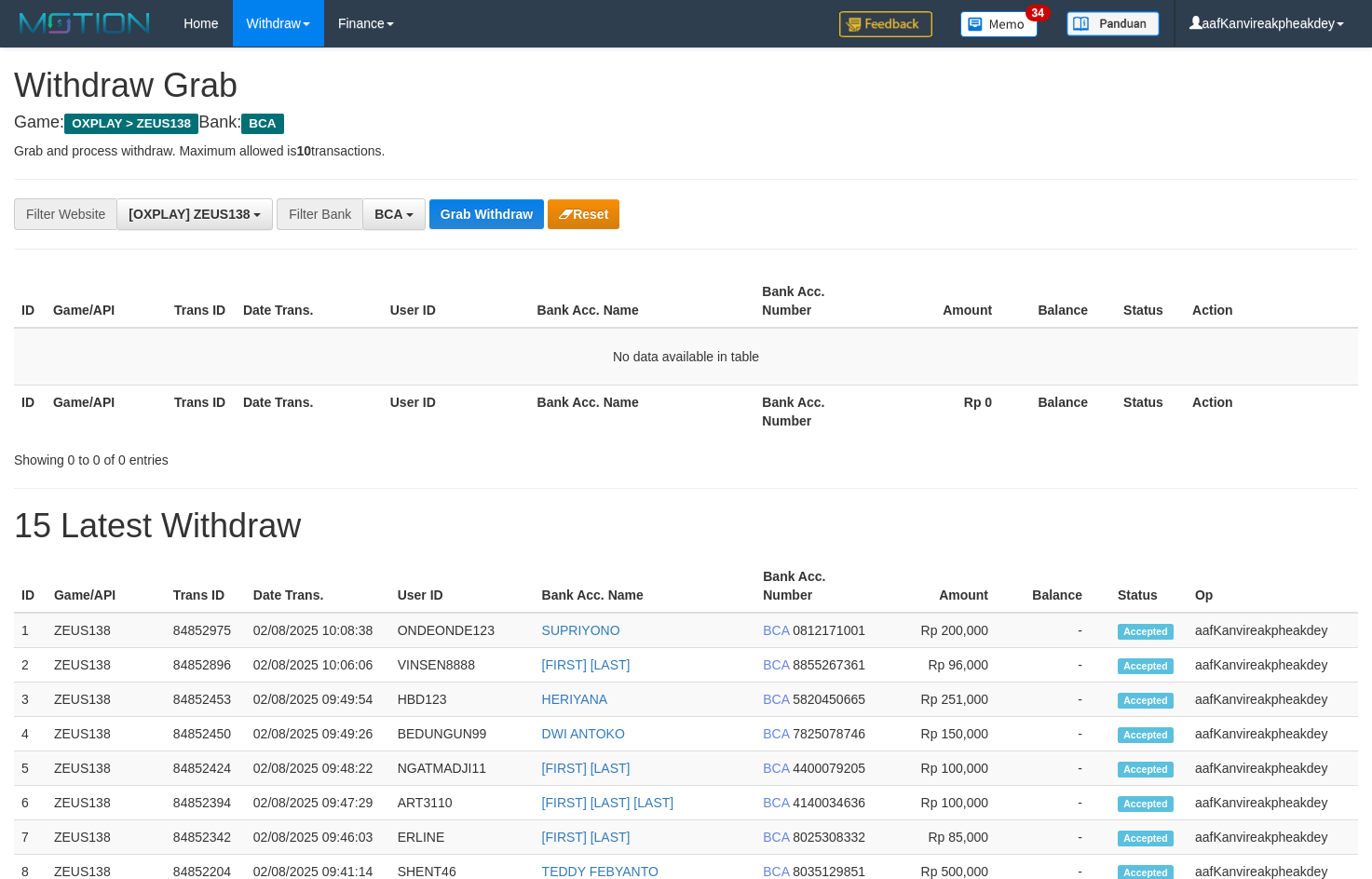 scroll, scrollTop: 0, scrollLeft: 0, axis: both 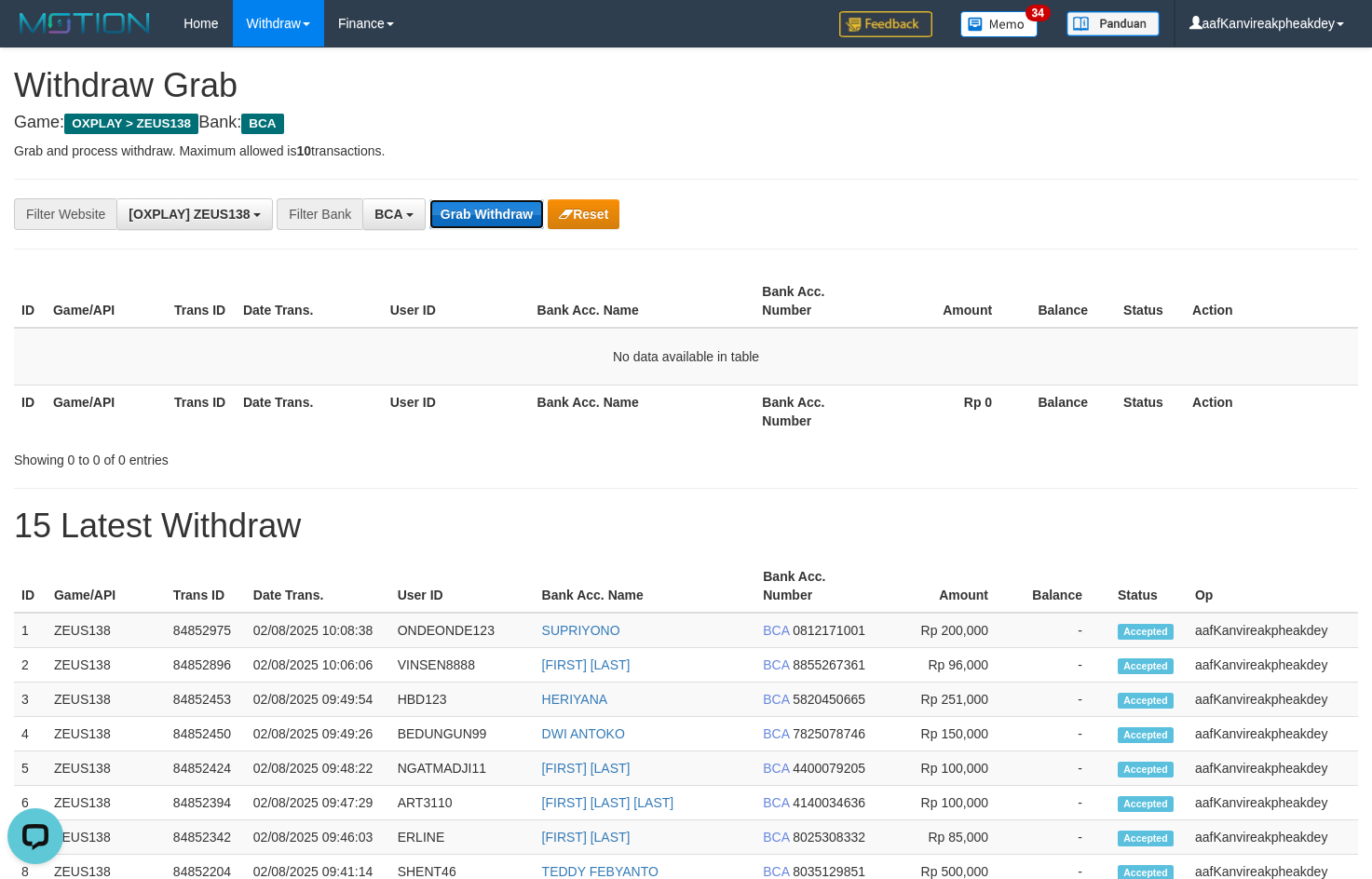 click on "Grab Withdraw" at bounding box center (486, 214) 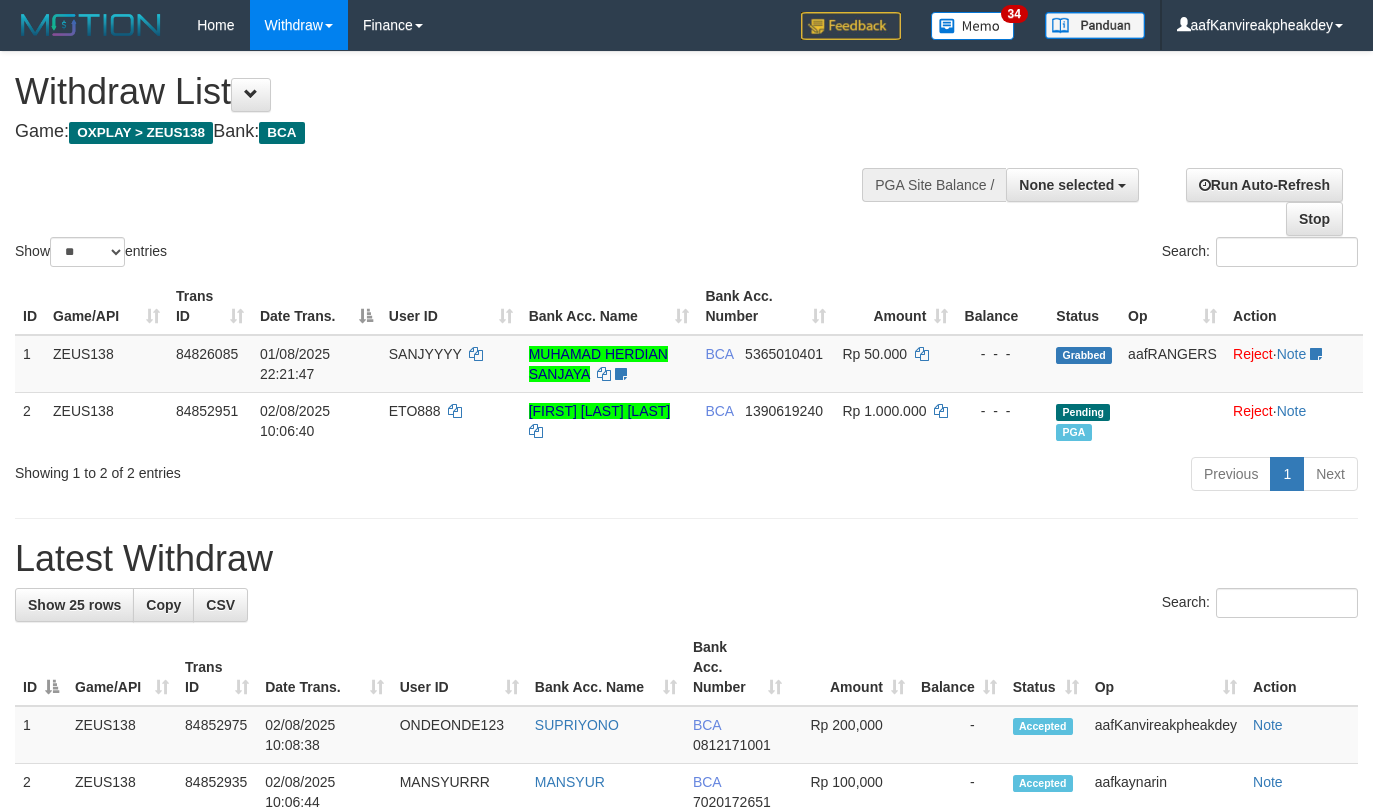 select 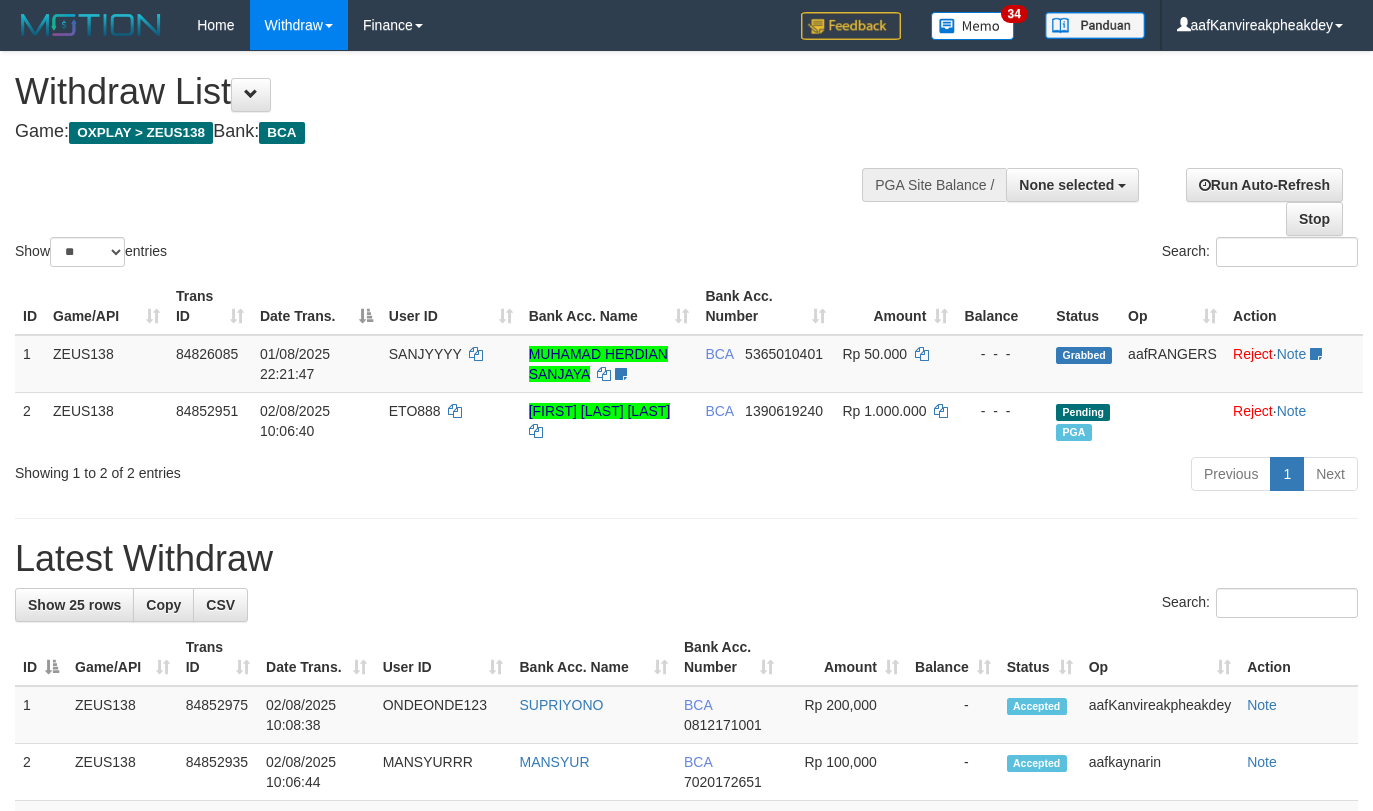 select 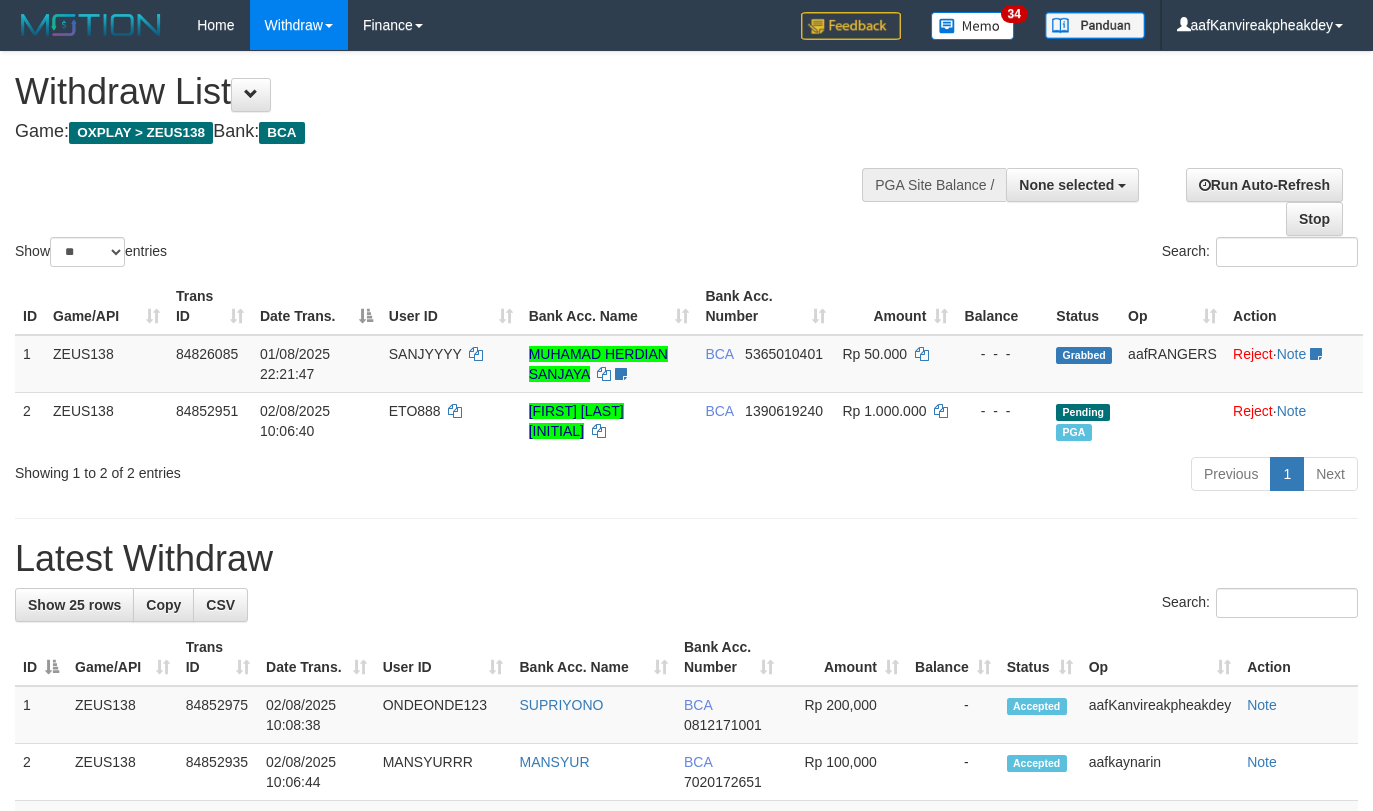 select 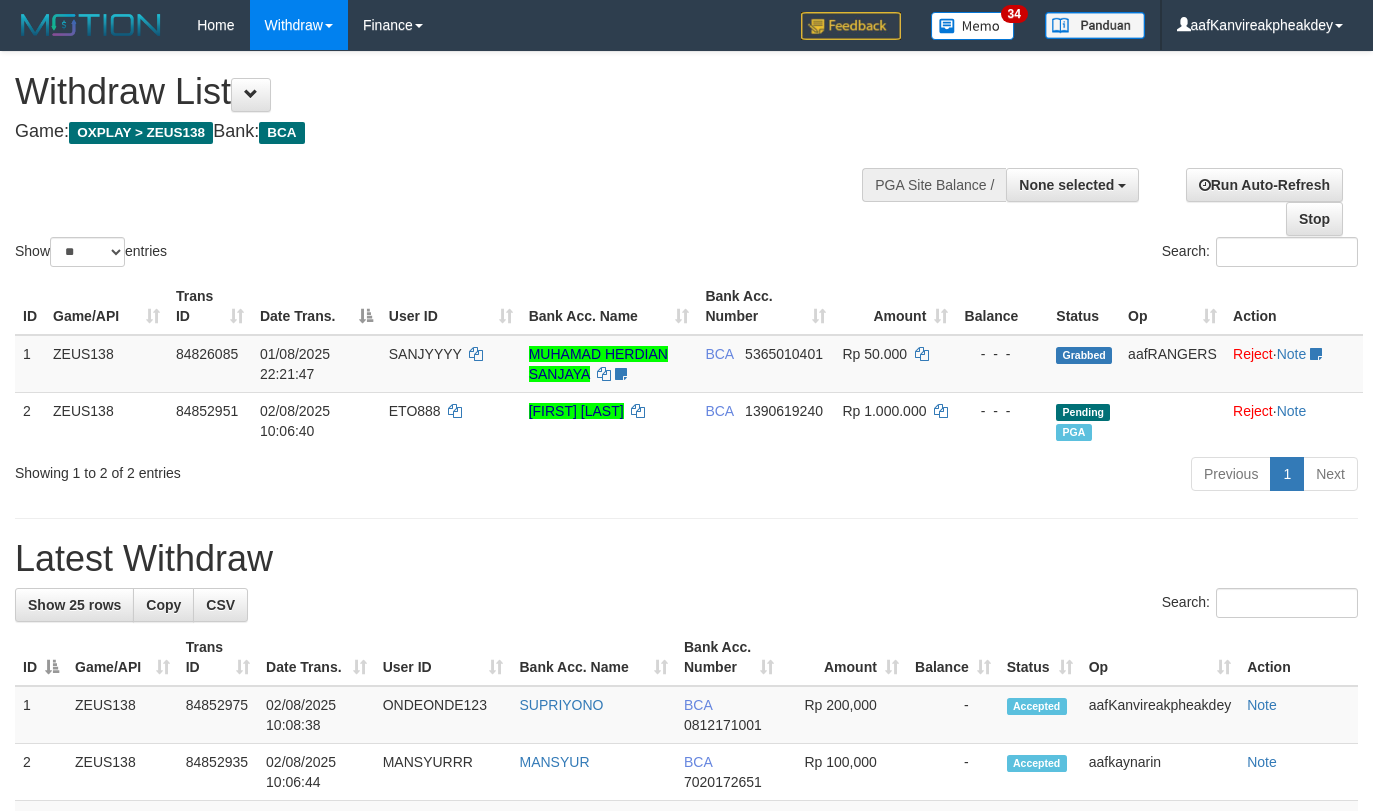 select 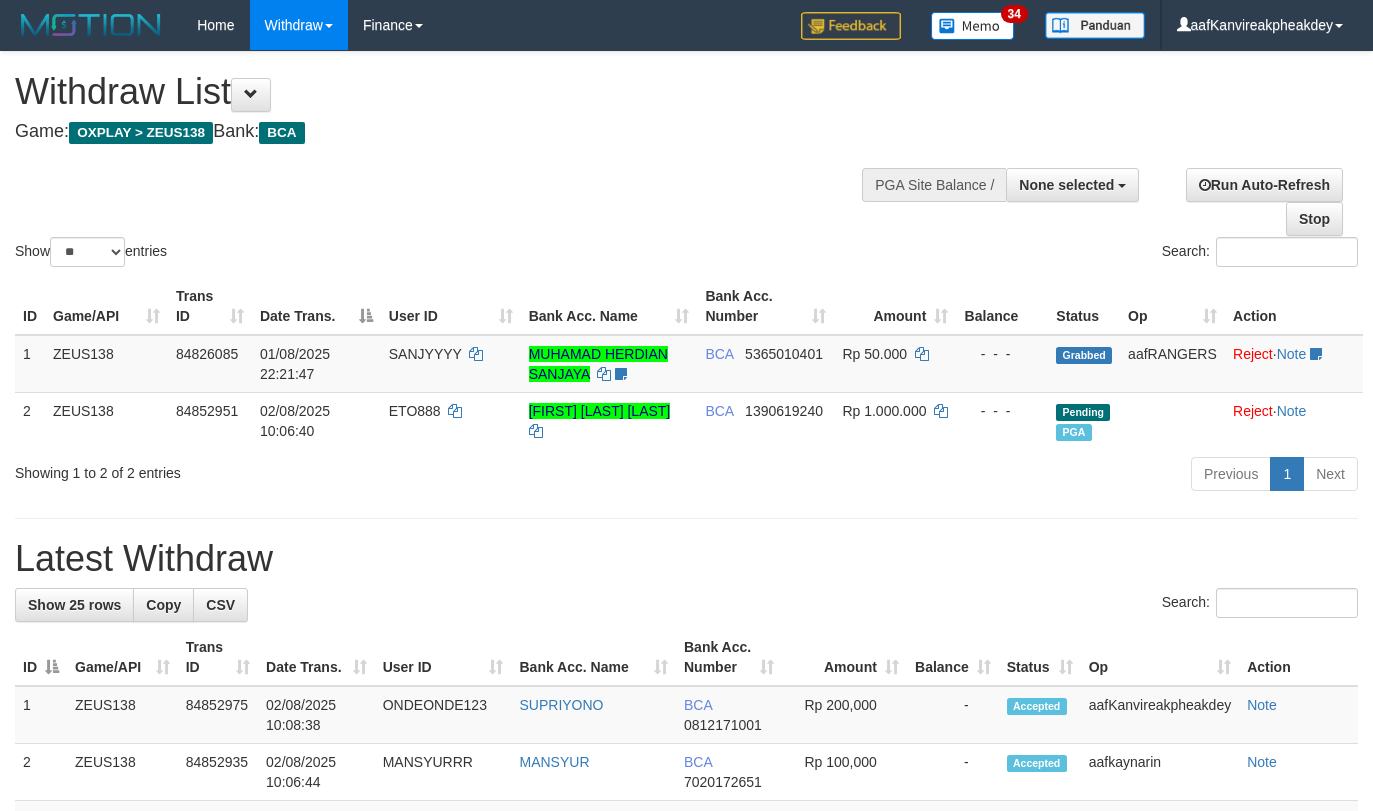 select 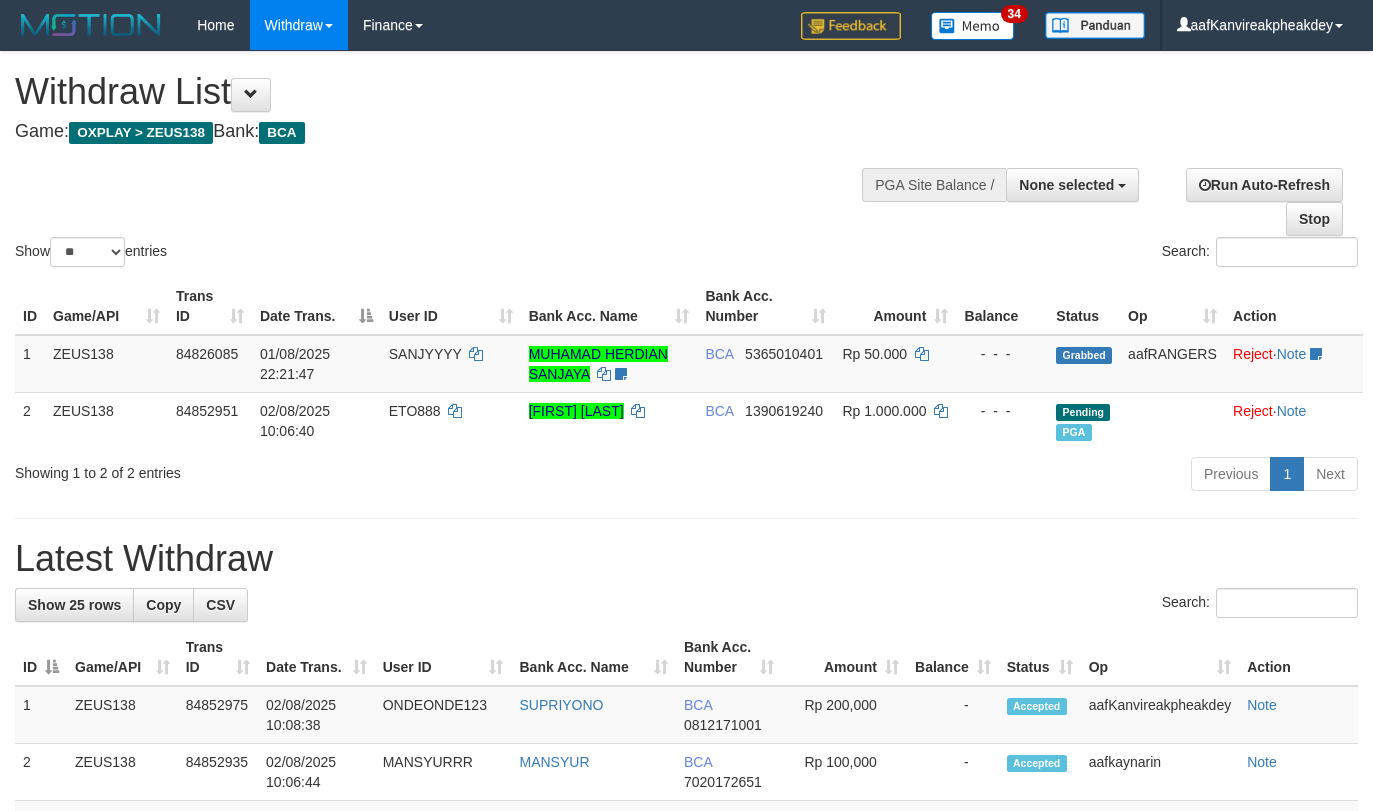 select 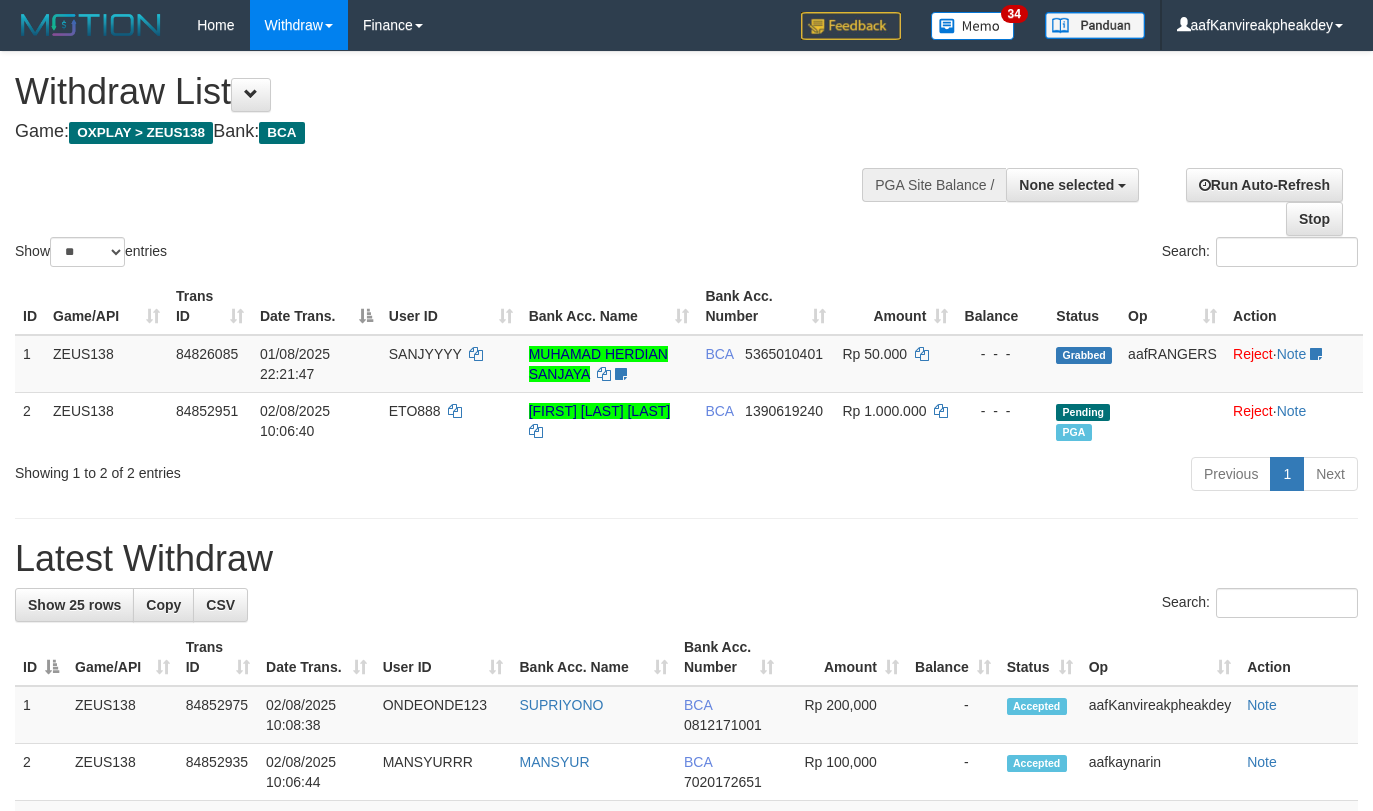 select 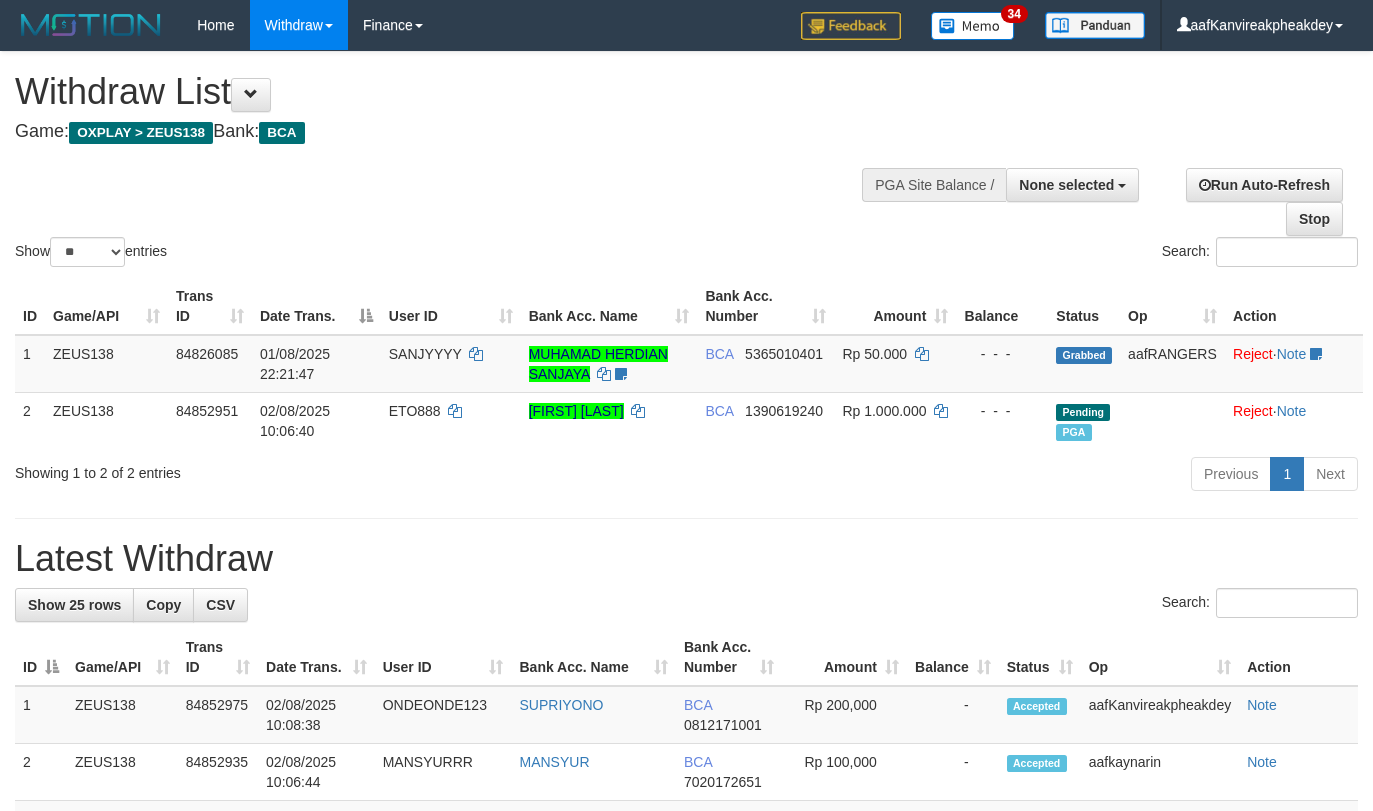 select 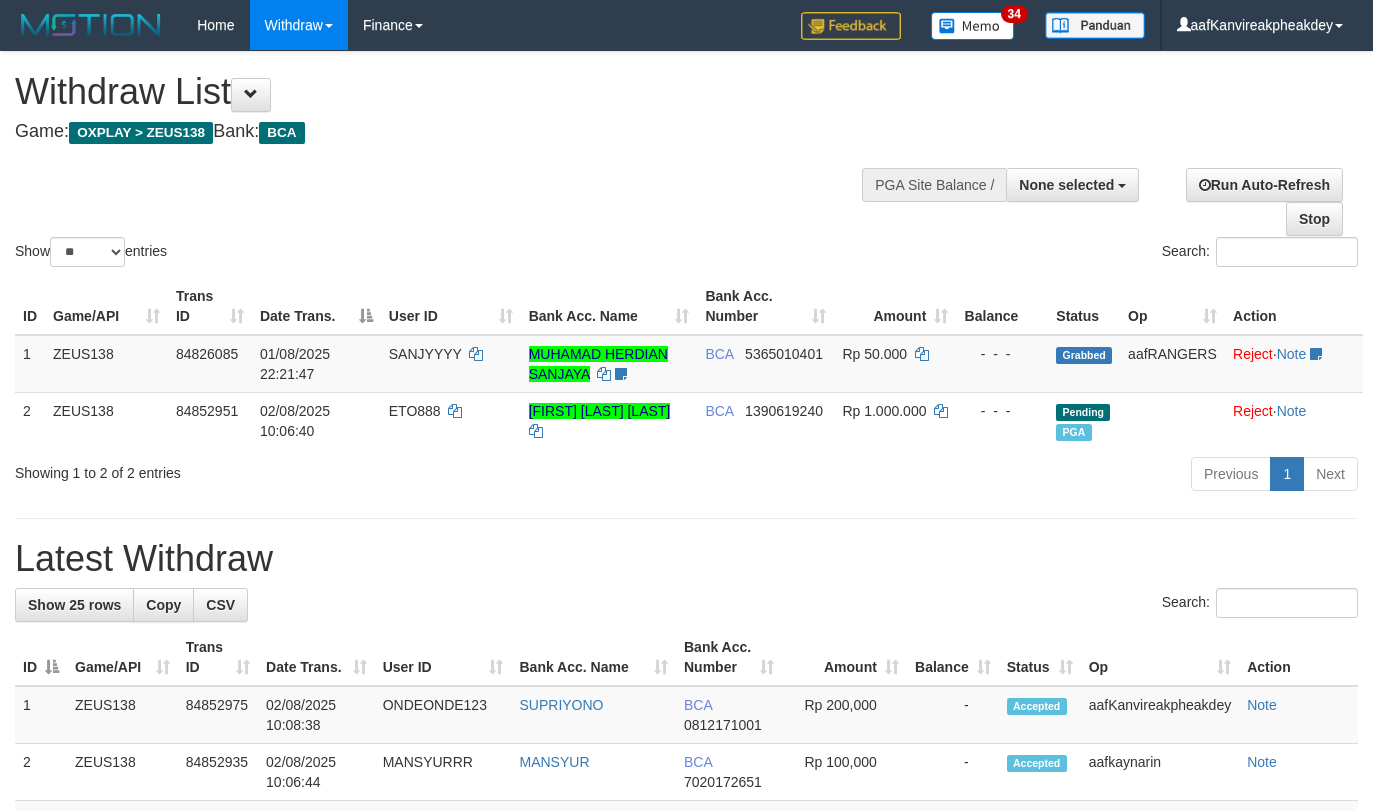 select 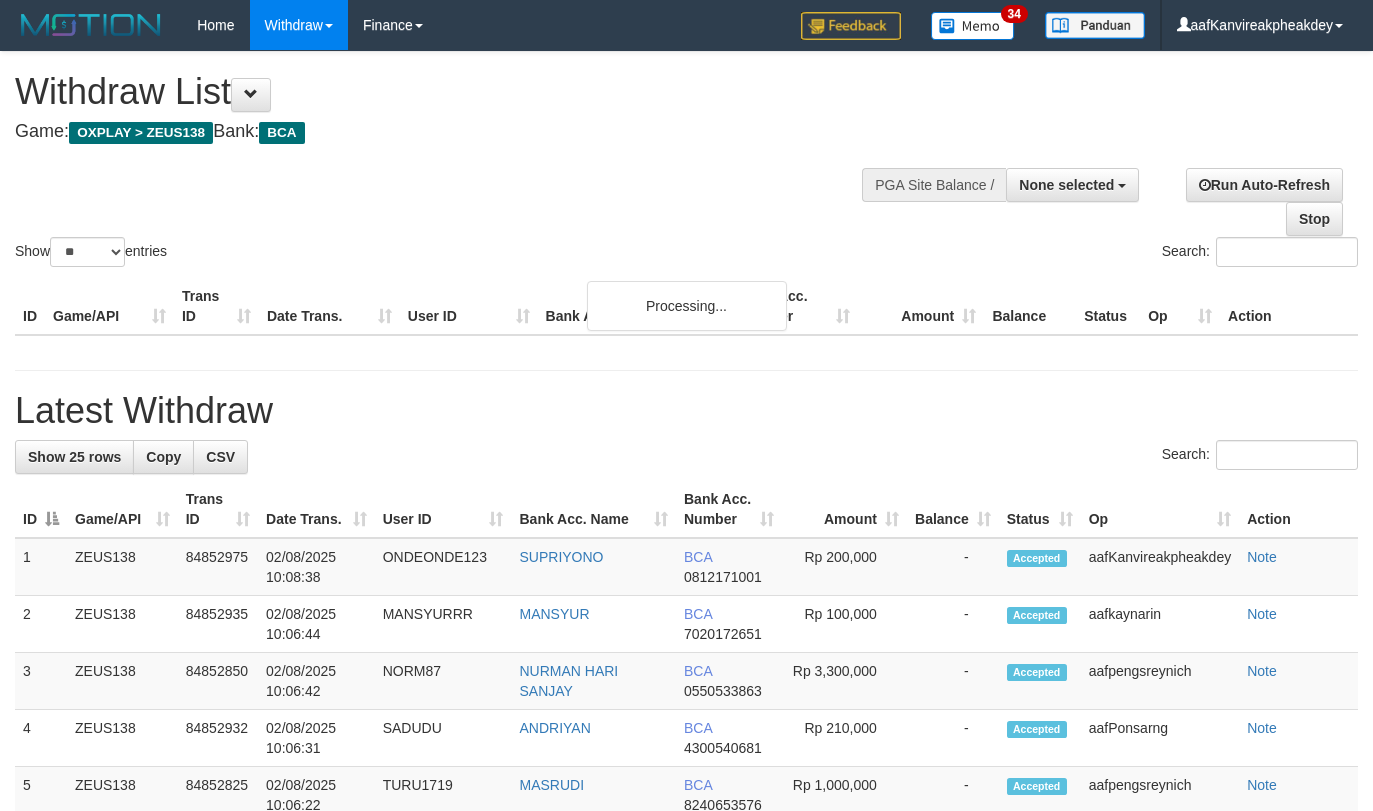 select 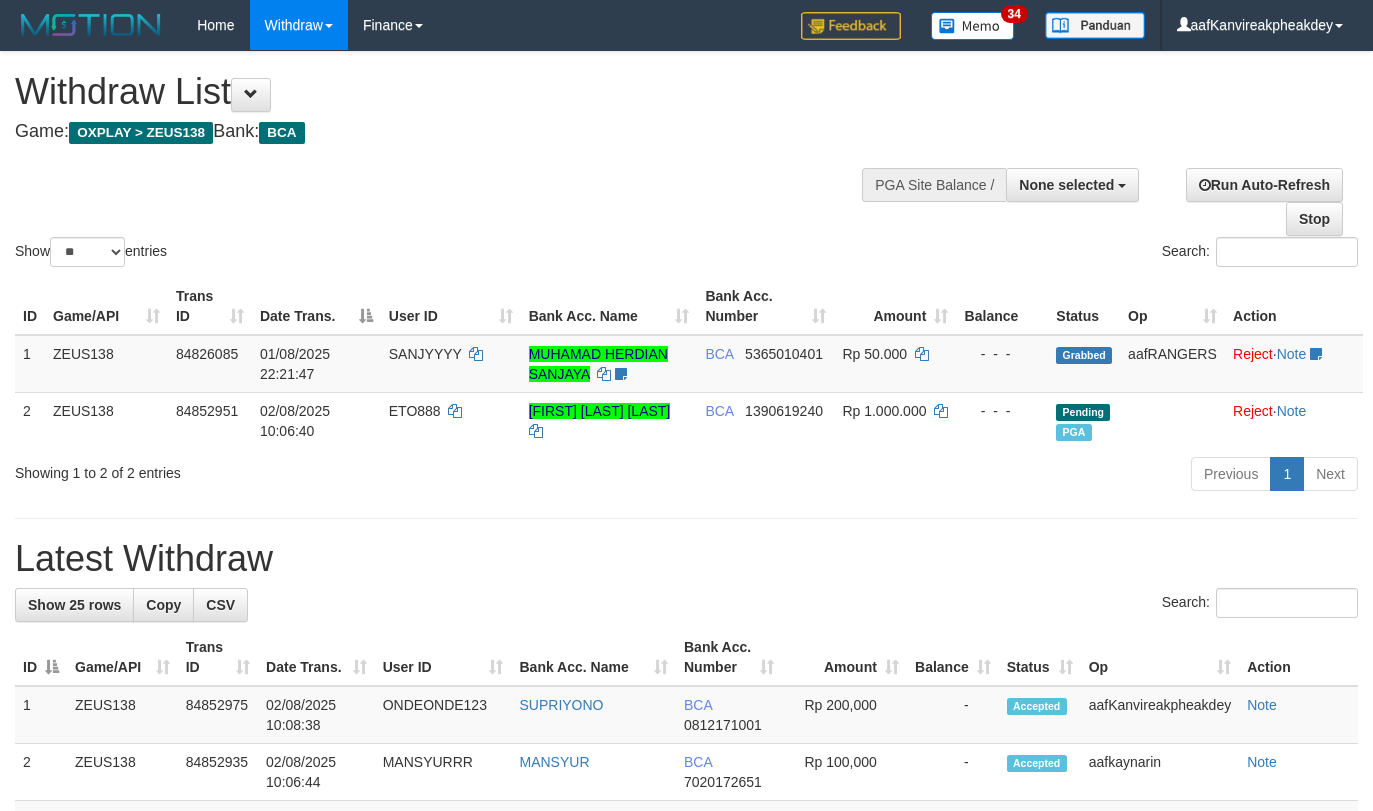 select 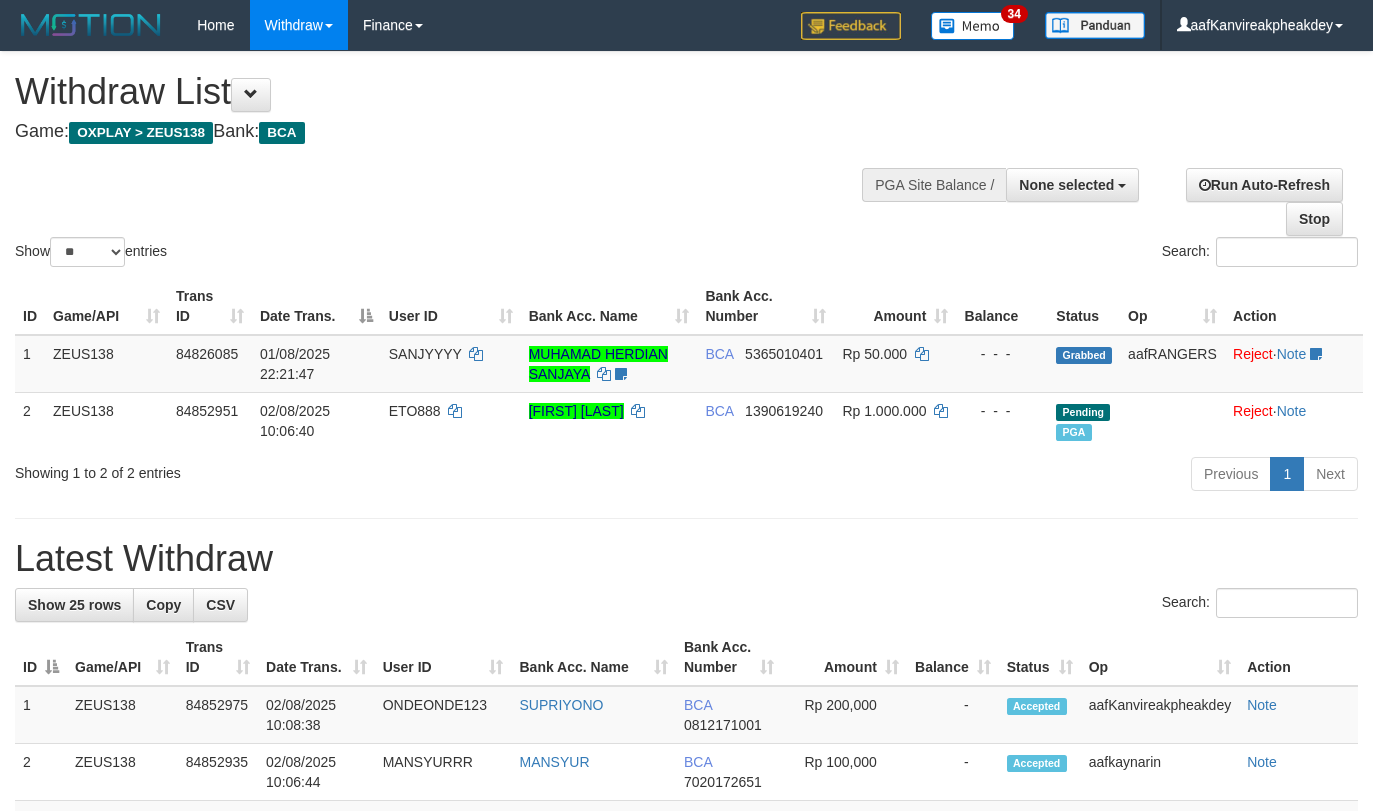 select 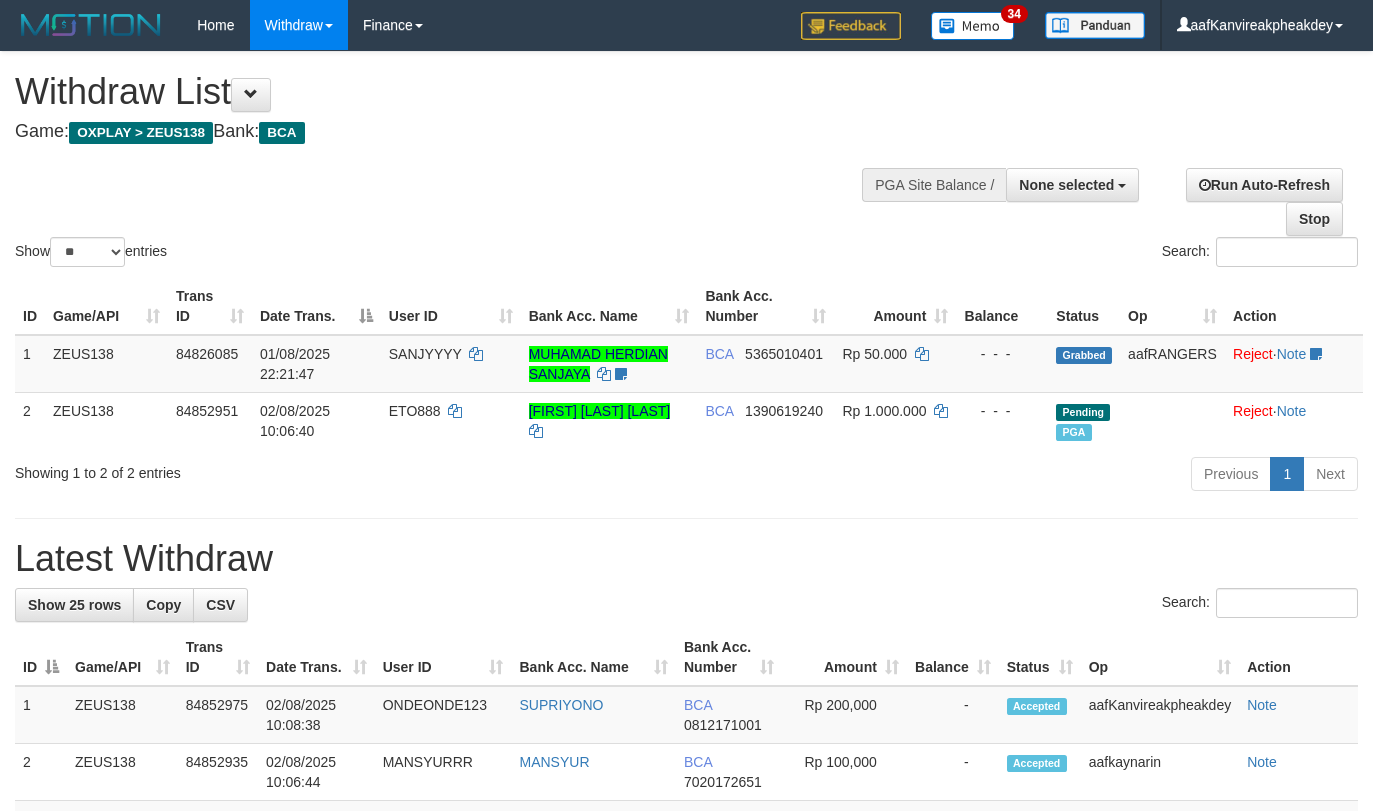 select 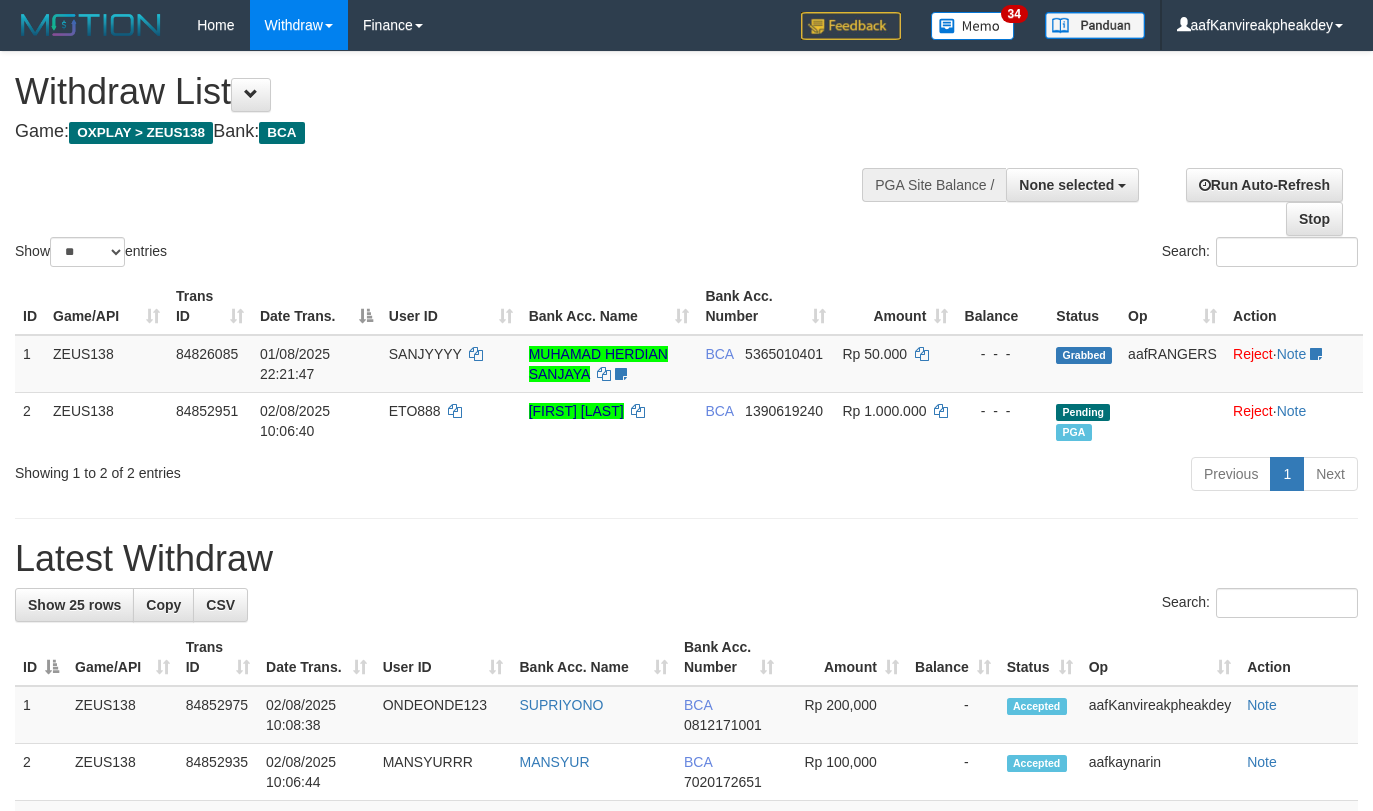 select 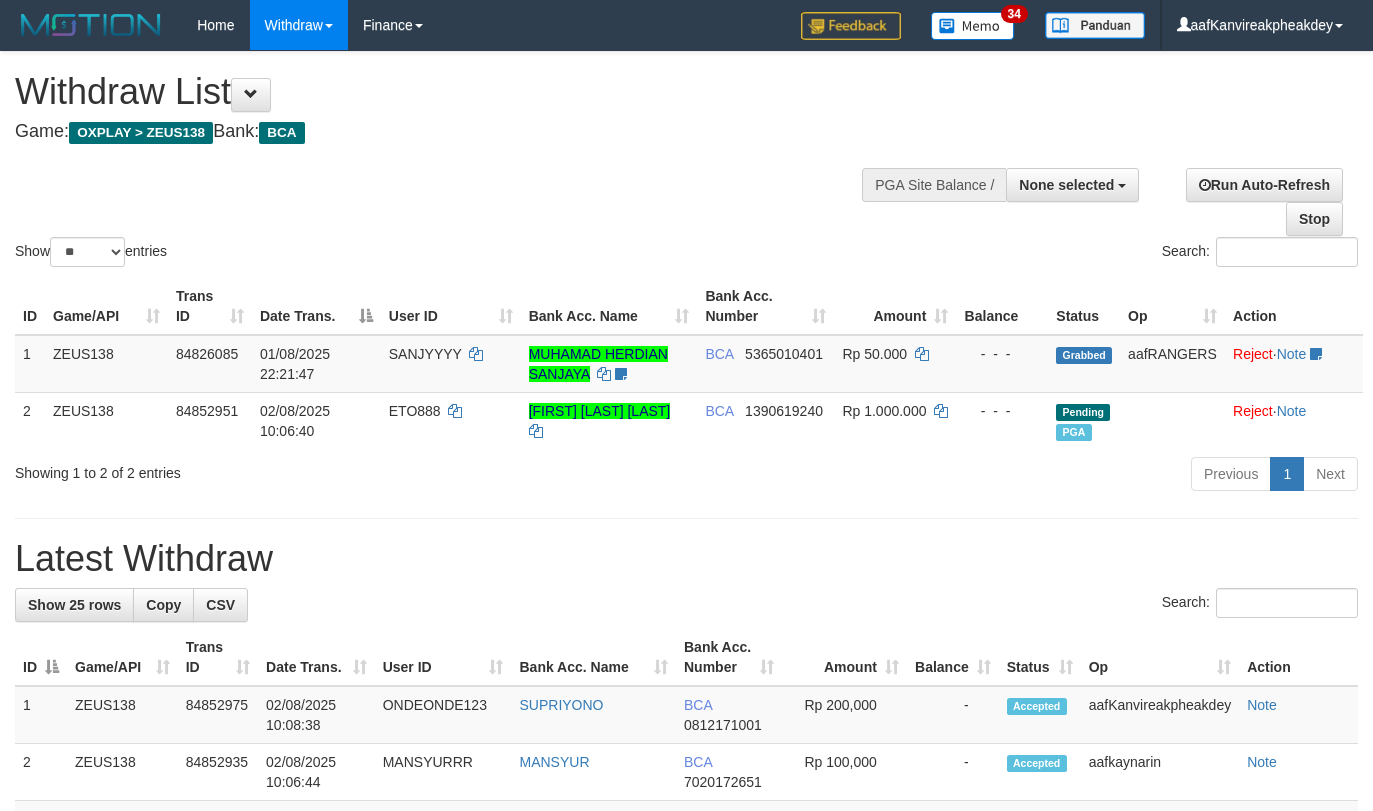 select 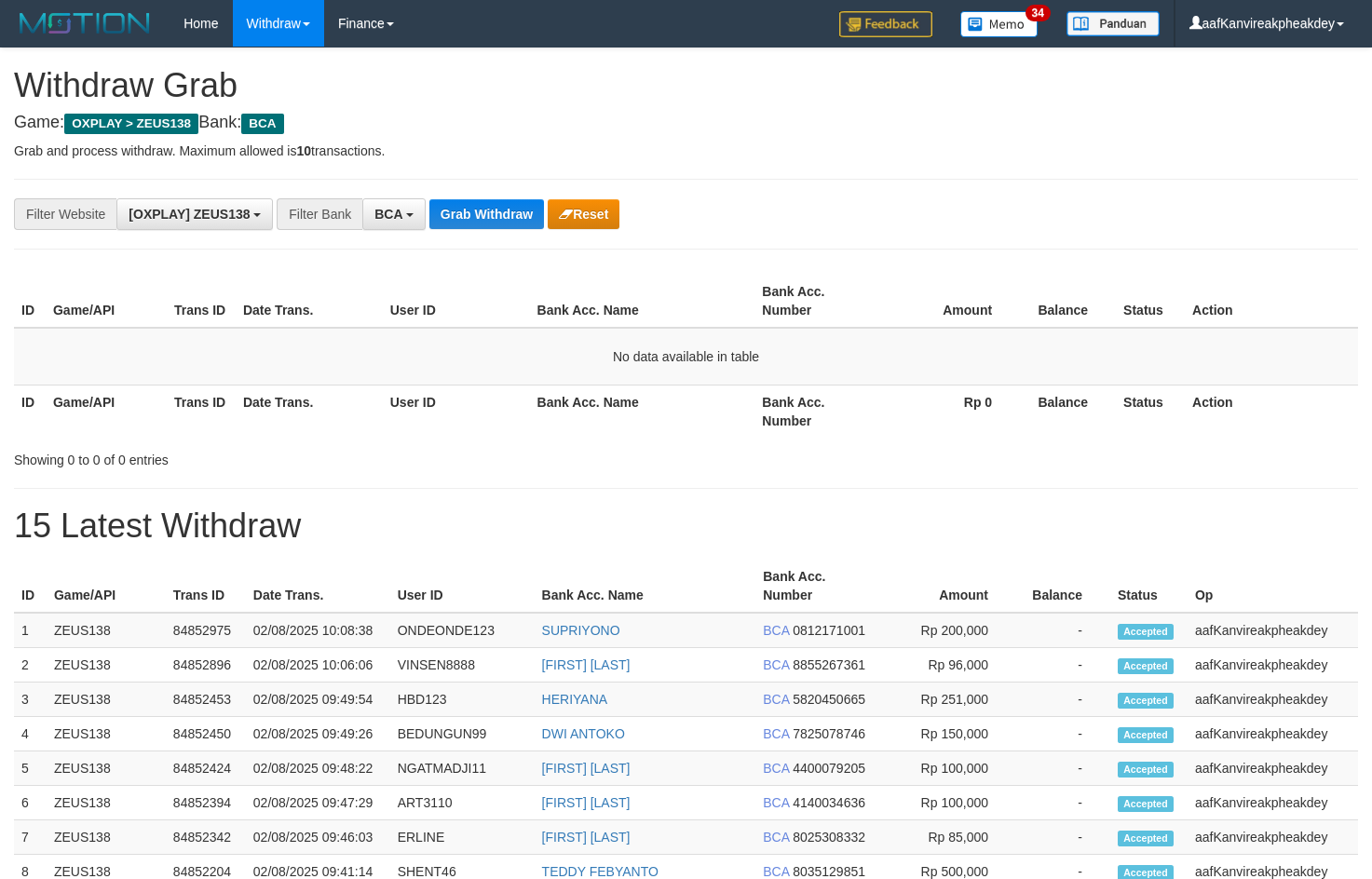 scroll, scrollTop: 0, scrollLeft: 0, axis: both 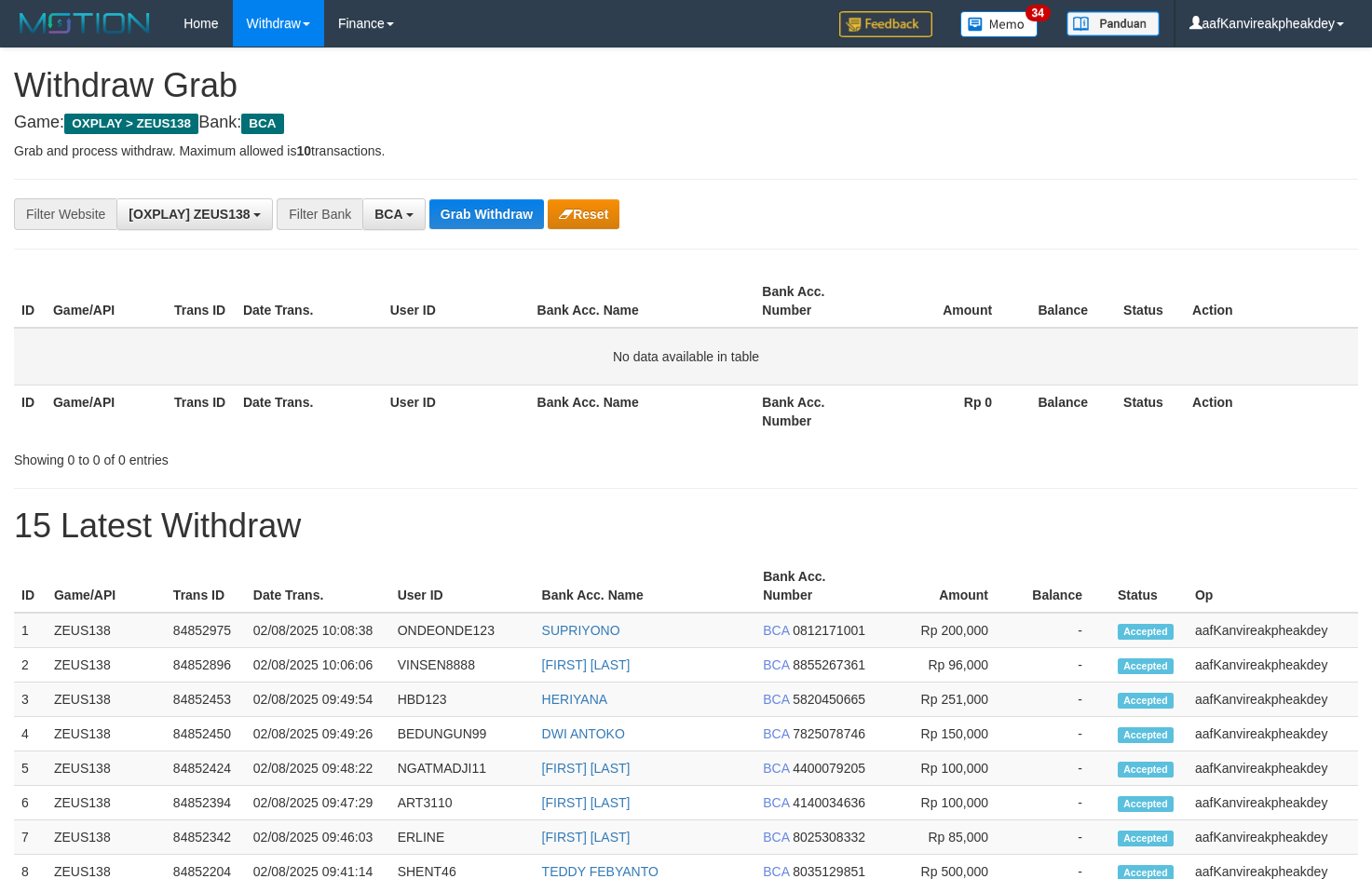 drag, startPoint x: 972, startPoint y: 282, endPoint x: 1107, endPoint y: 338, distance: 146 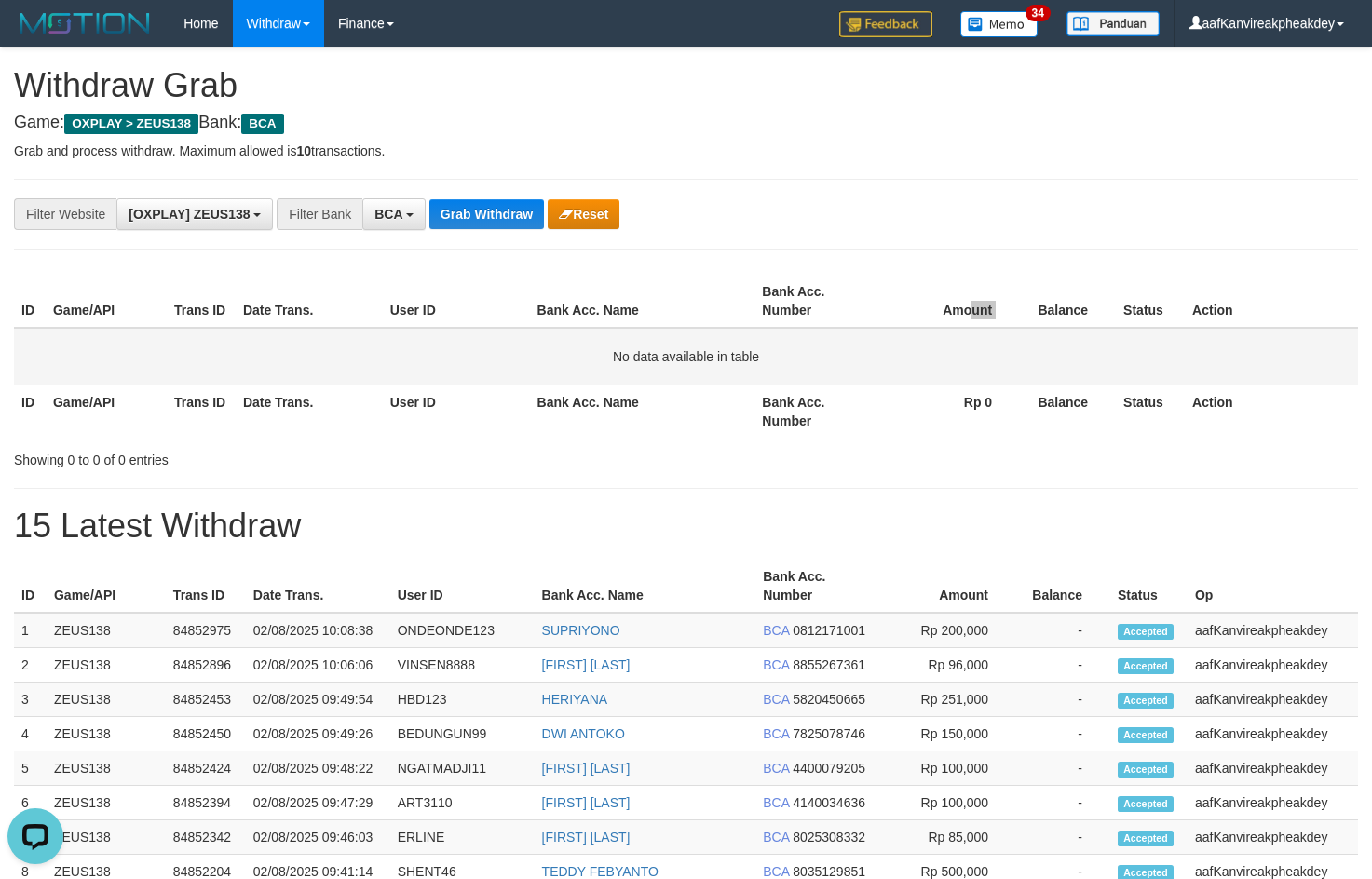 scroll, scrollTop: 0, scrollLeft: 0, axis: both 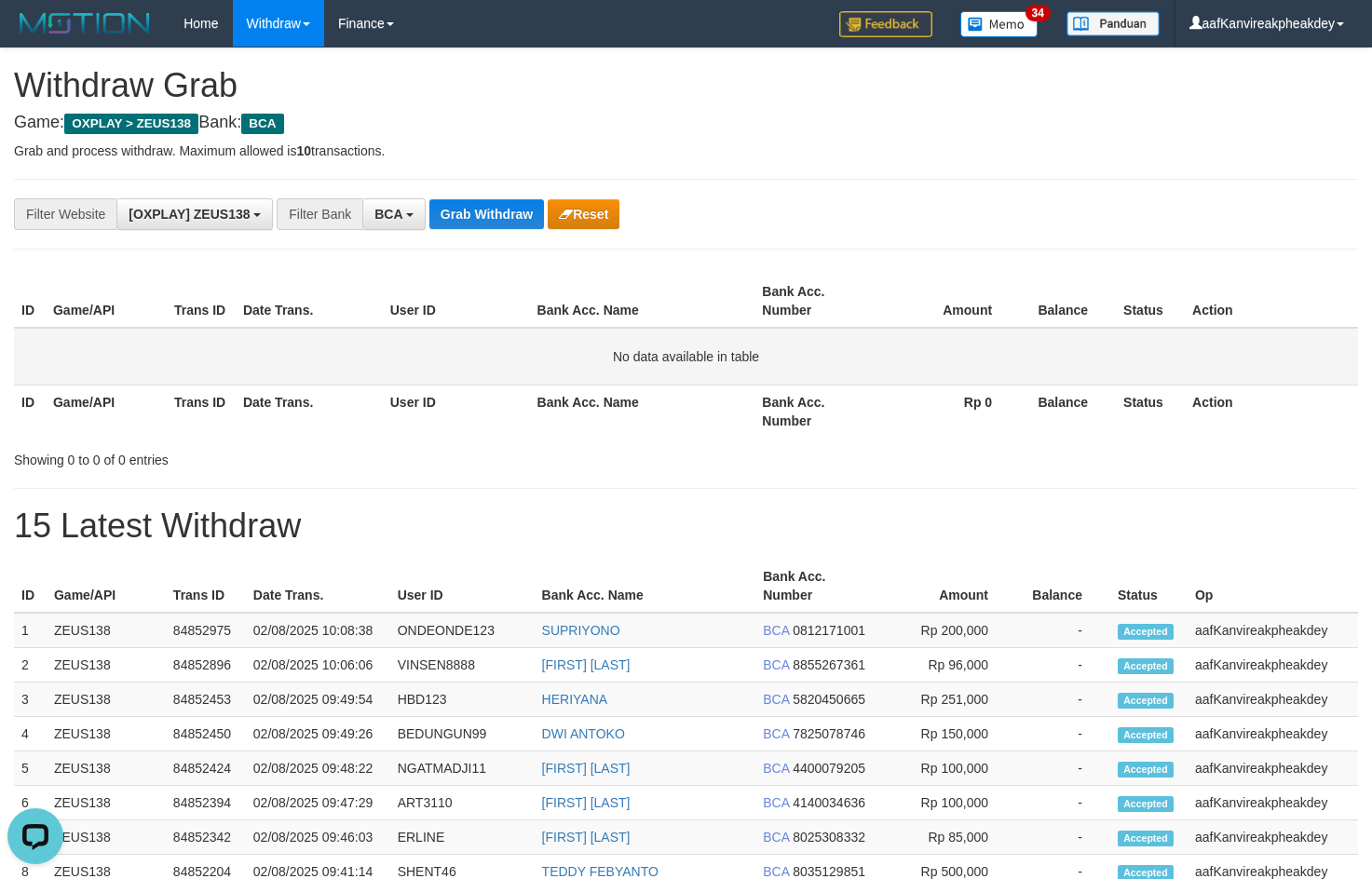 click on "No data available in table" at bounding box center (686, 357) 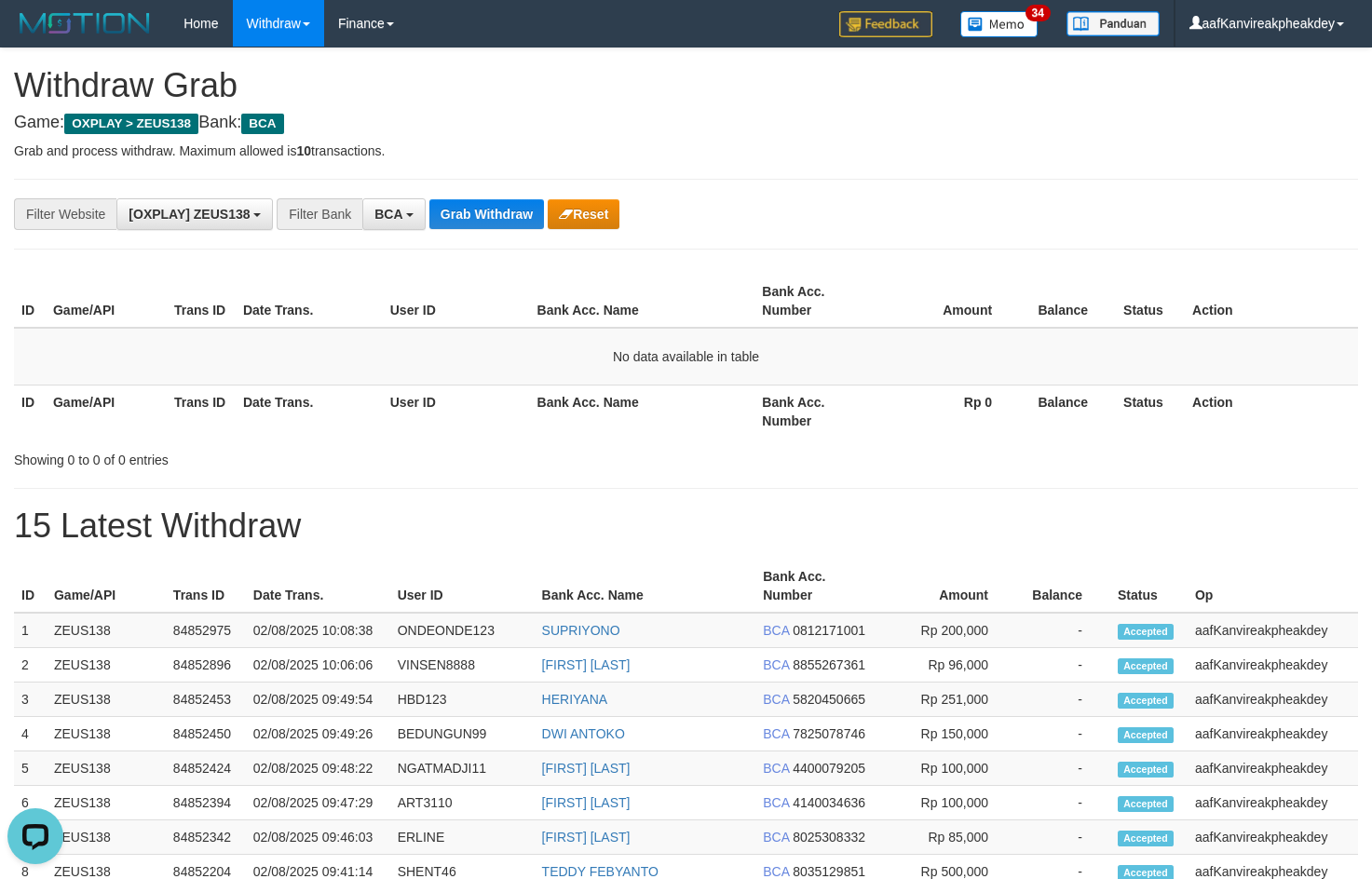 drag, startPoint x: 743, startPoint y: 214, endPoint x: 713, endPoint y: 223, distance: 31.32092 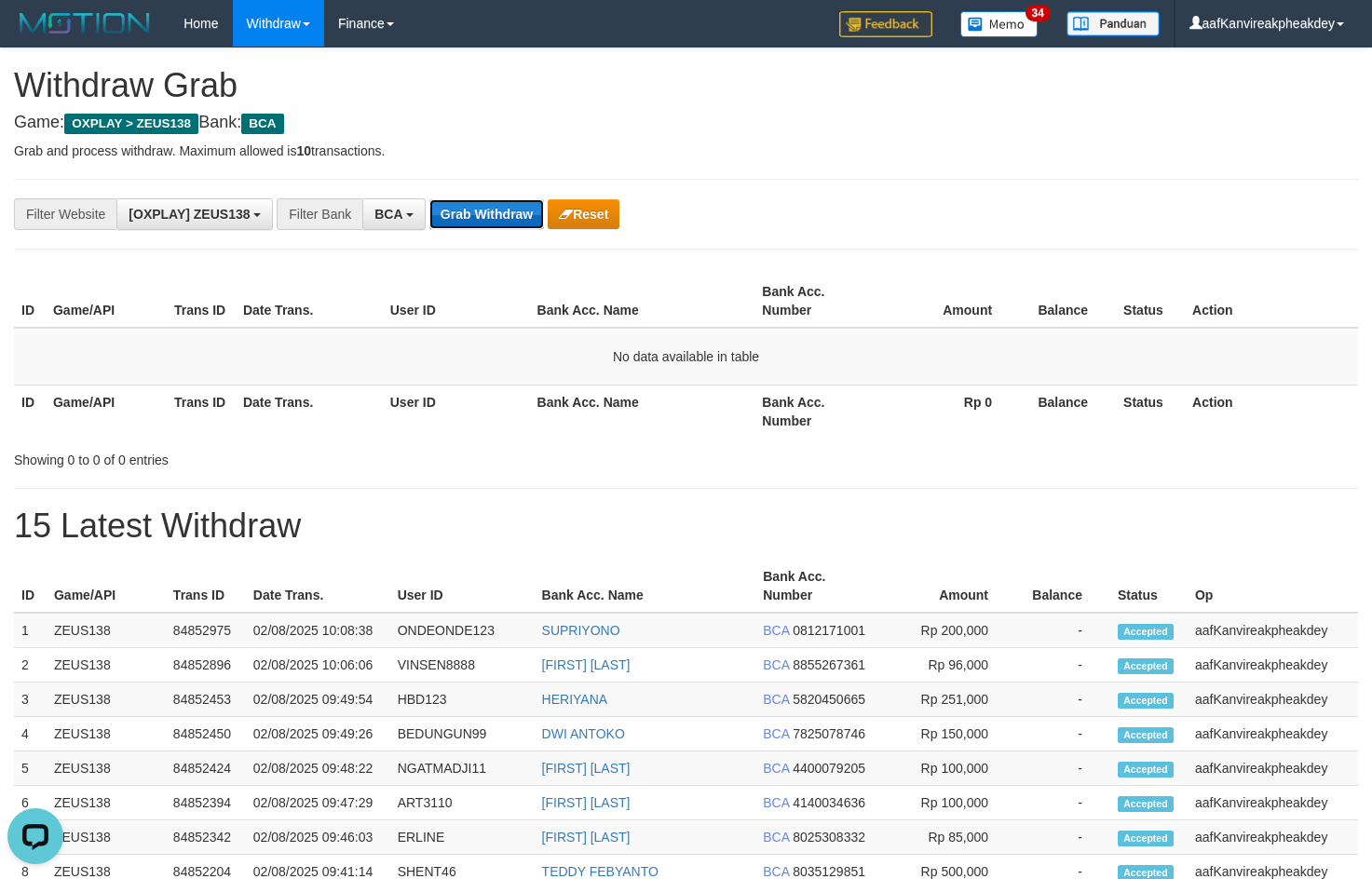 click on "Grab Withdraw" at bounding box center [486, 214] 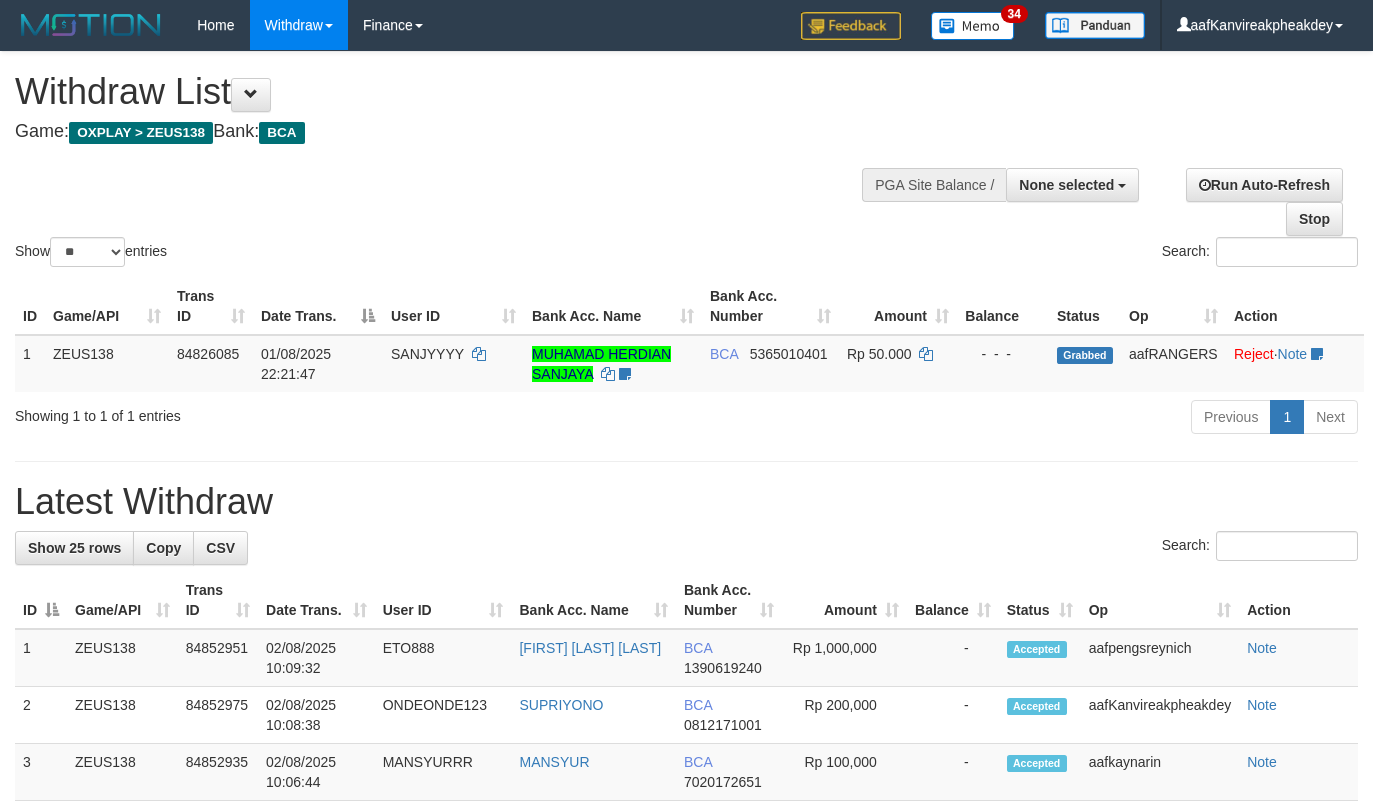 select 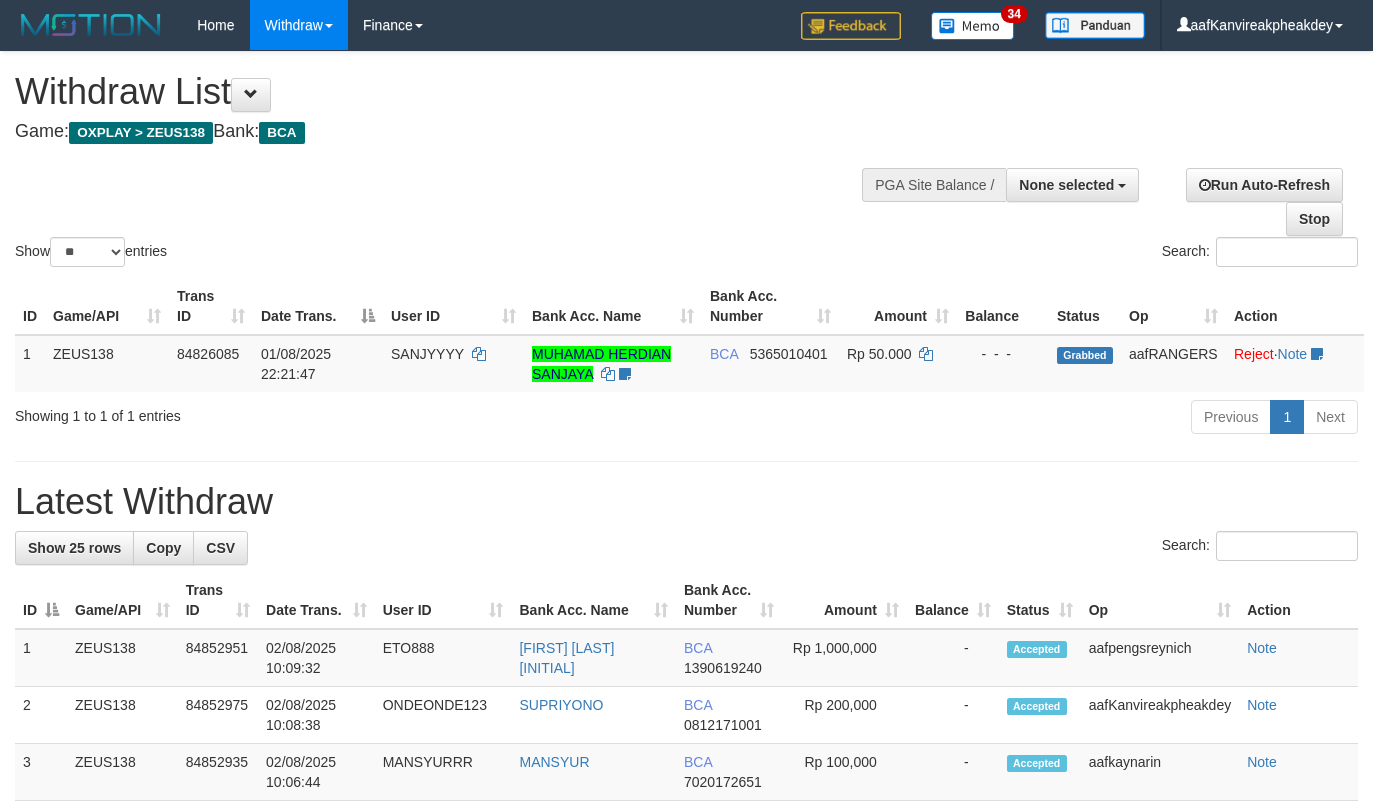 select 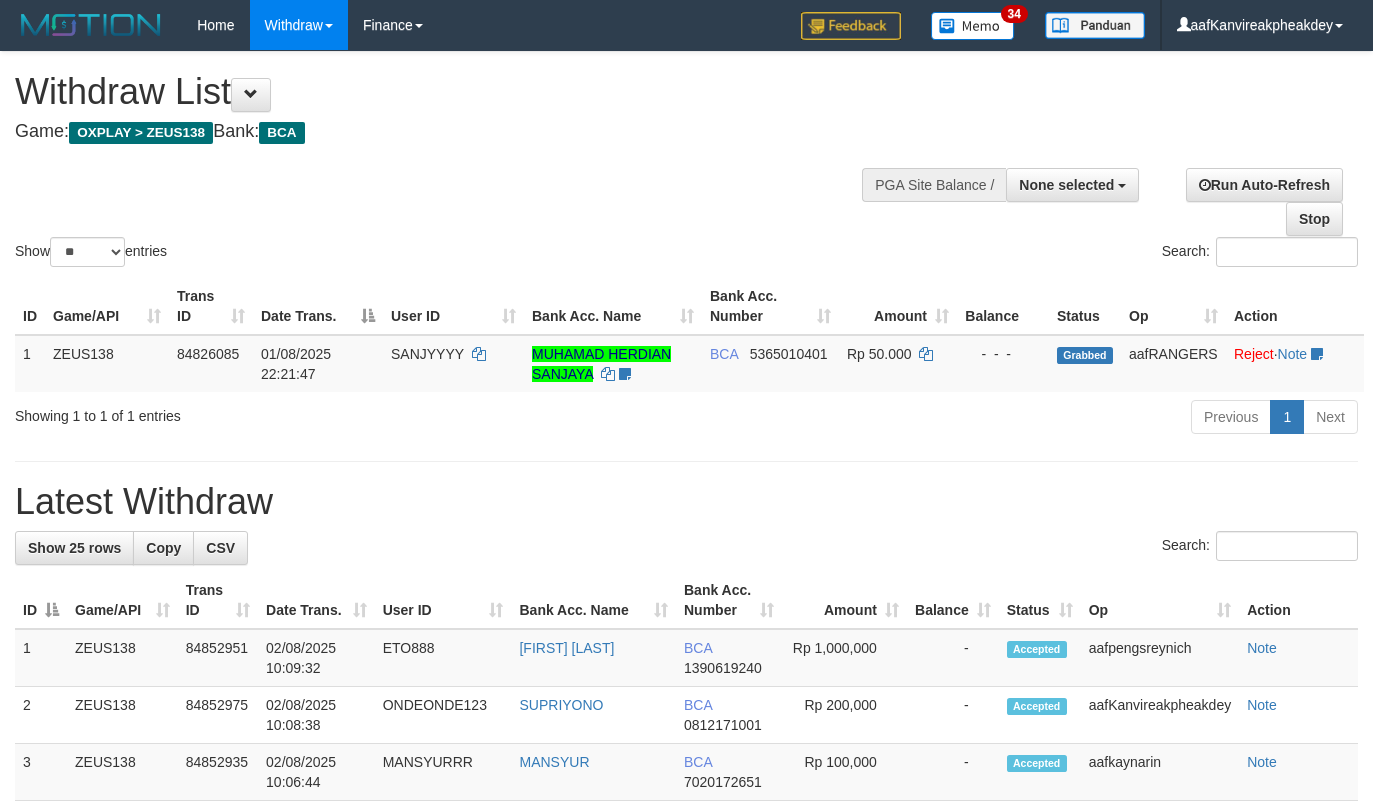select 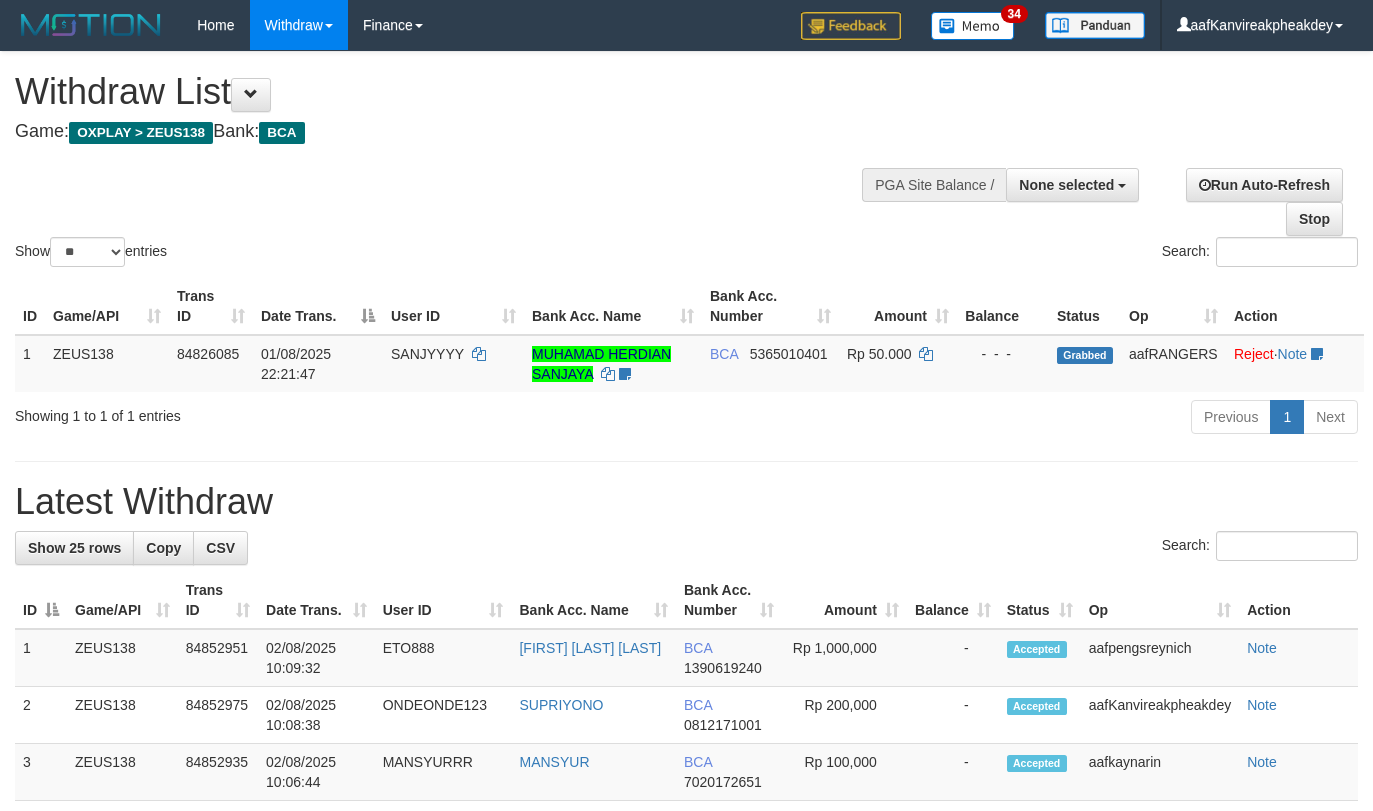 select 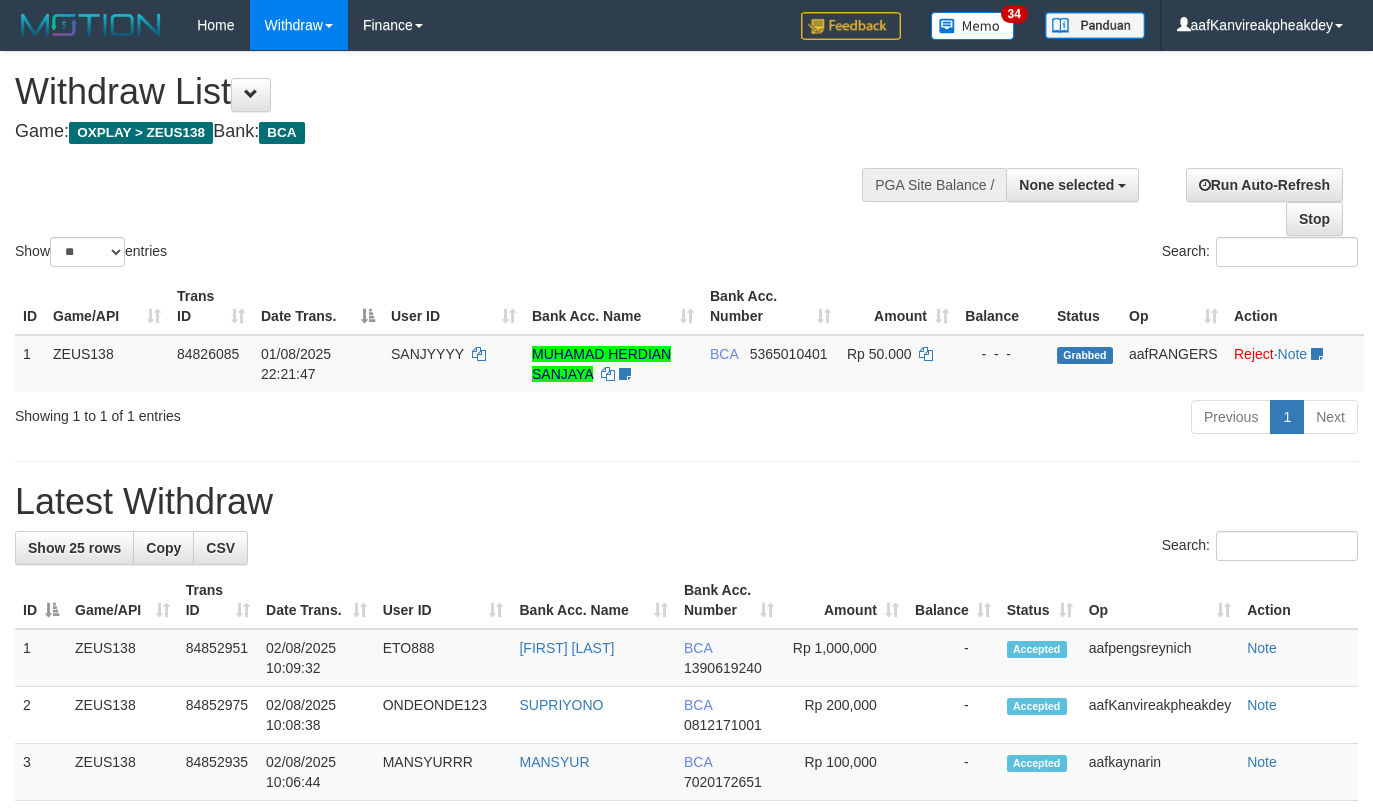 select 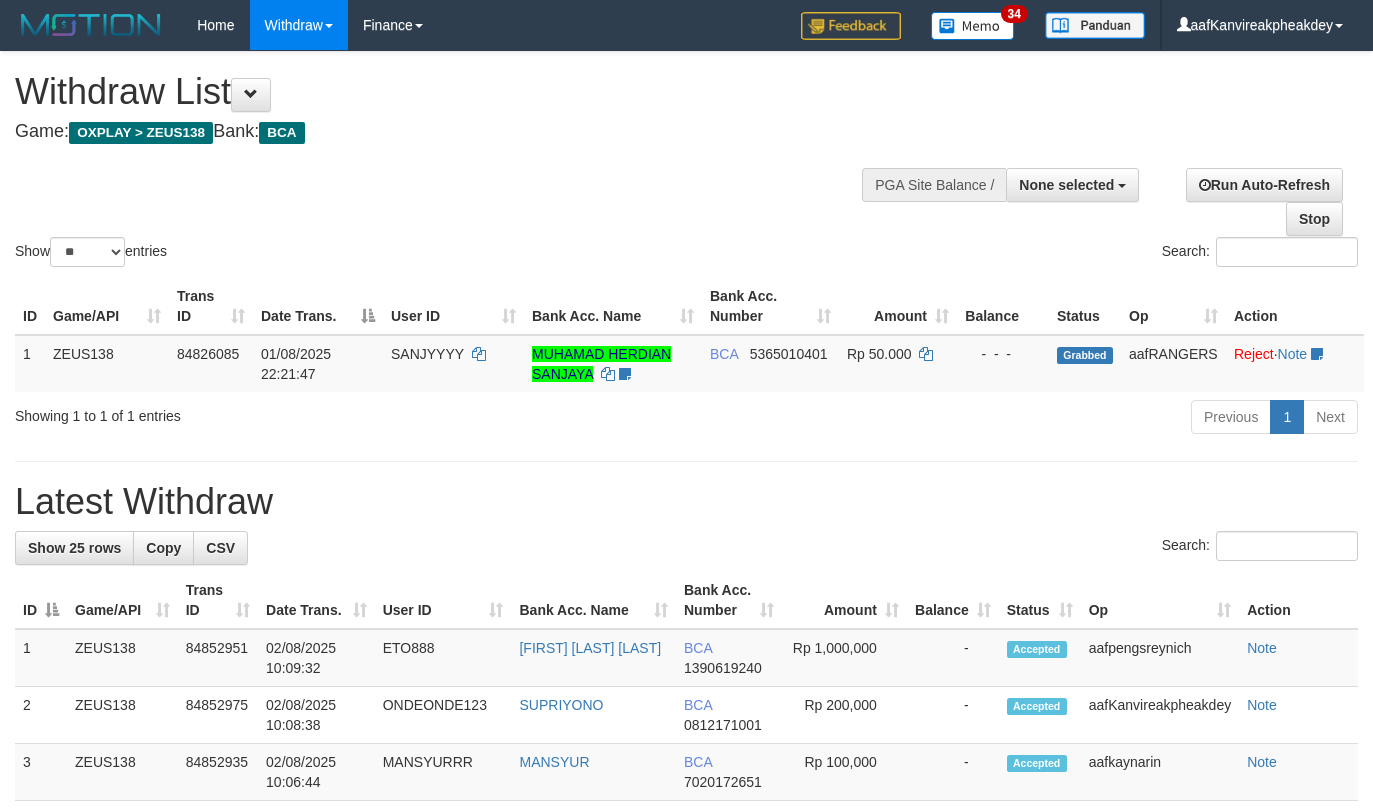 select 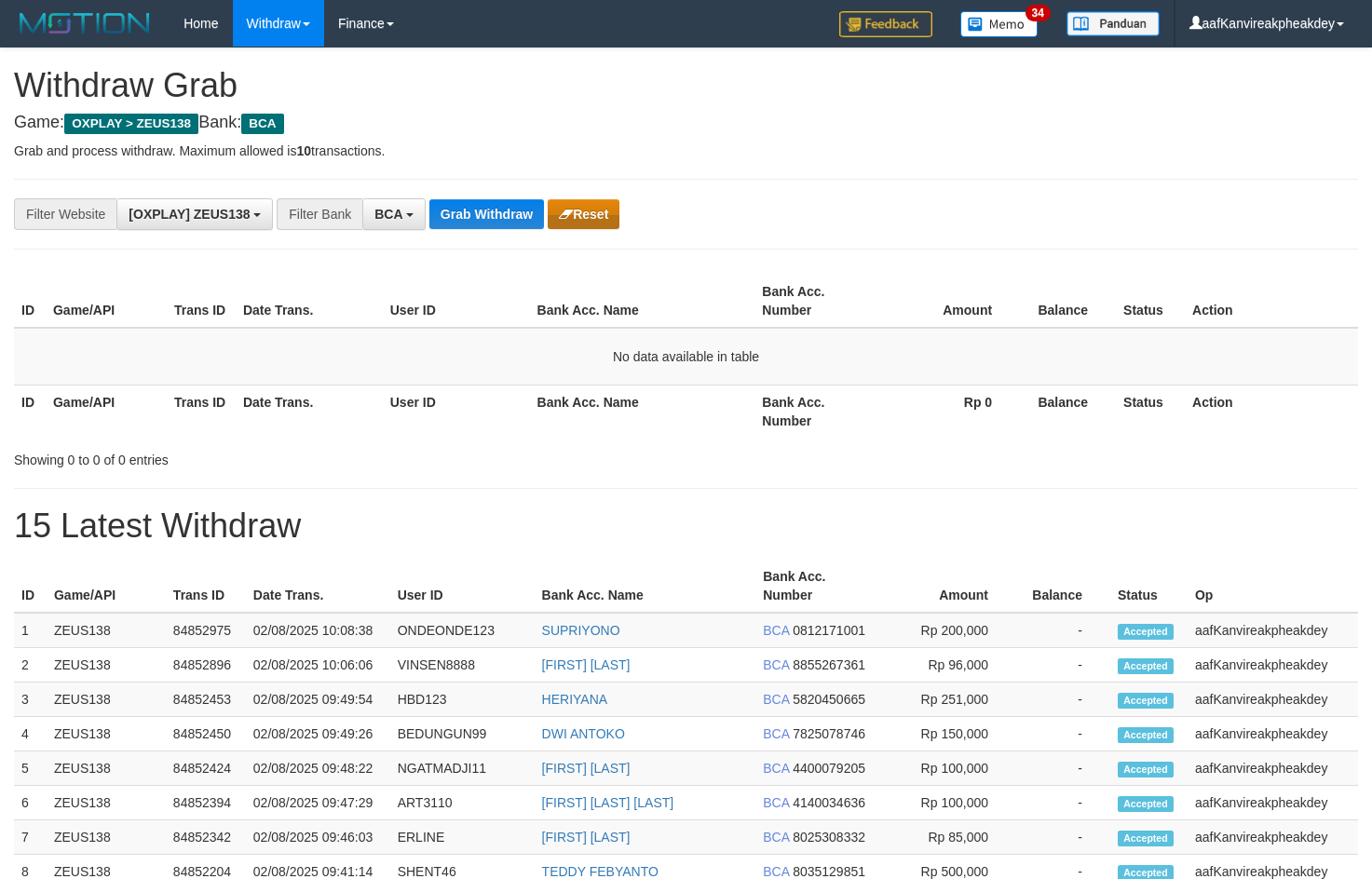 scroll, scrollTop: 0, scrollLeft: 0, axis: both 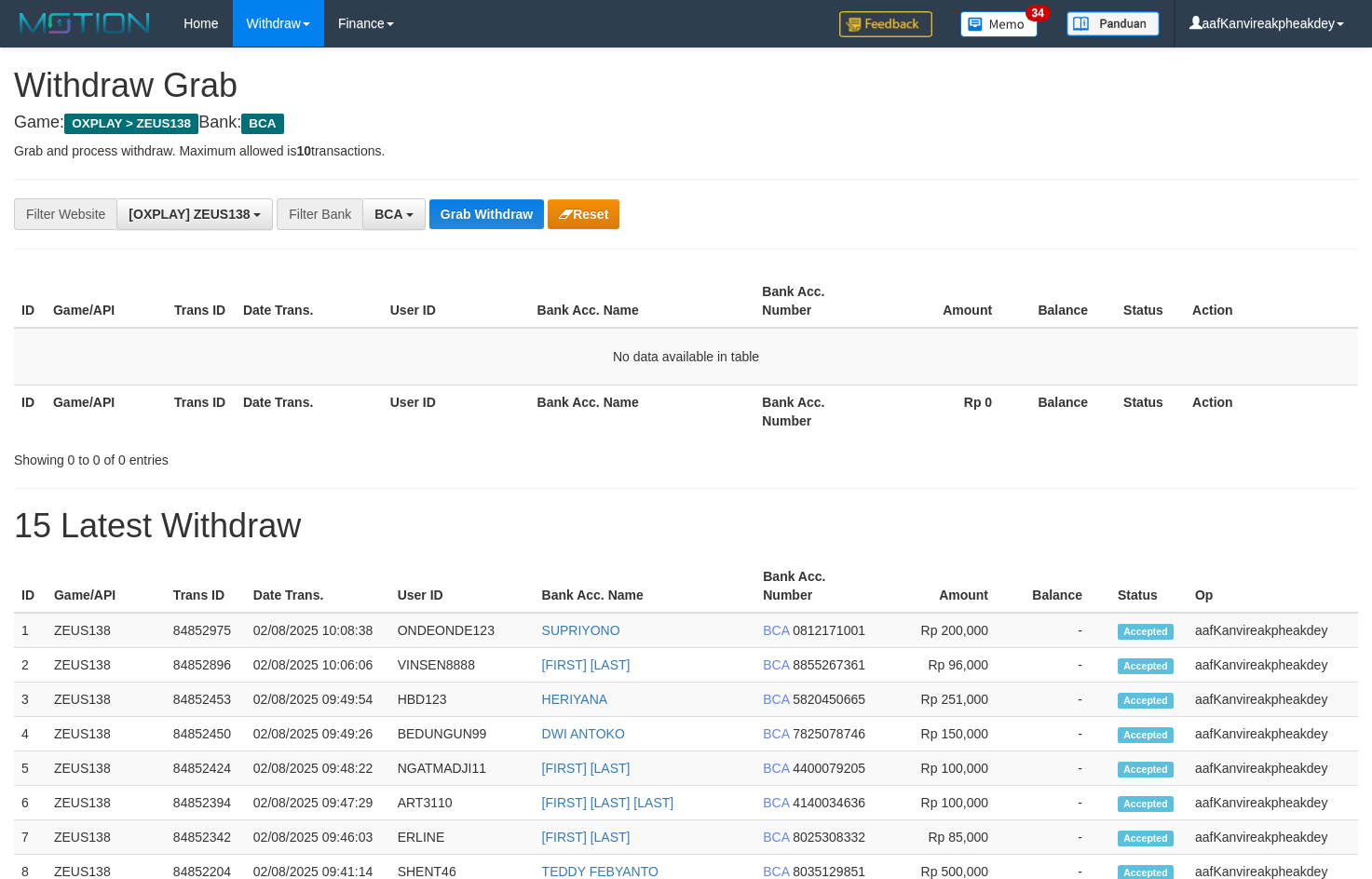 click on "Amount" at bounding box center [947, 301] 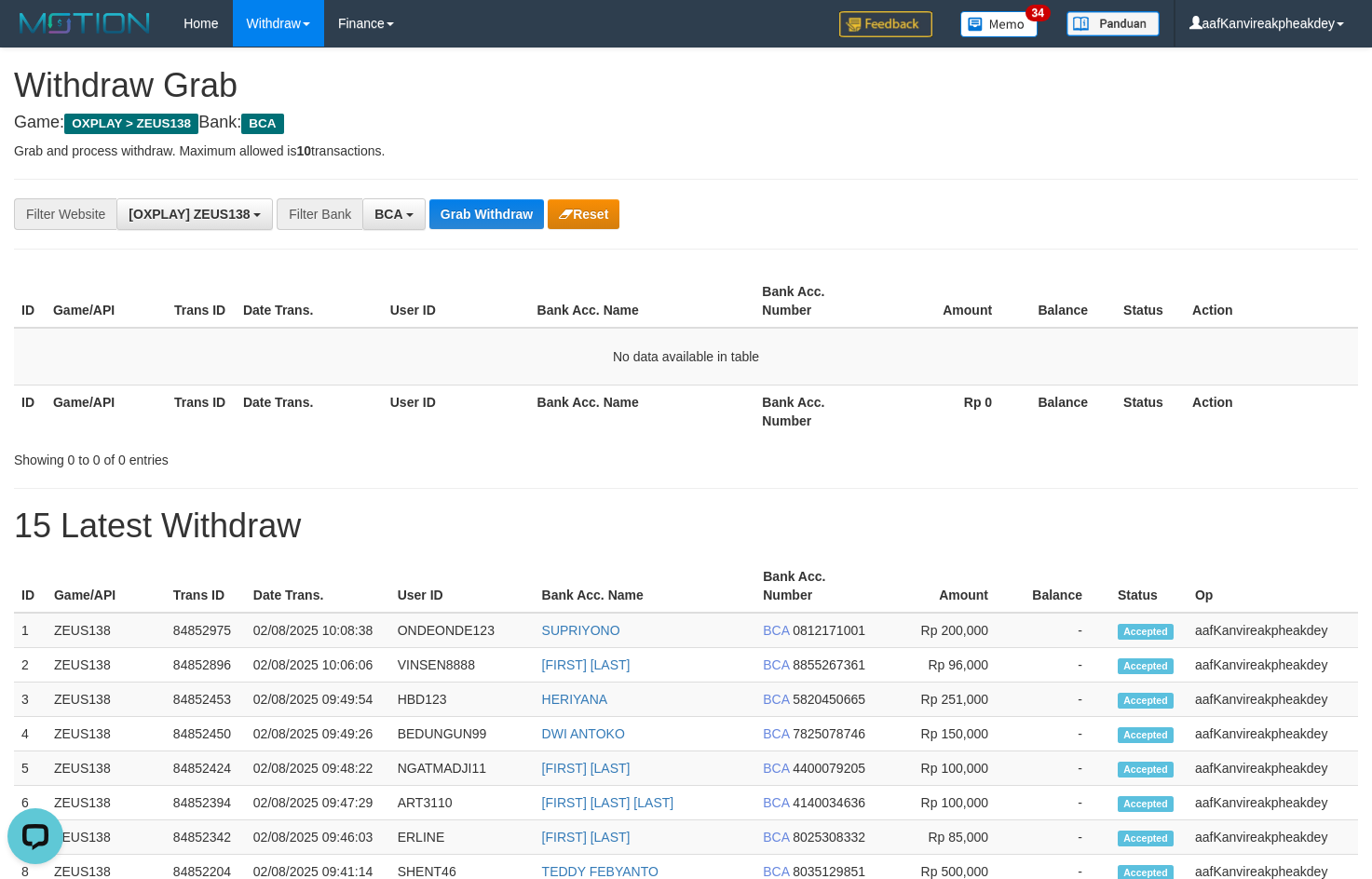 scroll, scrollTop: 0, scrollLeft: 0, axis: both 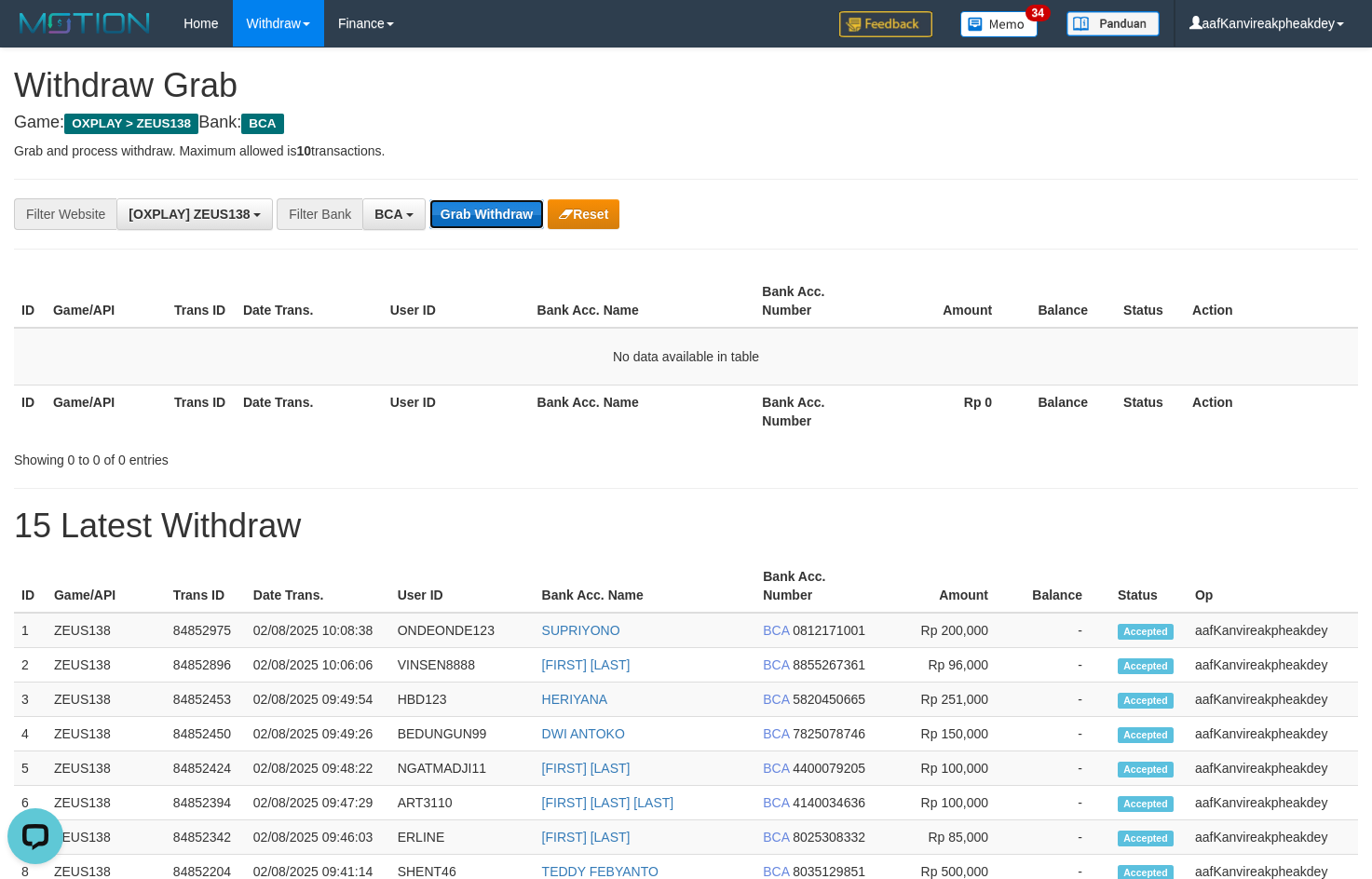 click on "Grab Withdraw" at bounding box center (486, 214) 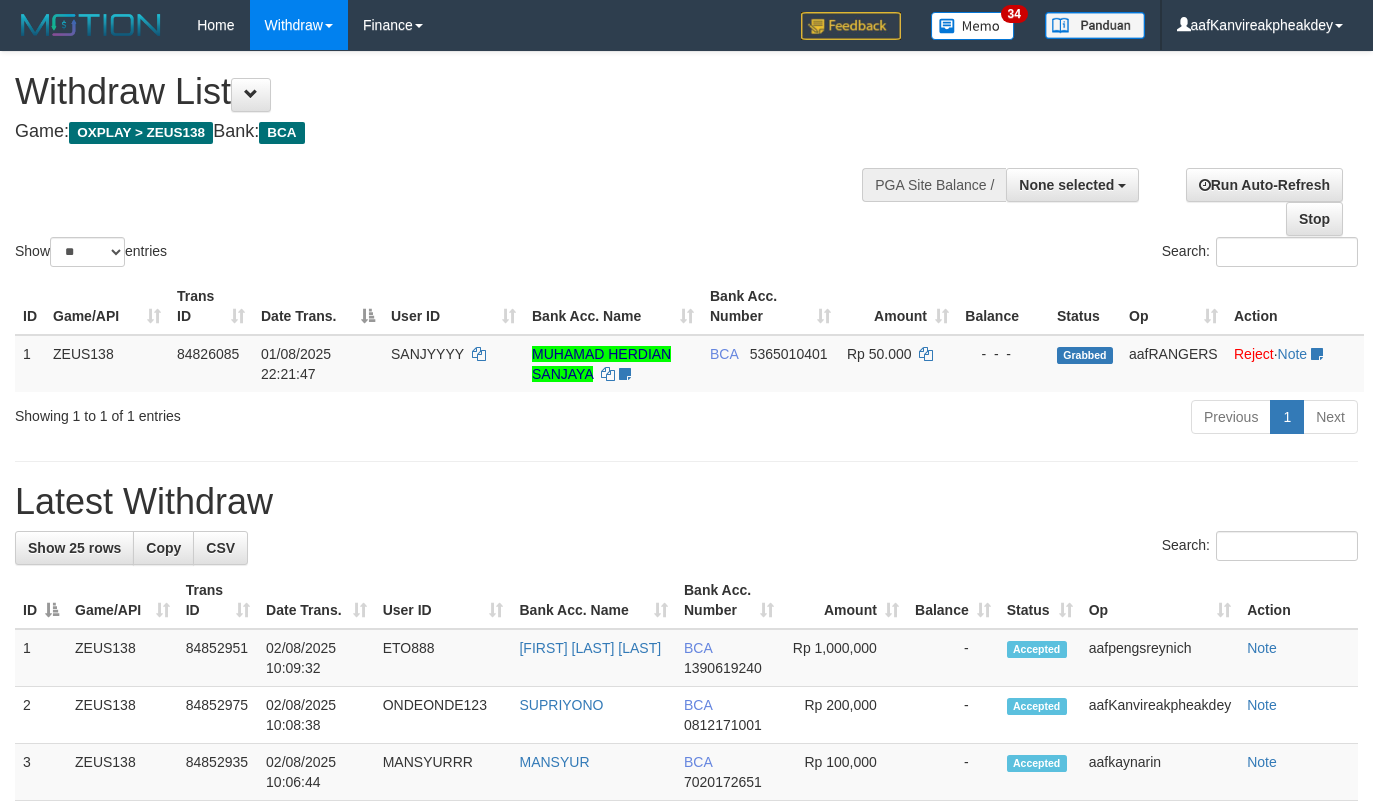 select 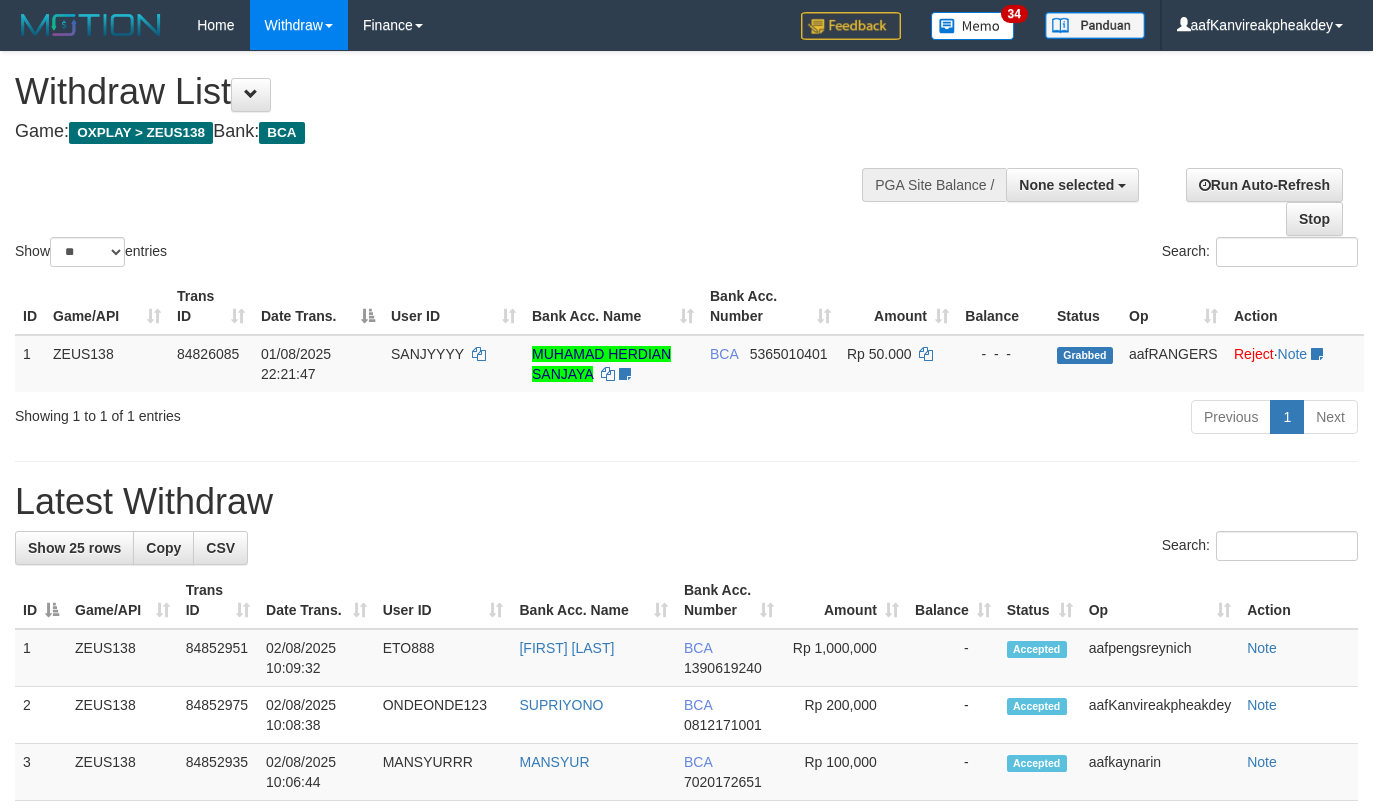 select 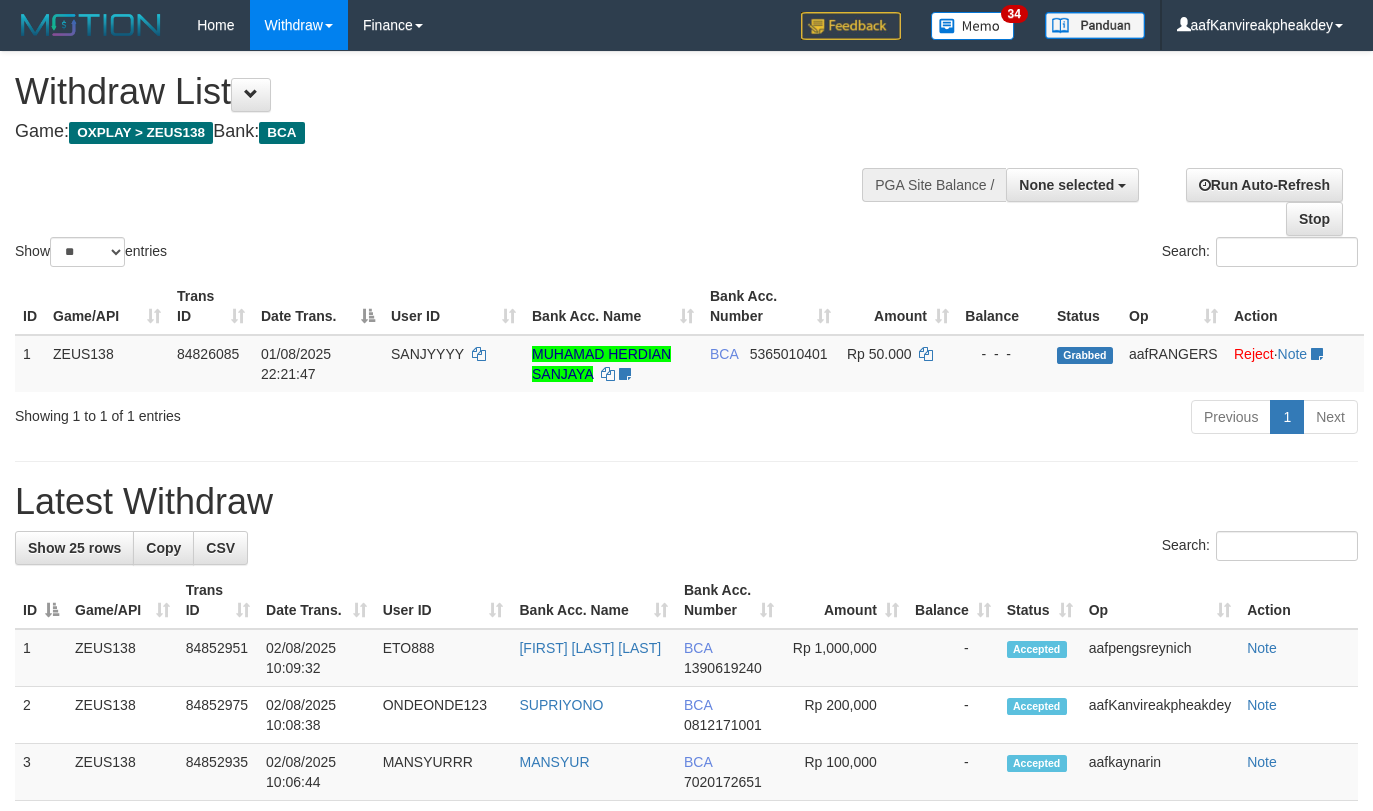 select 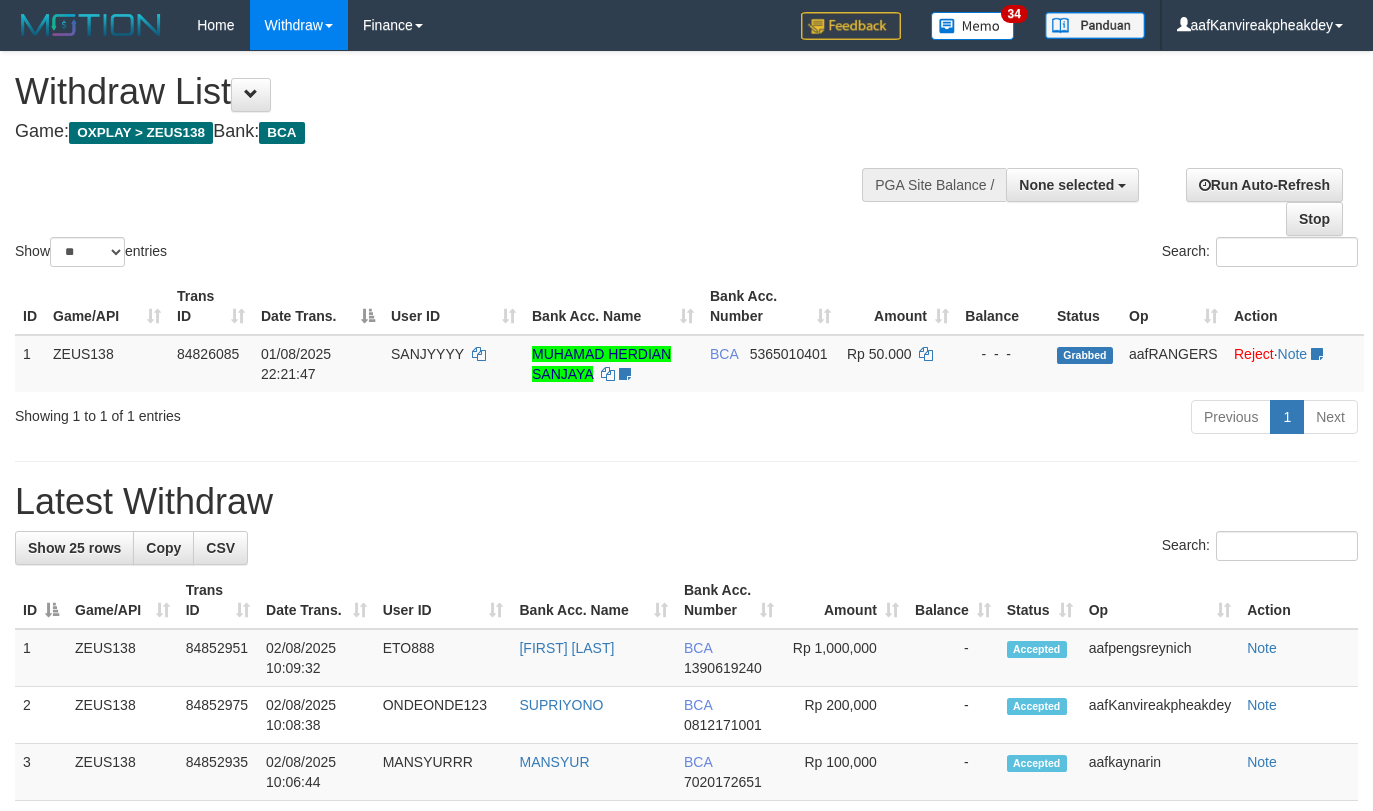 select 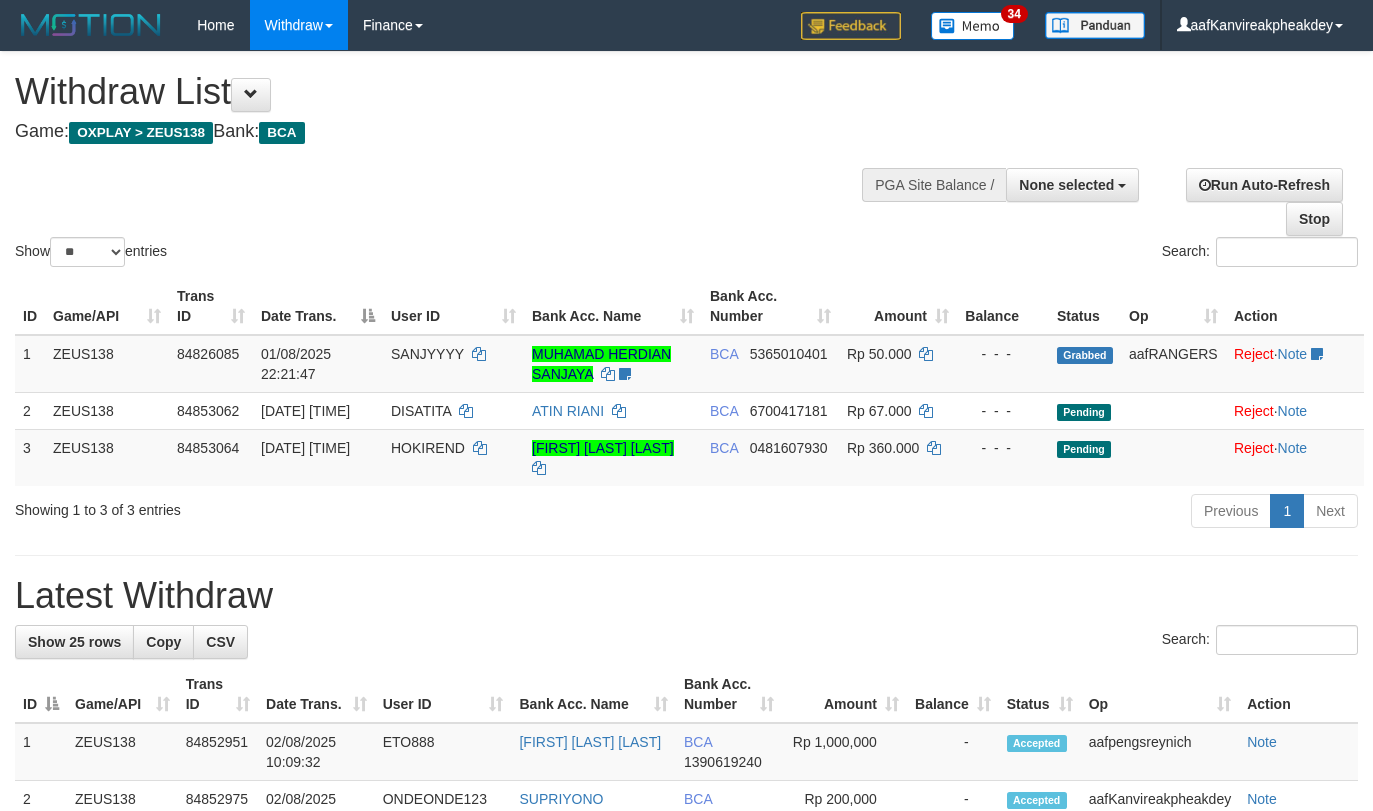select 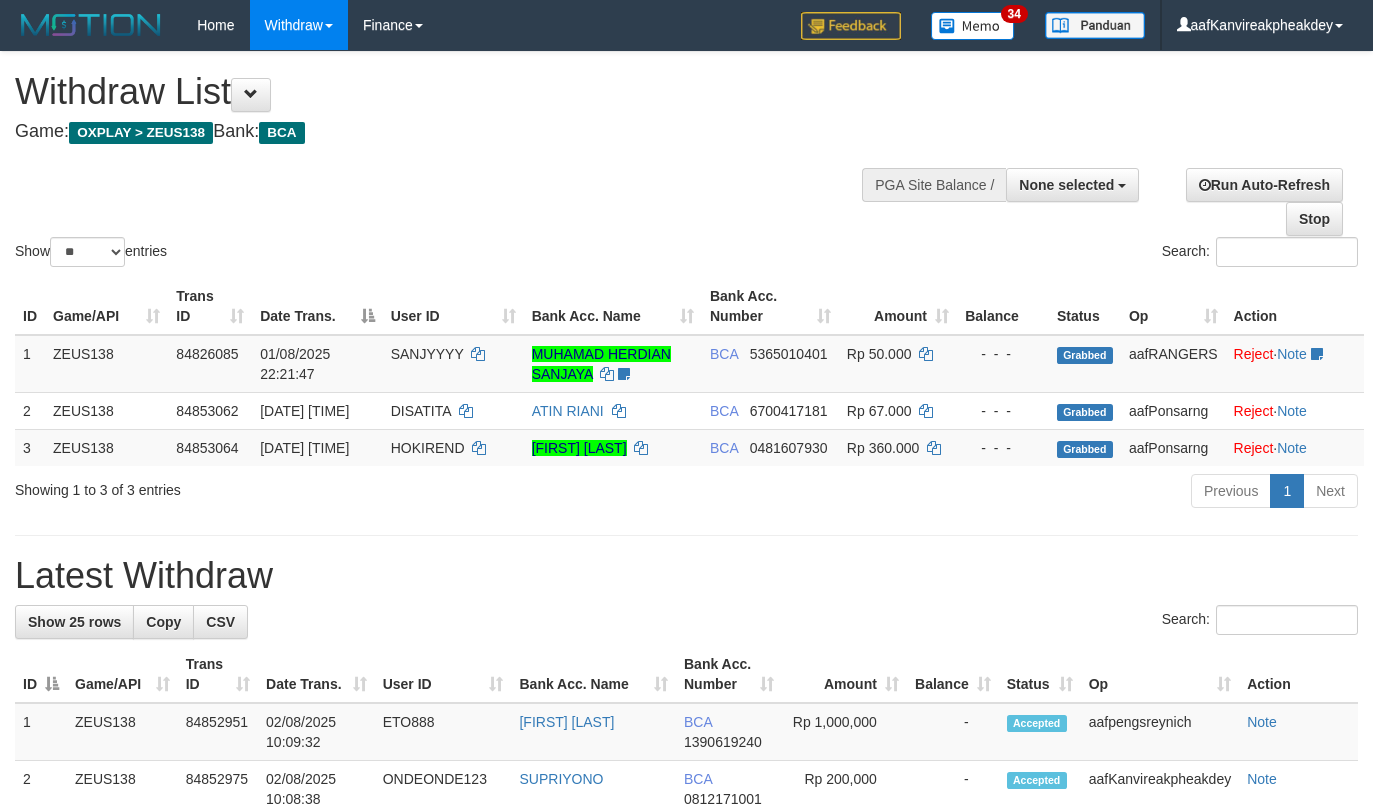 select 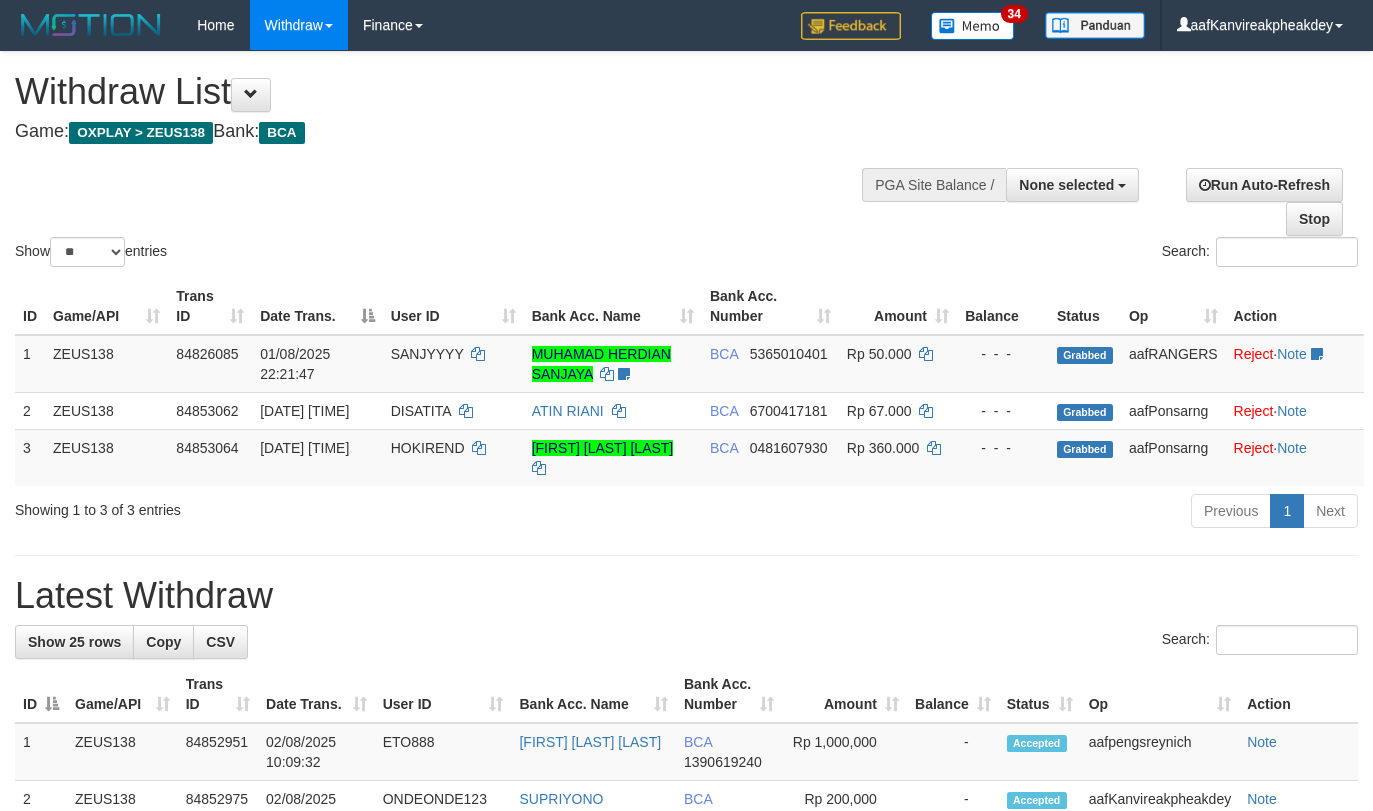 select 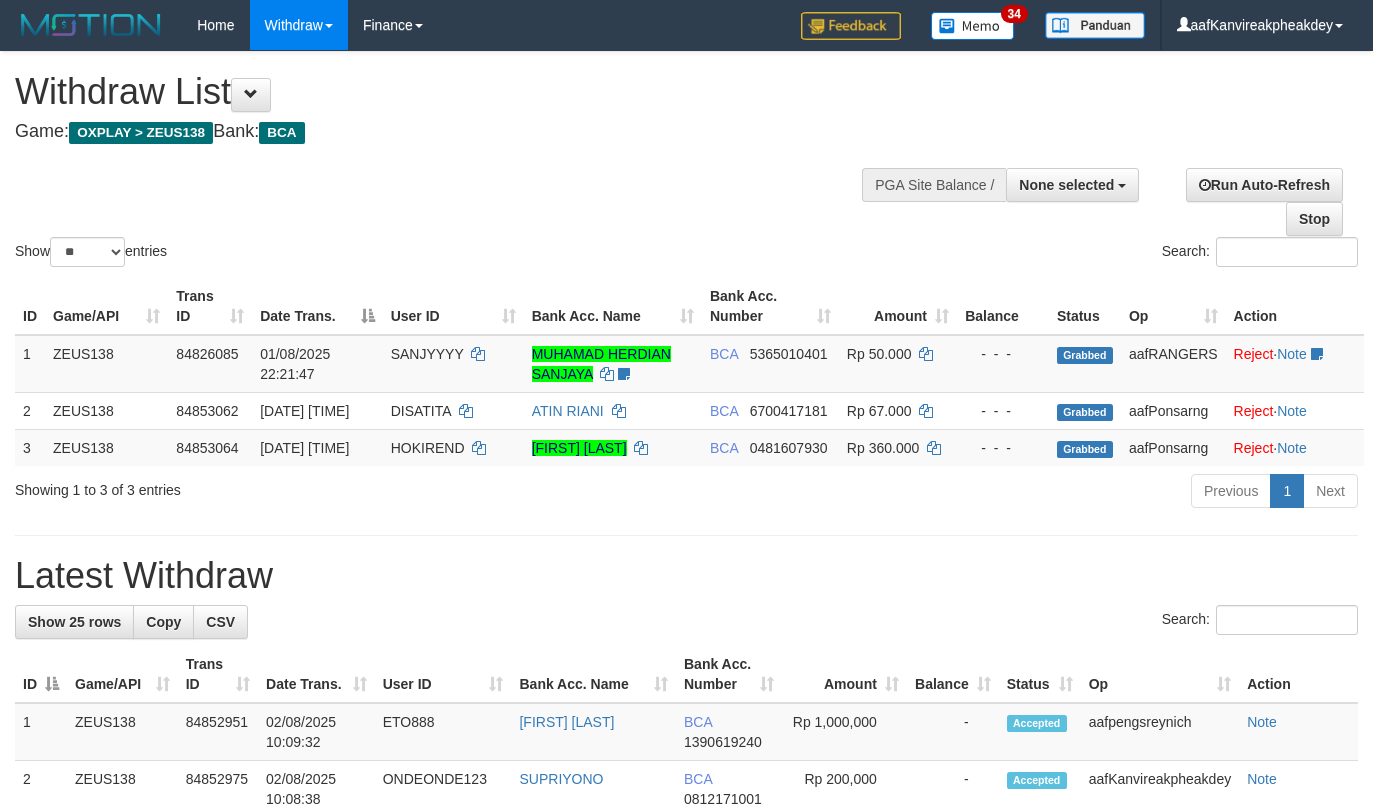 select 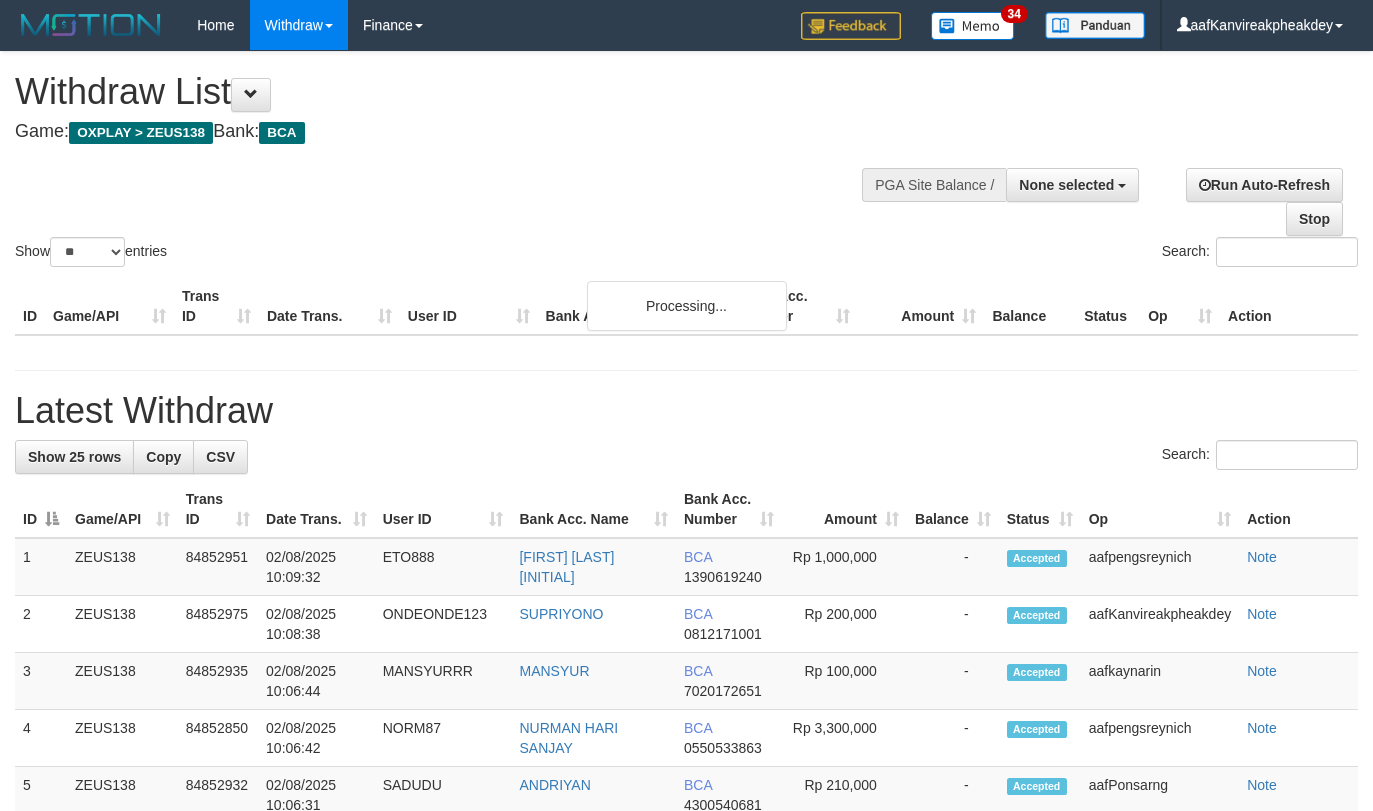 select 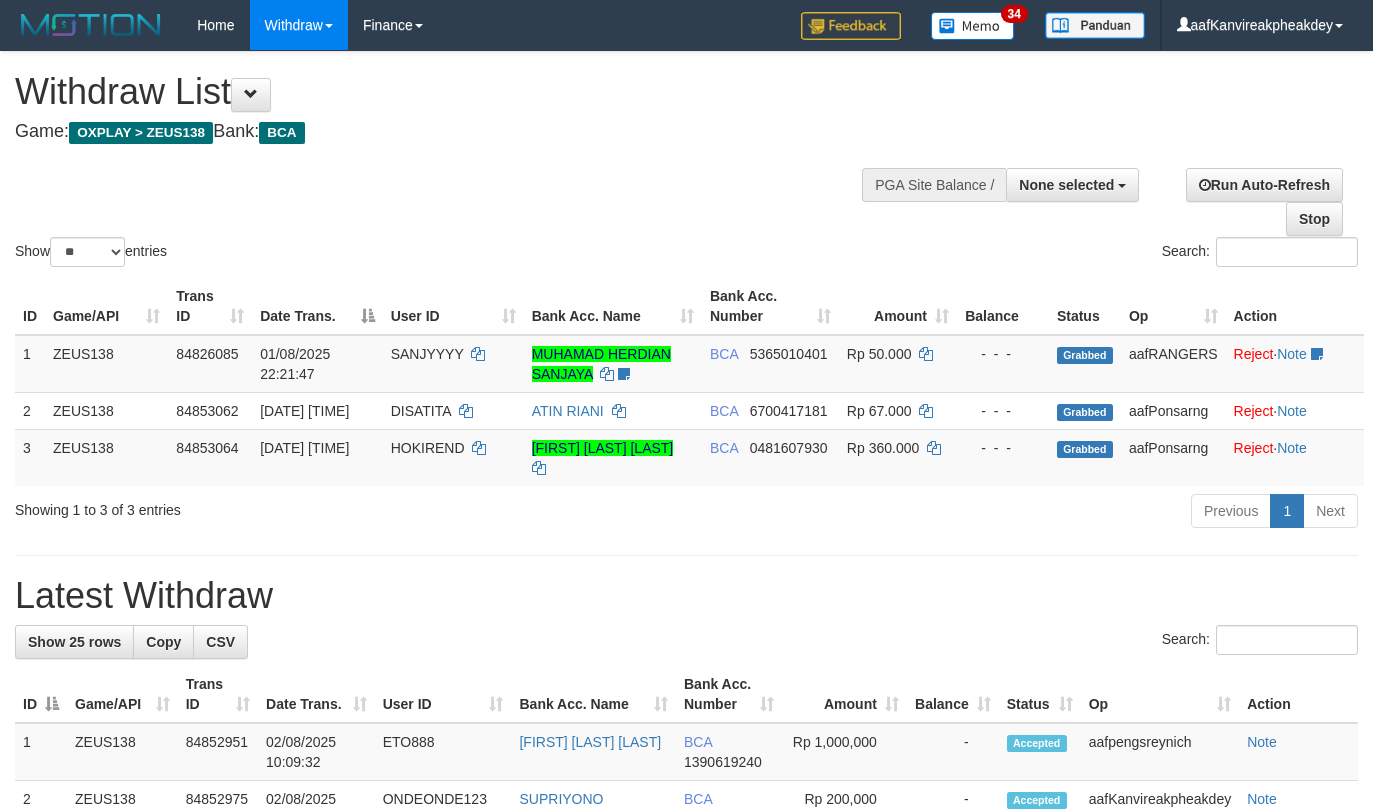 select 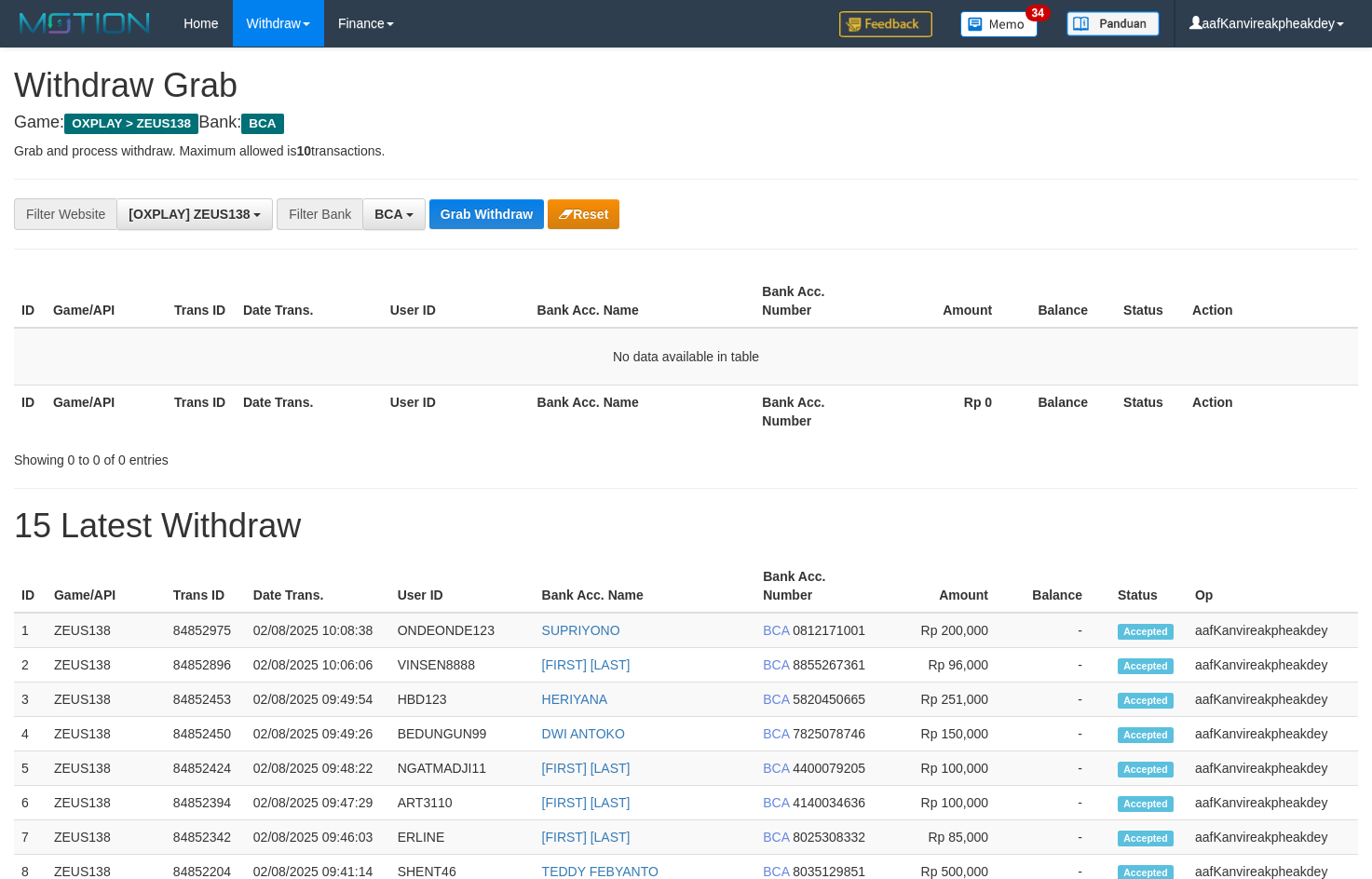 scroll, scrollTop: 0, scrollLeft: 0, axis: both 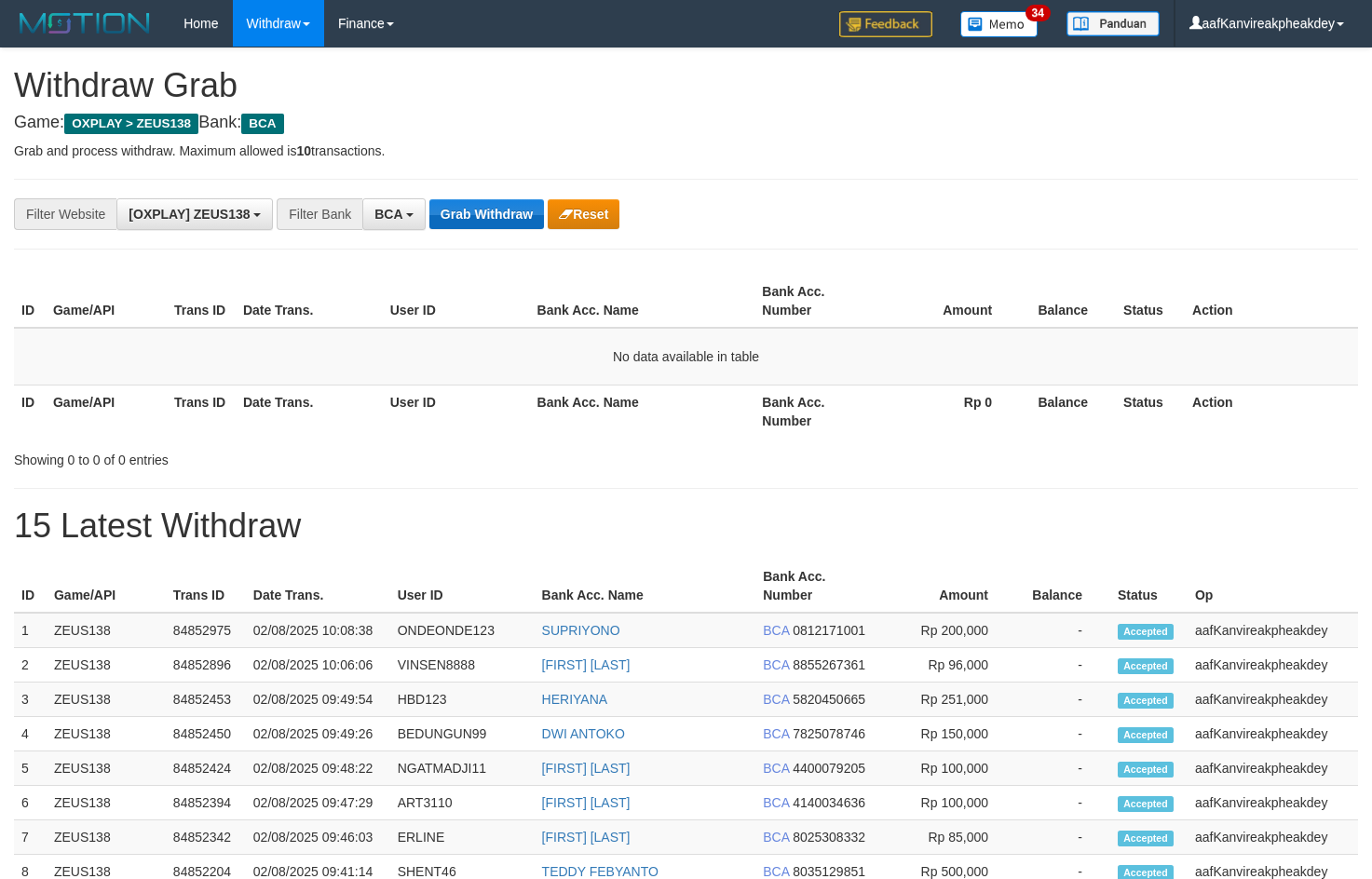 click on "Grab Withdraw" at bounding box center [486, 214] 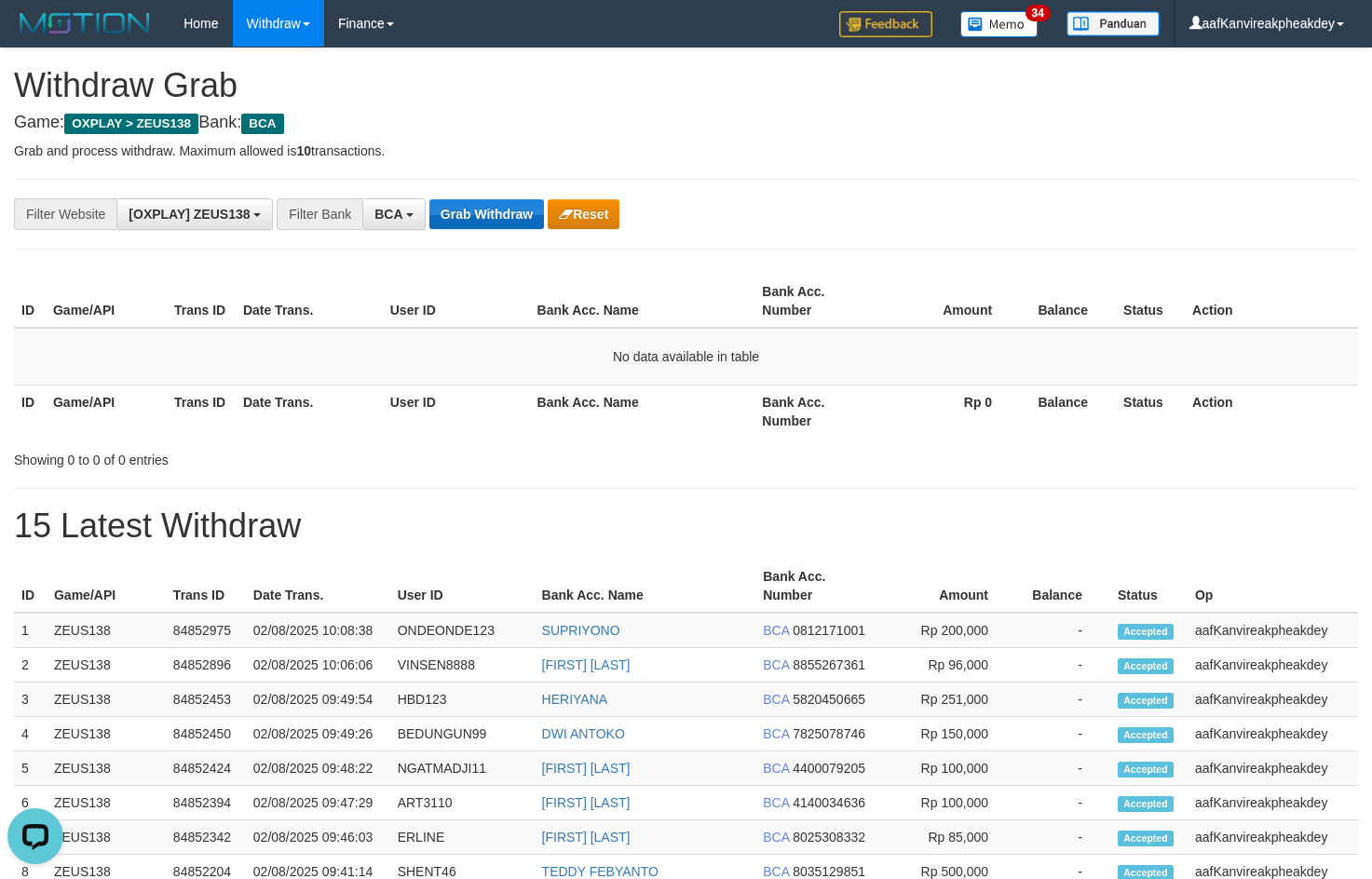 scroll, scrollTop: 0, scrollLeft: 0, axis: both 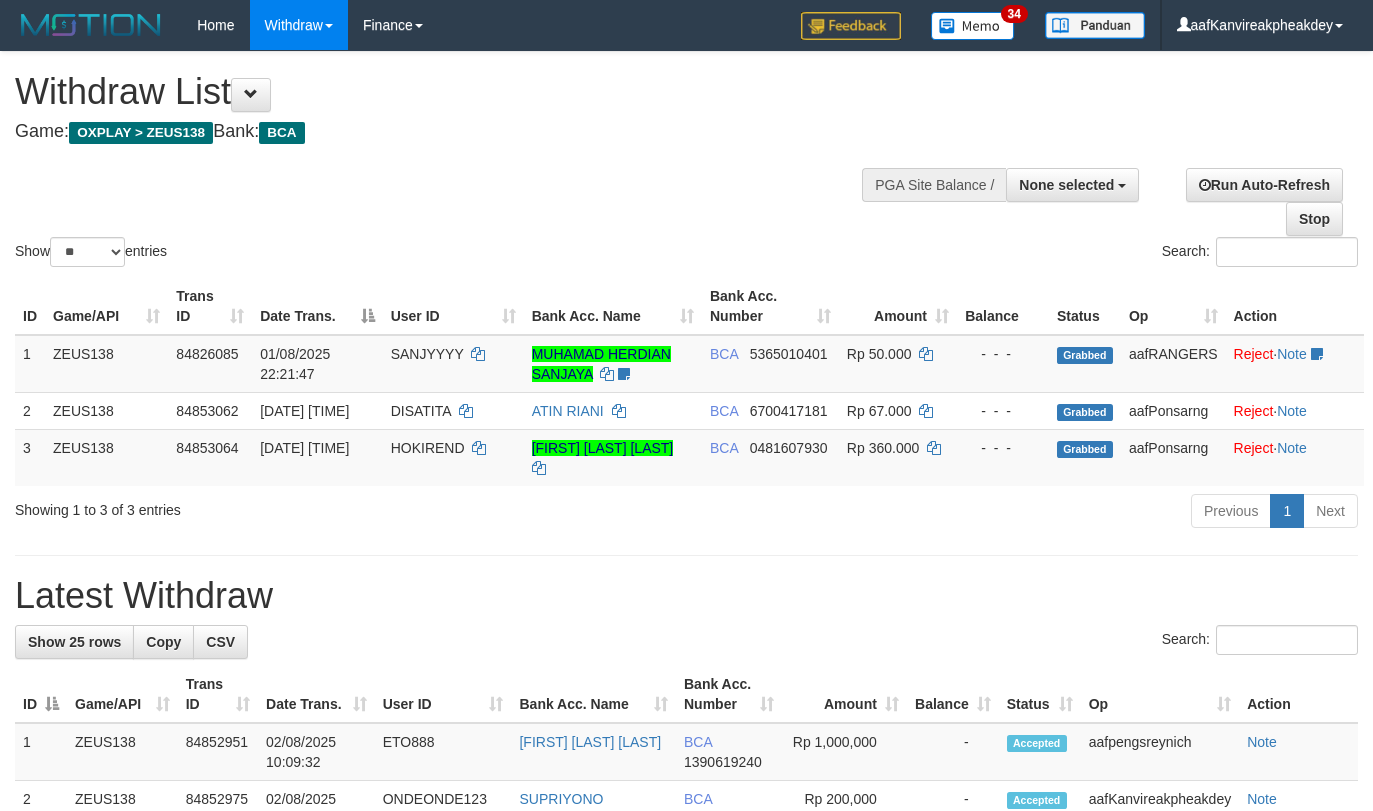 select 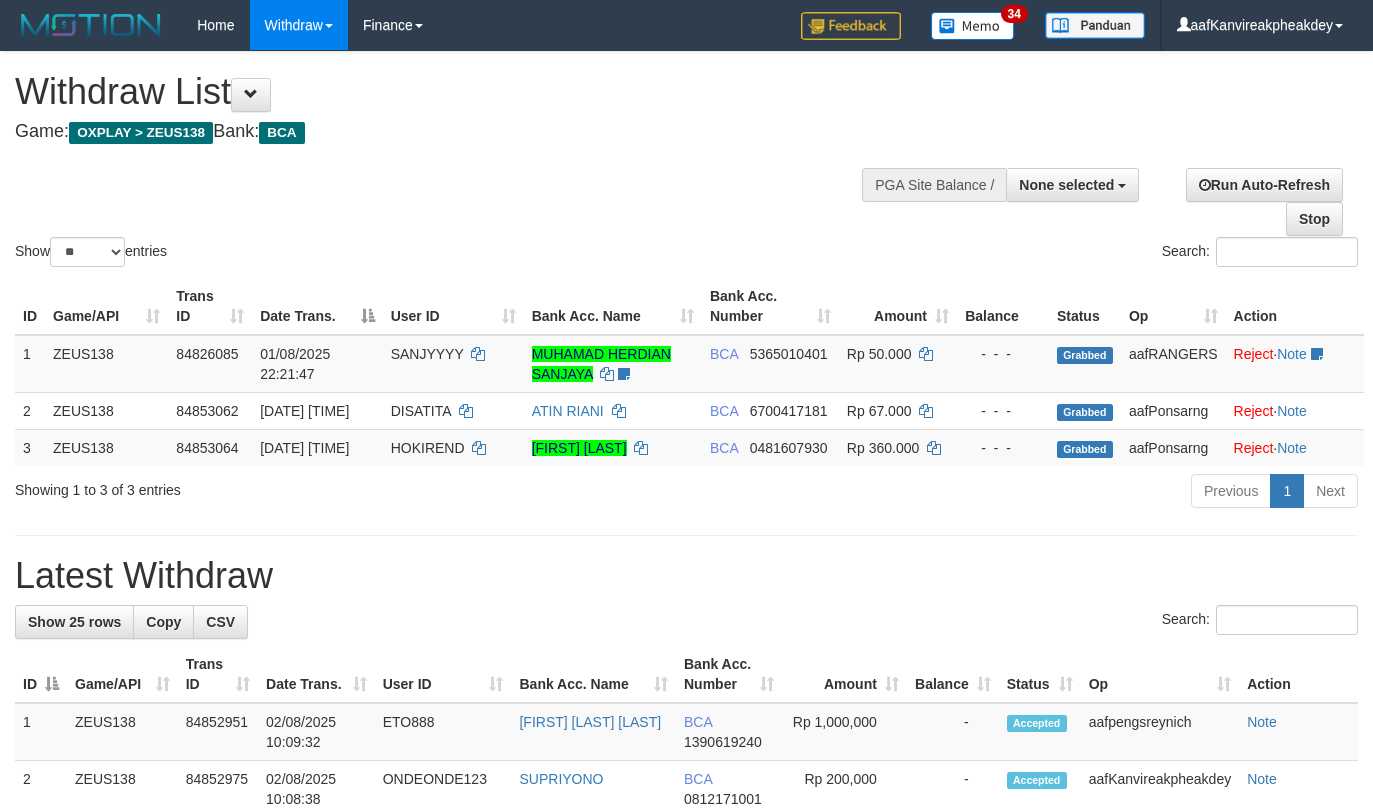 select 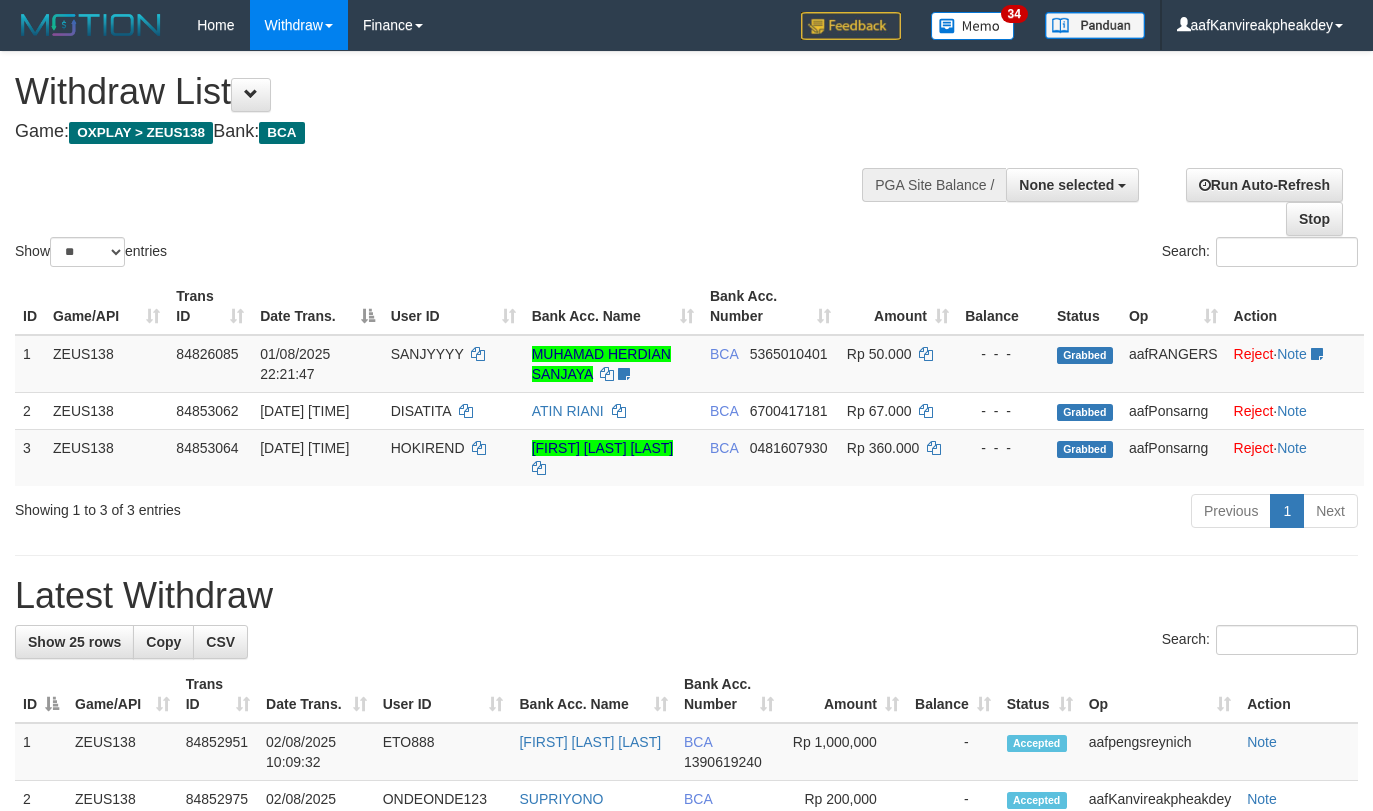 select 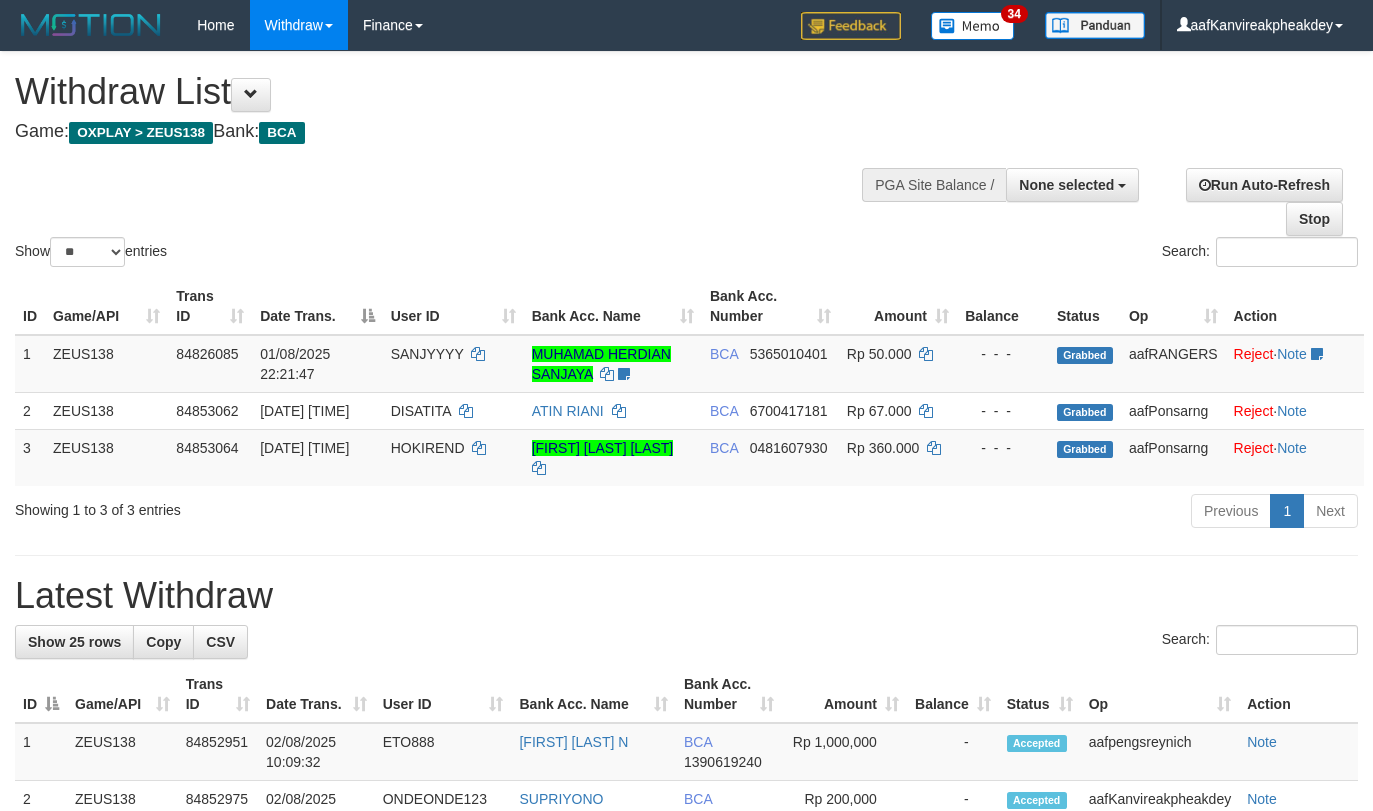 select 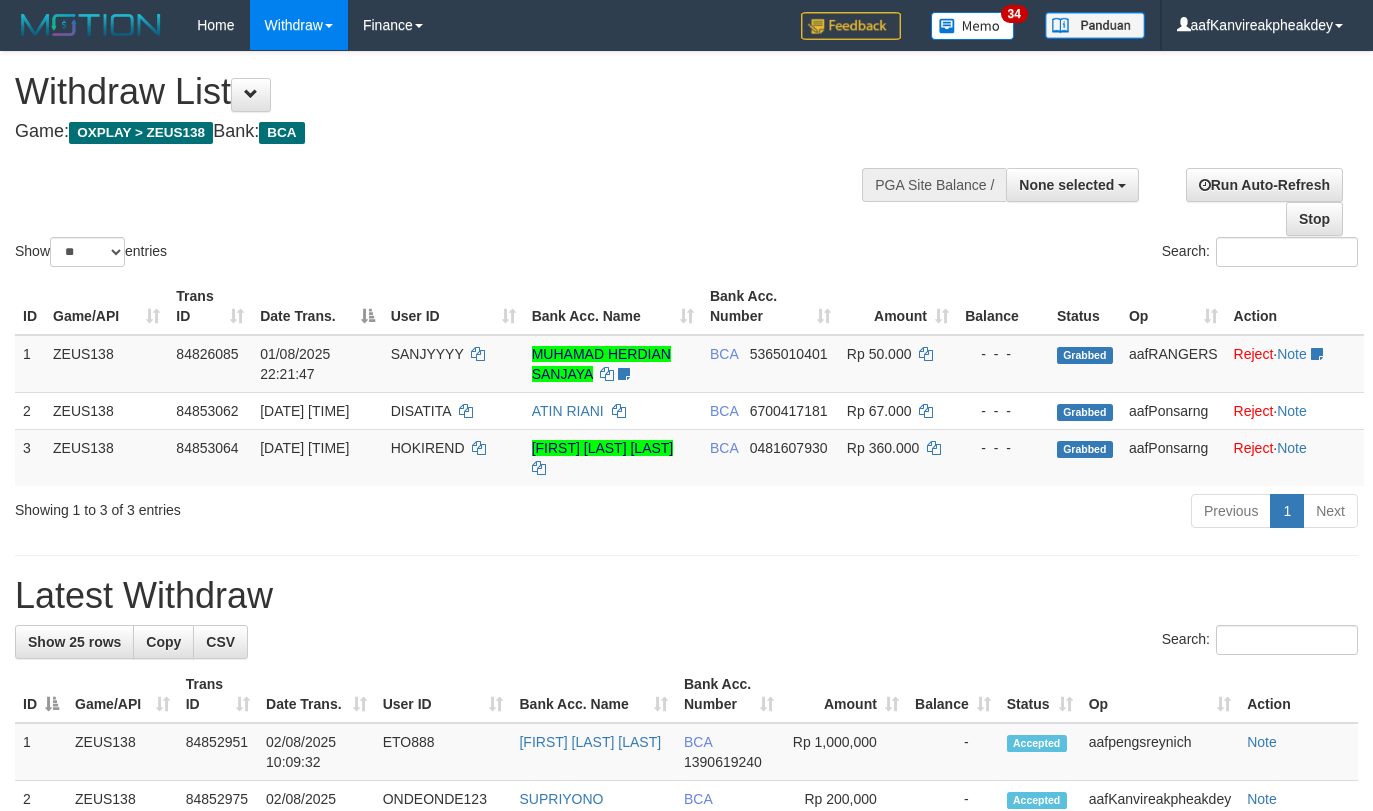 select 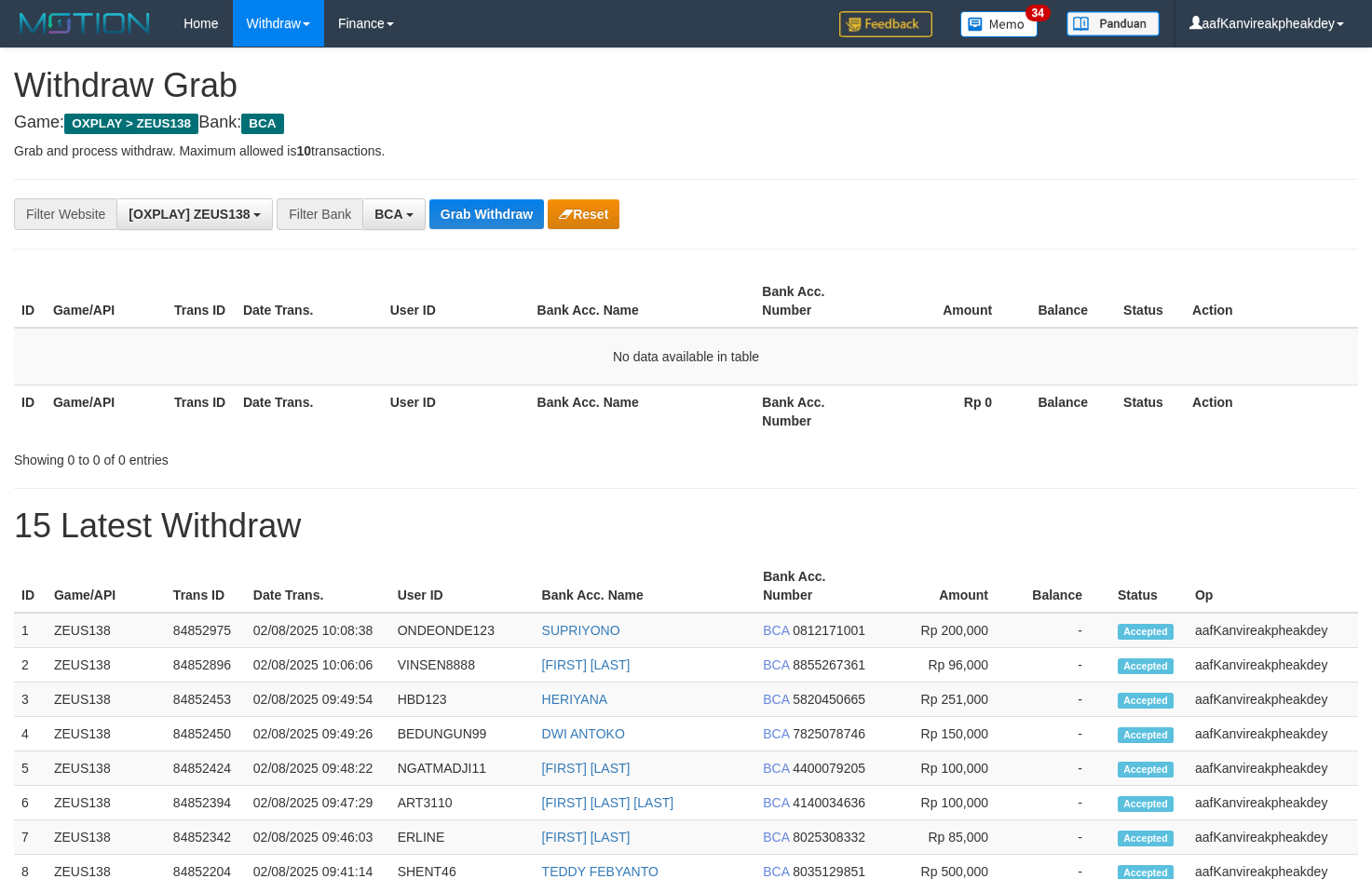 scroll, scrollTop: 0, scrollLeft: 0, axis: both 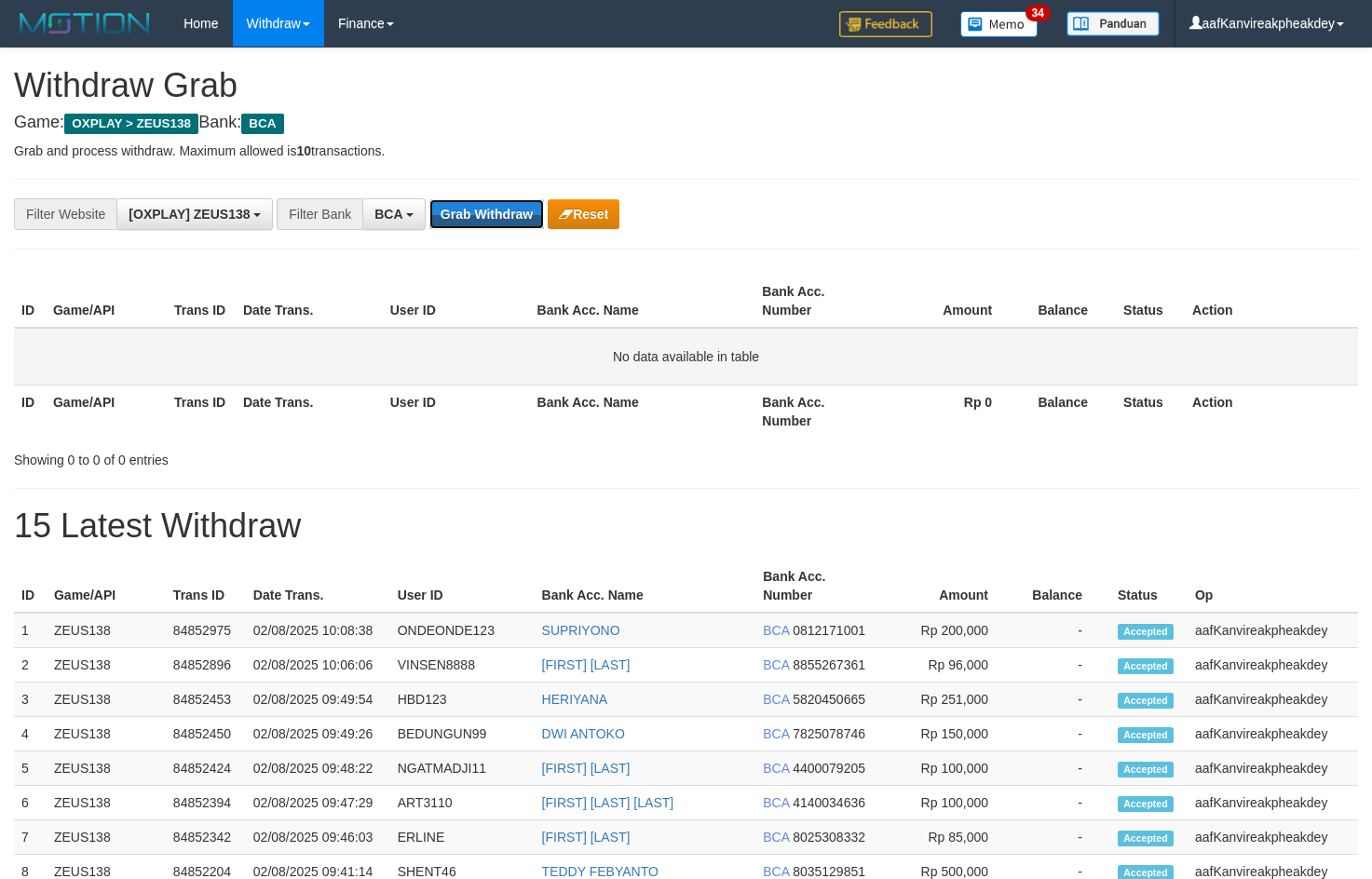 click on "**********" at bounding box center [686, 683] 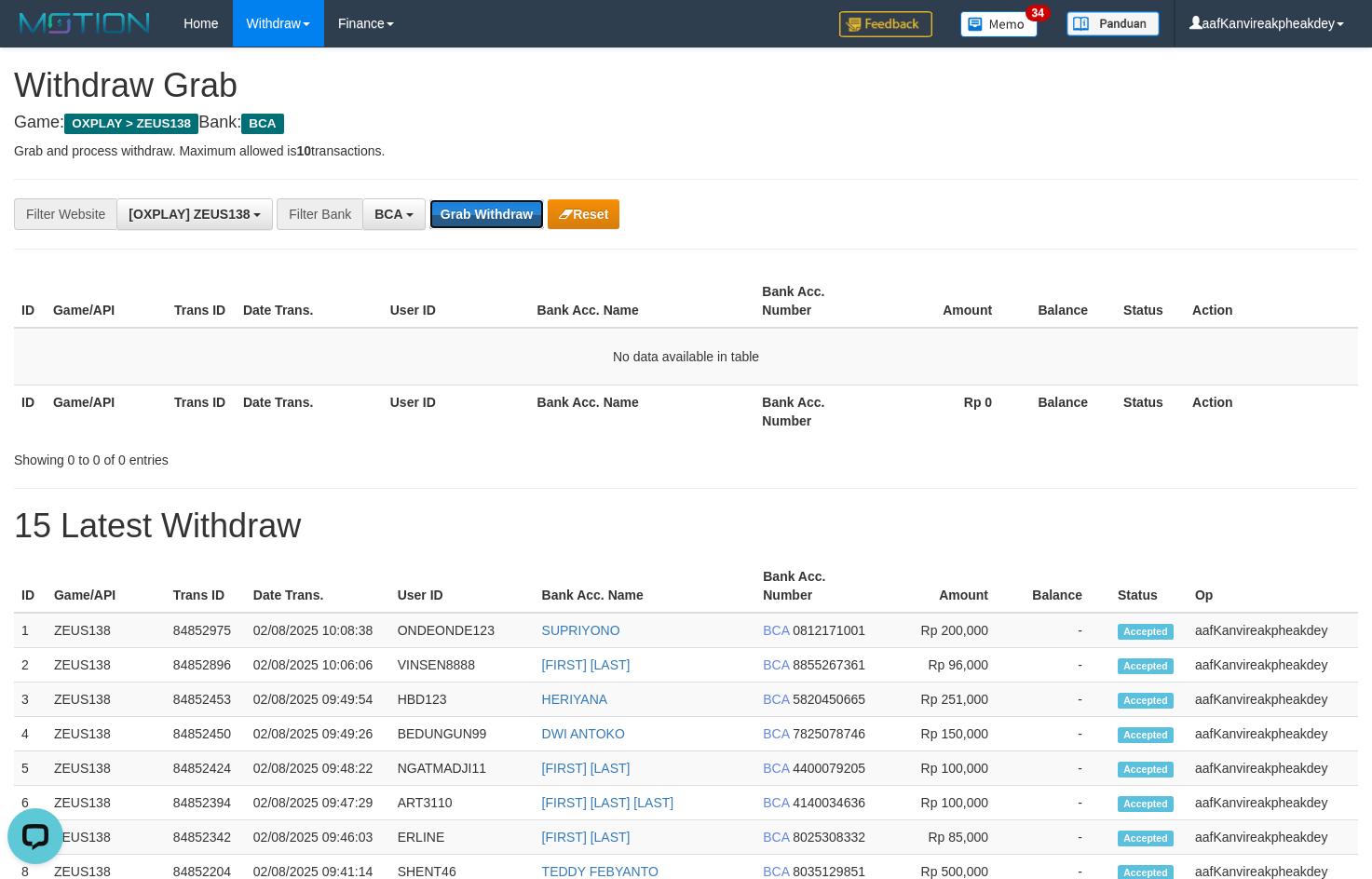 scroll, scrollTop: 0, scrollLeft: 0, axis: both 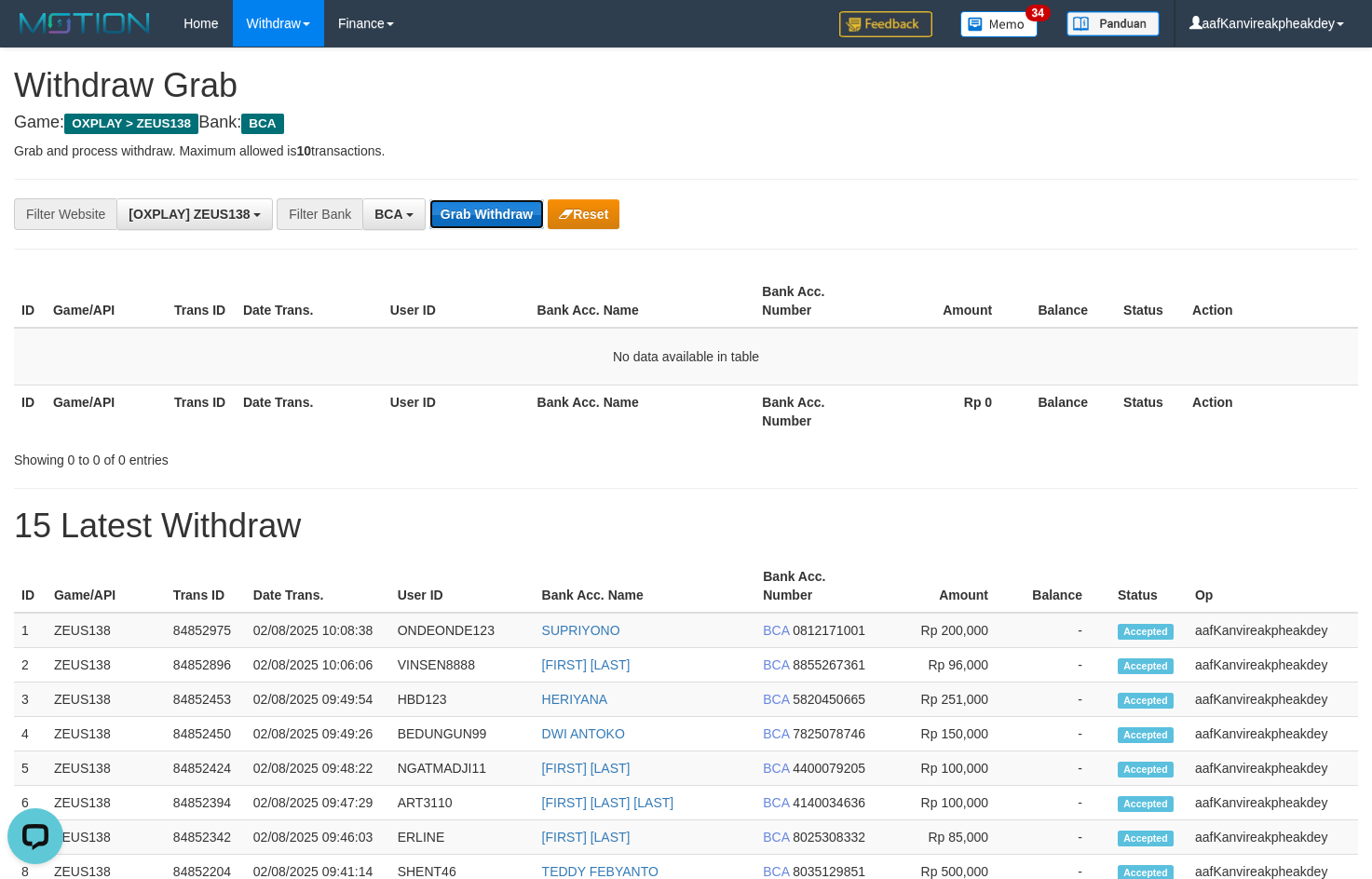 click on "Grab Withdraw" at bounding box center (486, 214) 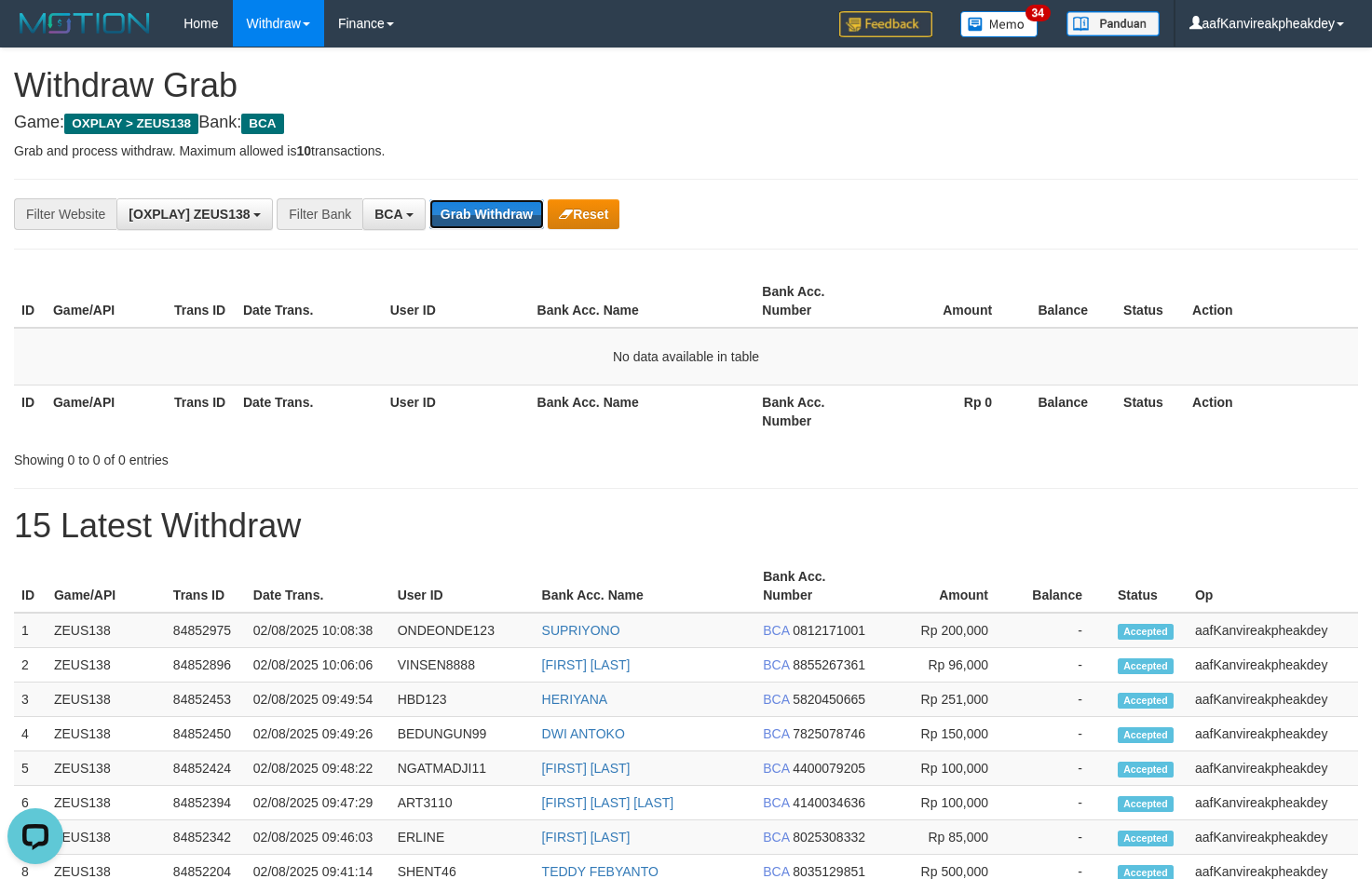 drag, startPoint x: 477, startPoint y: 216, endPoint x: 471, endPoint y: 232, distance: 17.088007 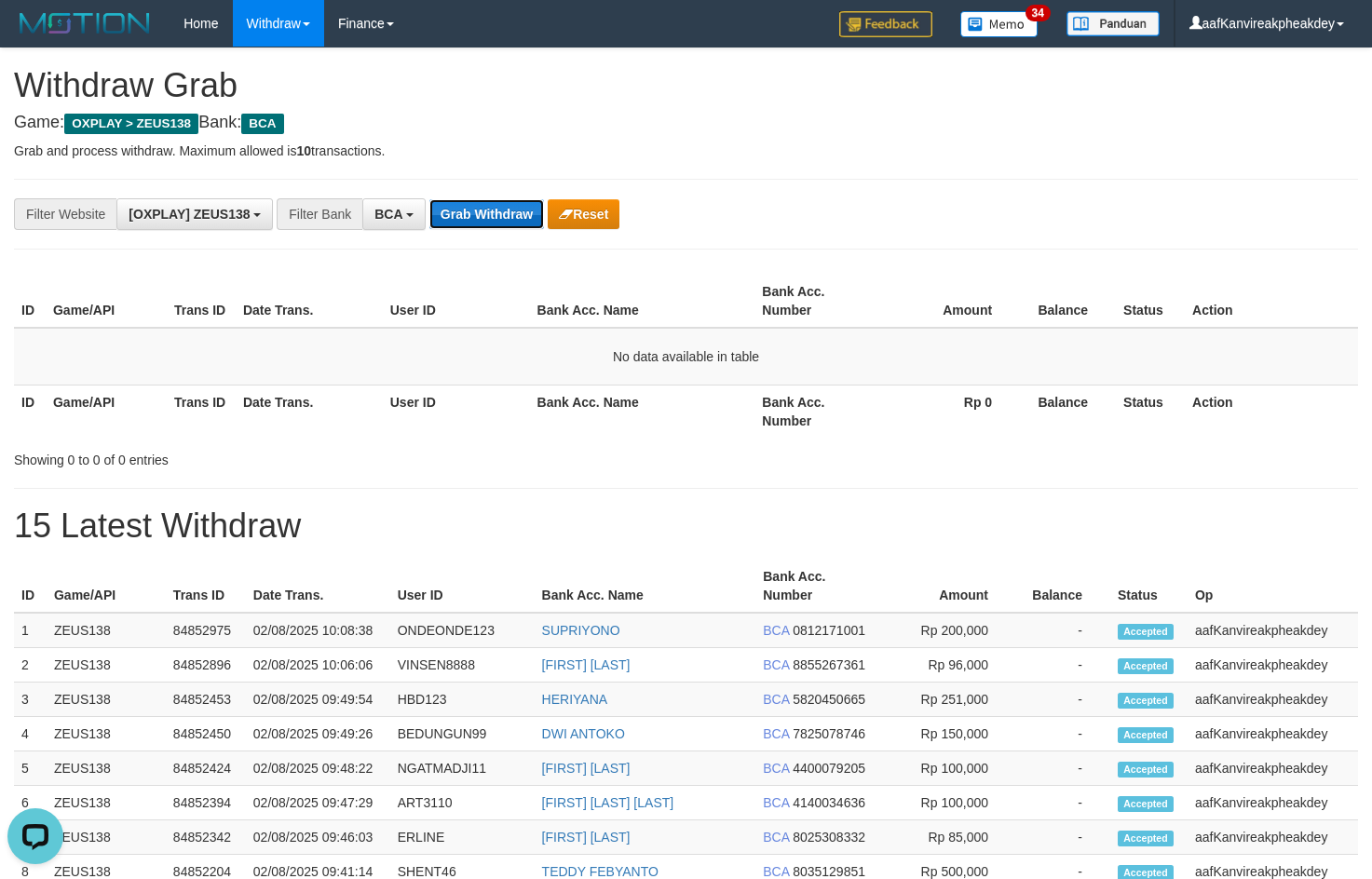 click on "Grab Withdraw" at bounding box center (486, 214) 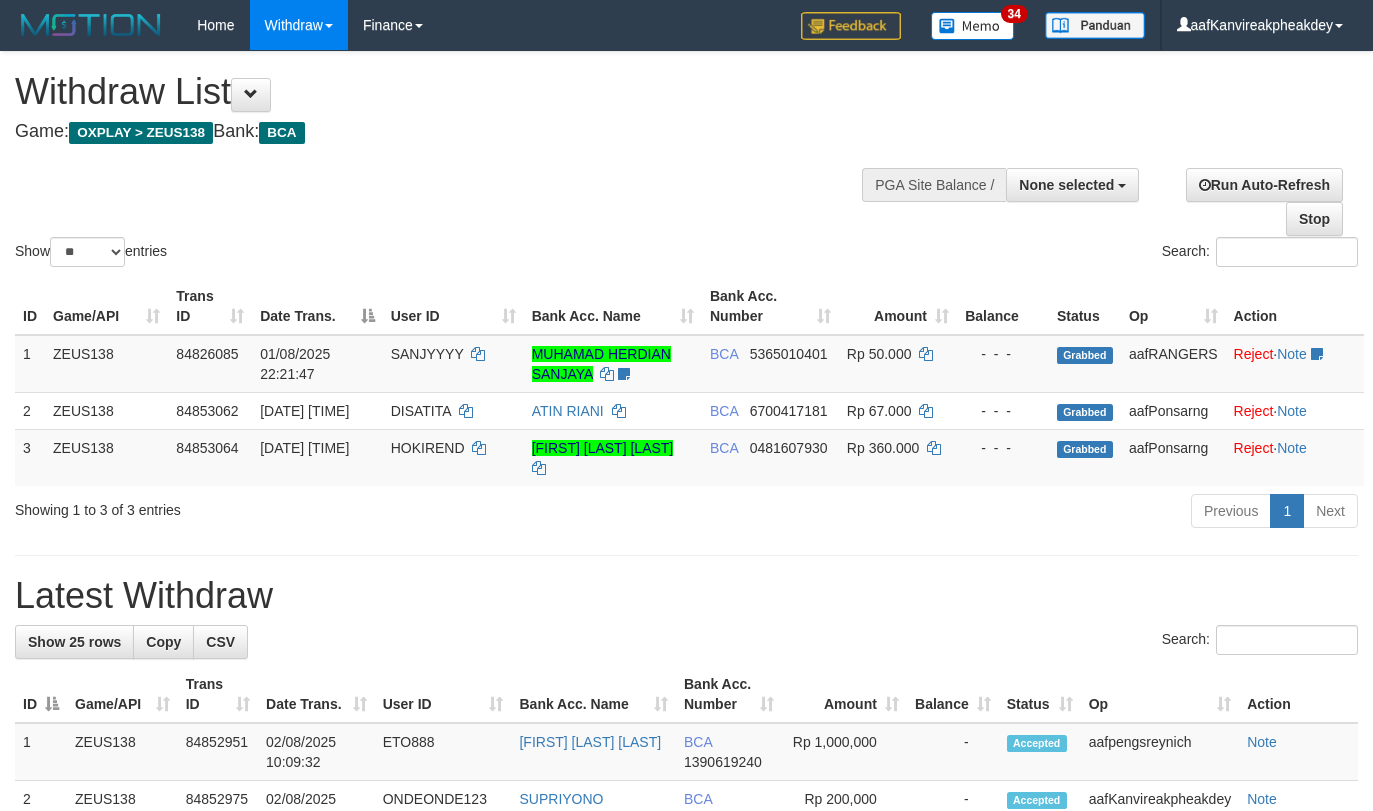 select 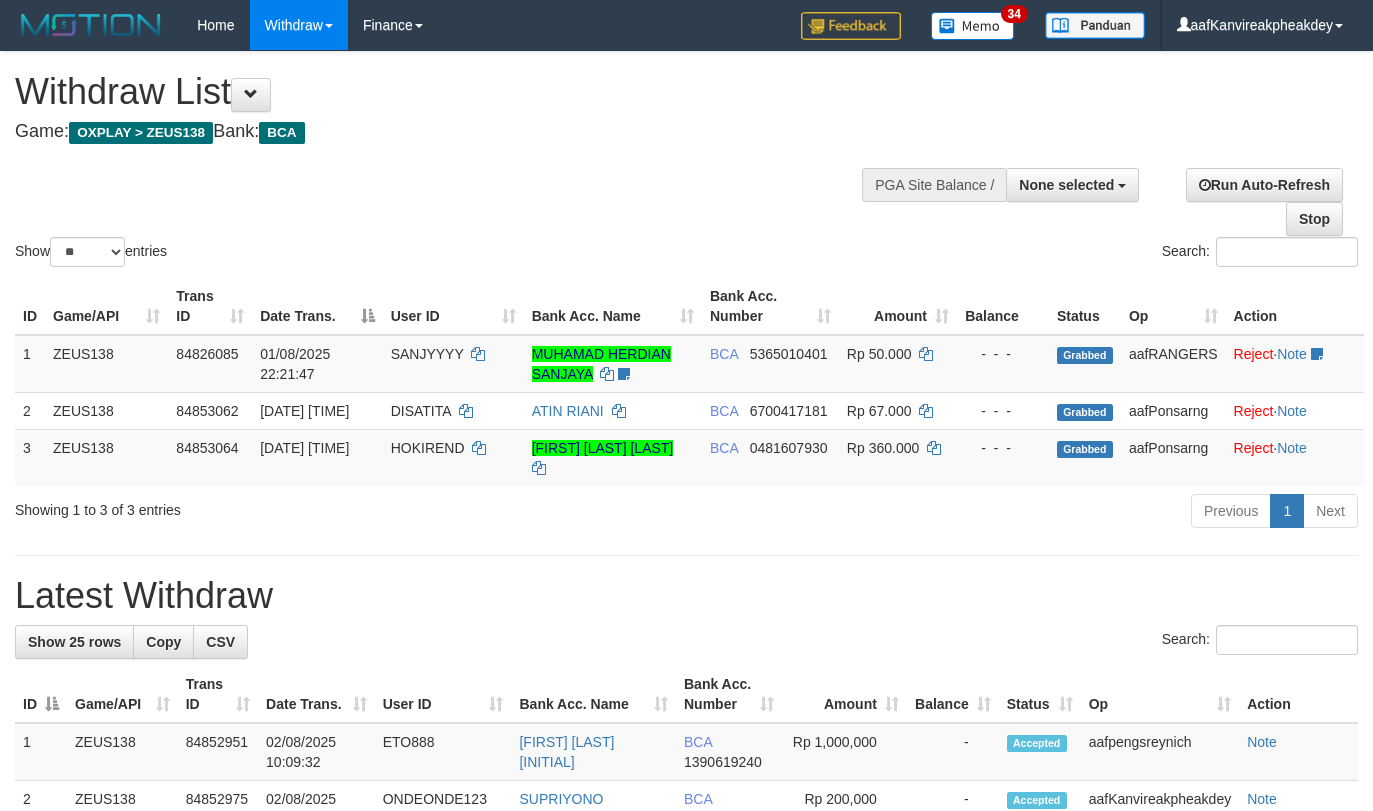 select 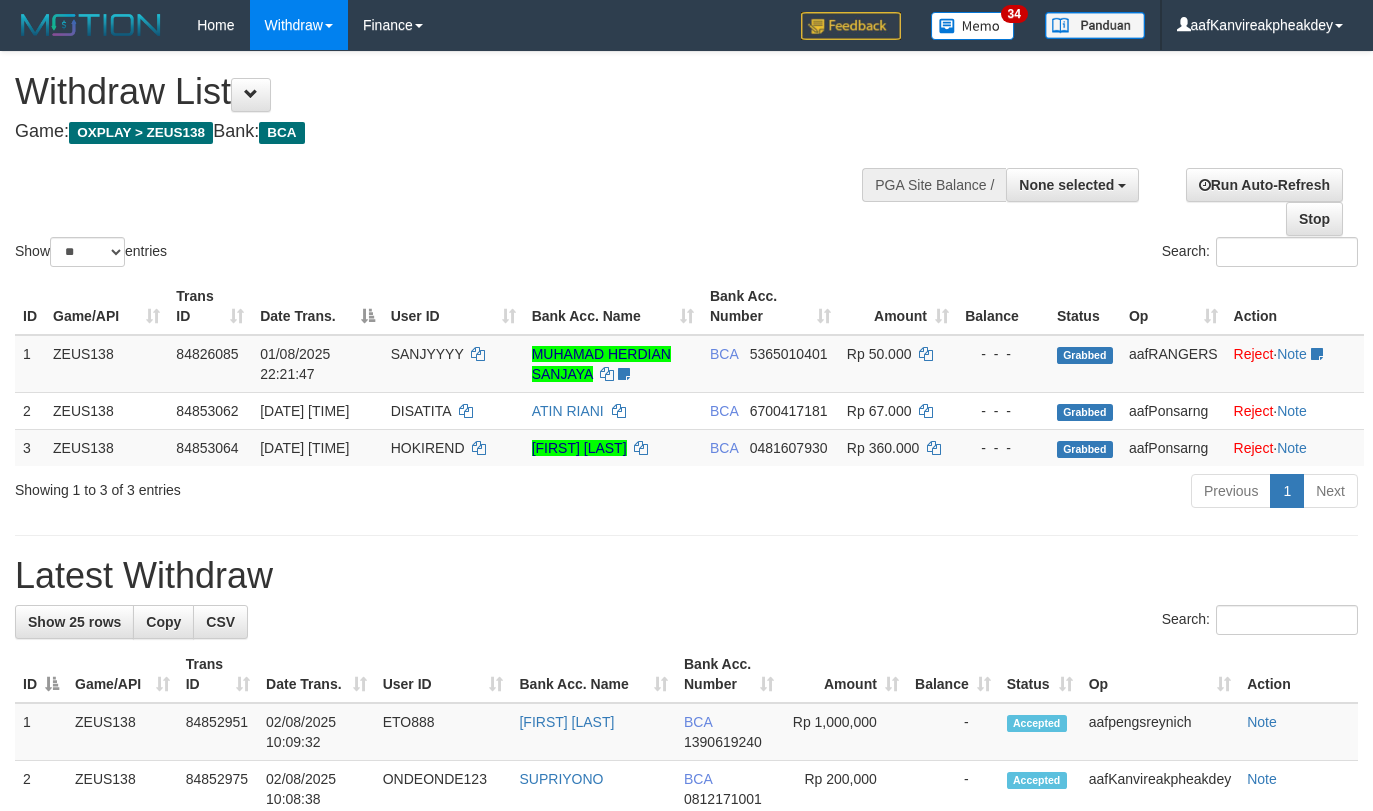 select 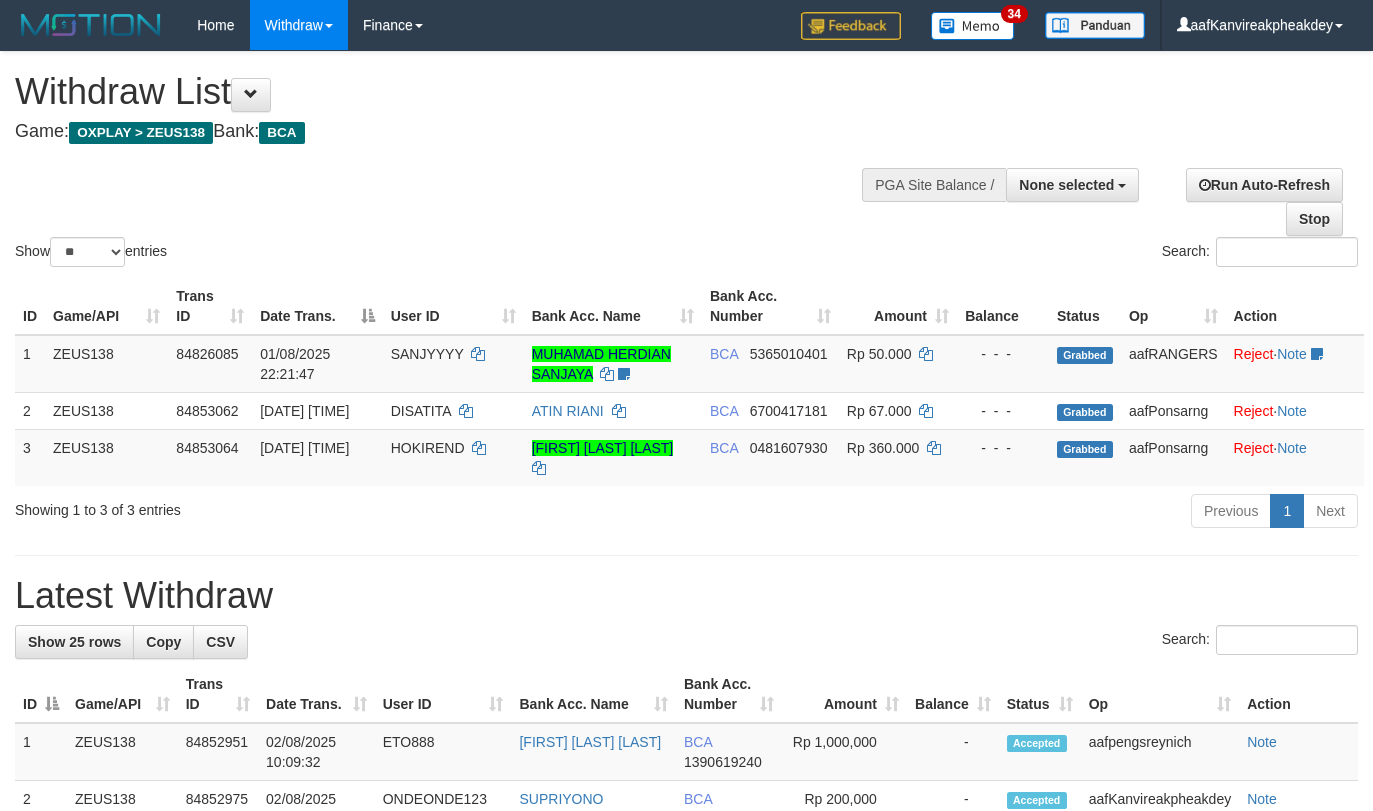 select 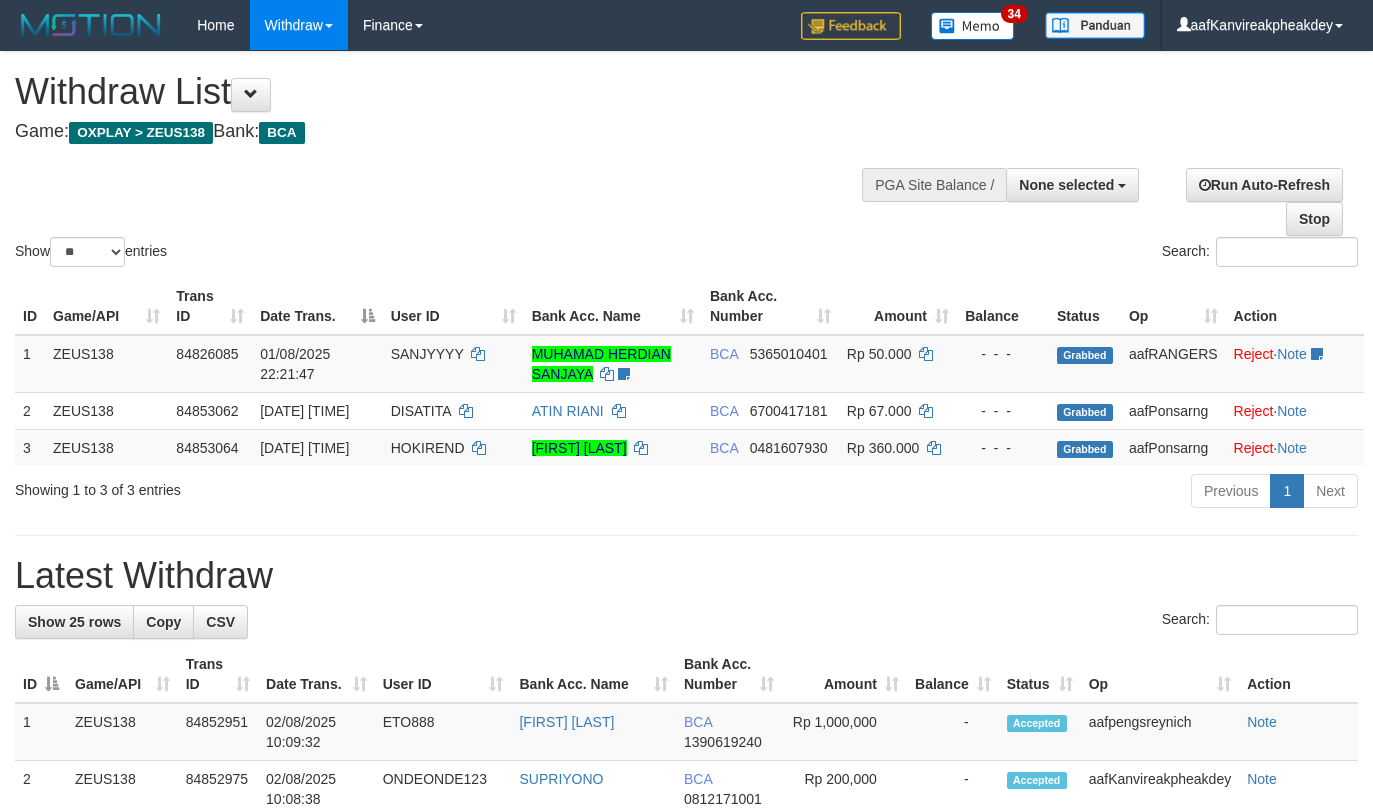 select 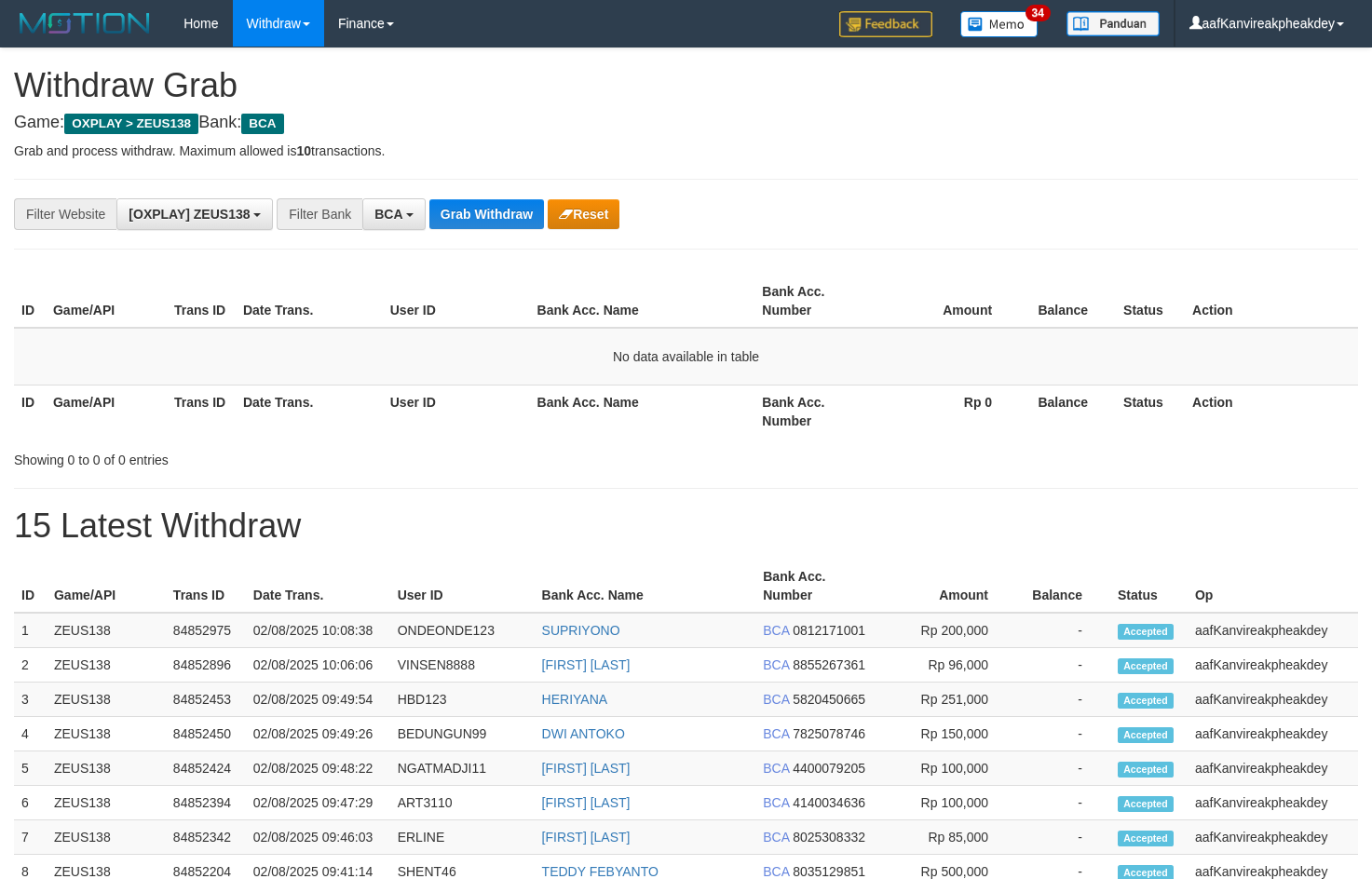 scroll, scrollTop: 0, scrollLeft: 0, axis: both 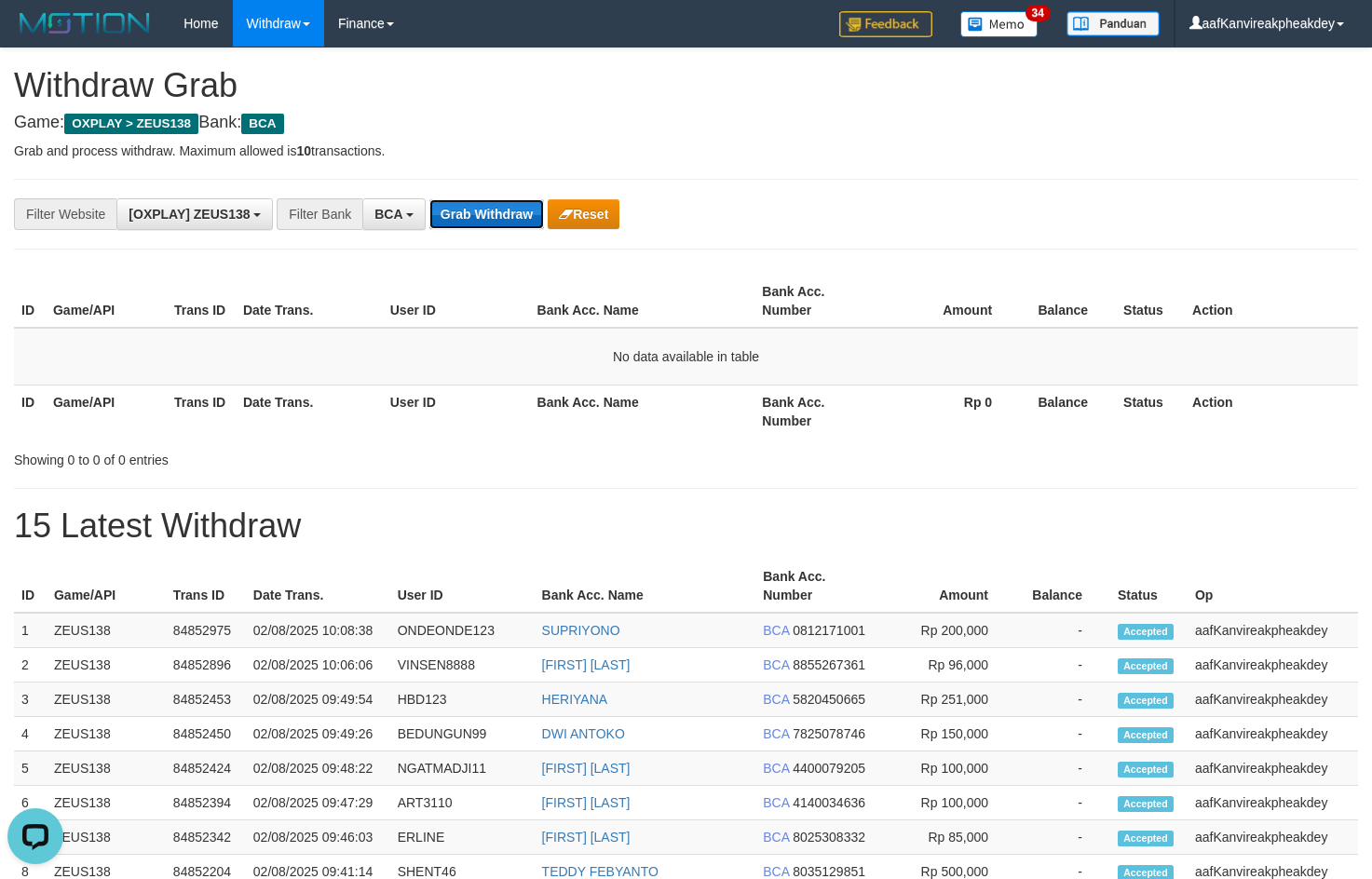 click on "Grab Withdraw" at bounding box center (486, 214) 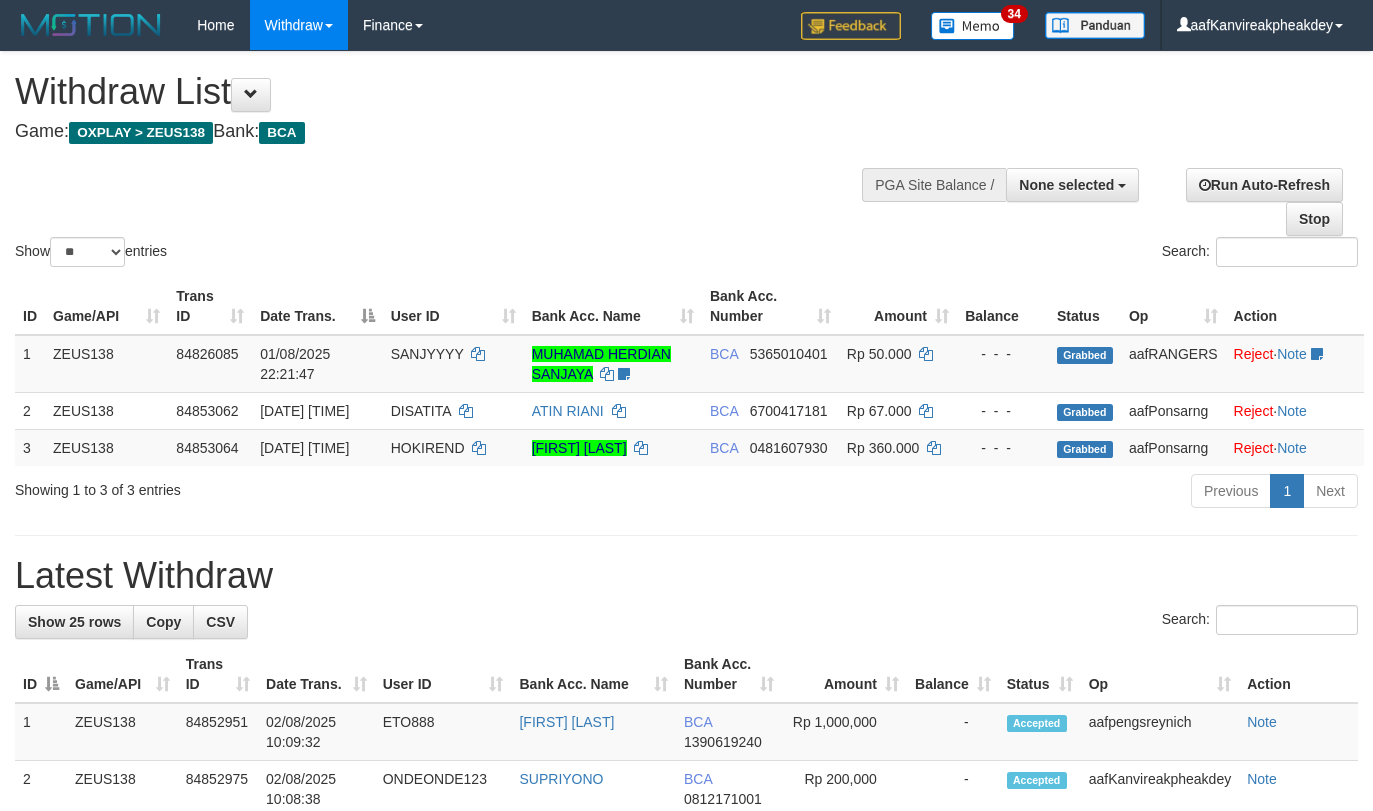 select 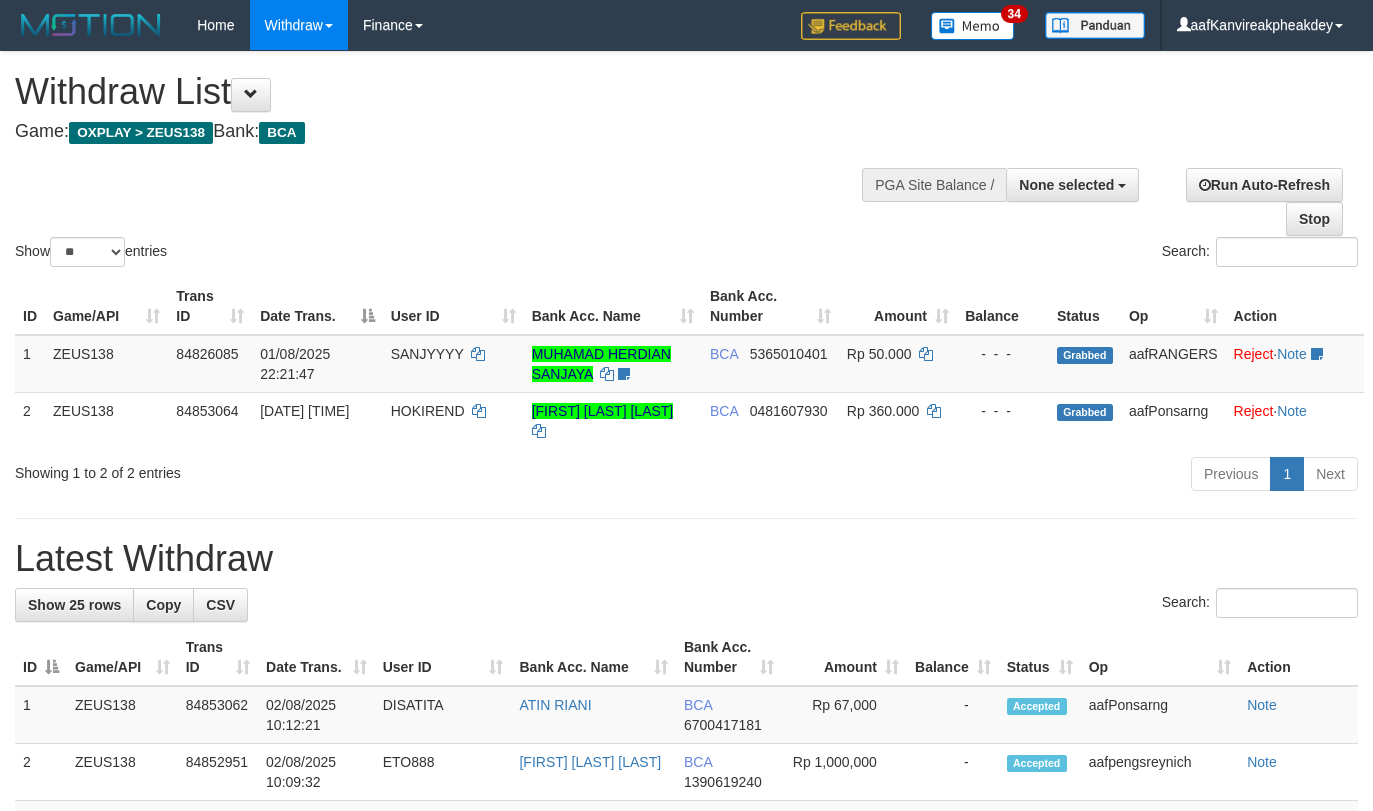 select 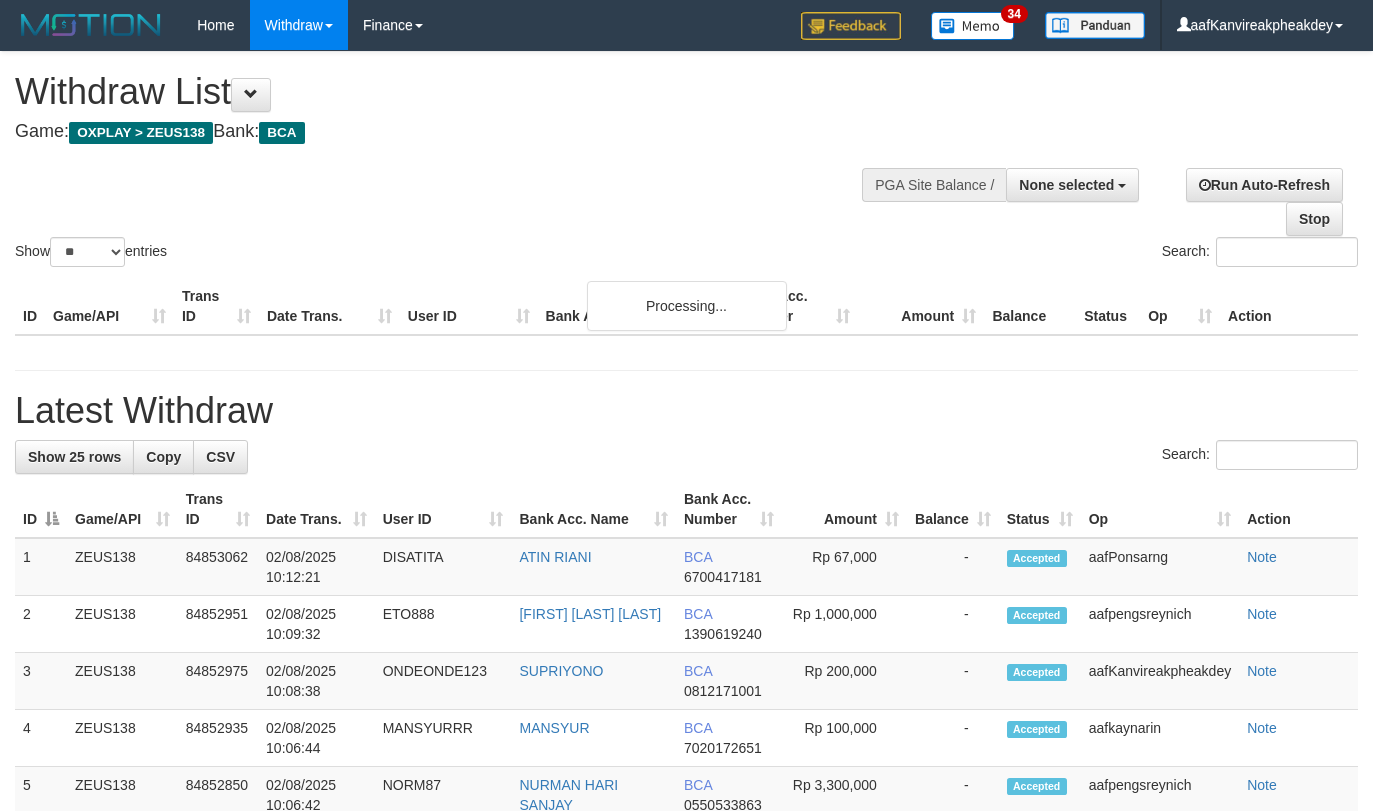 select 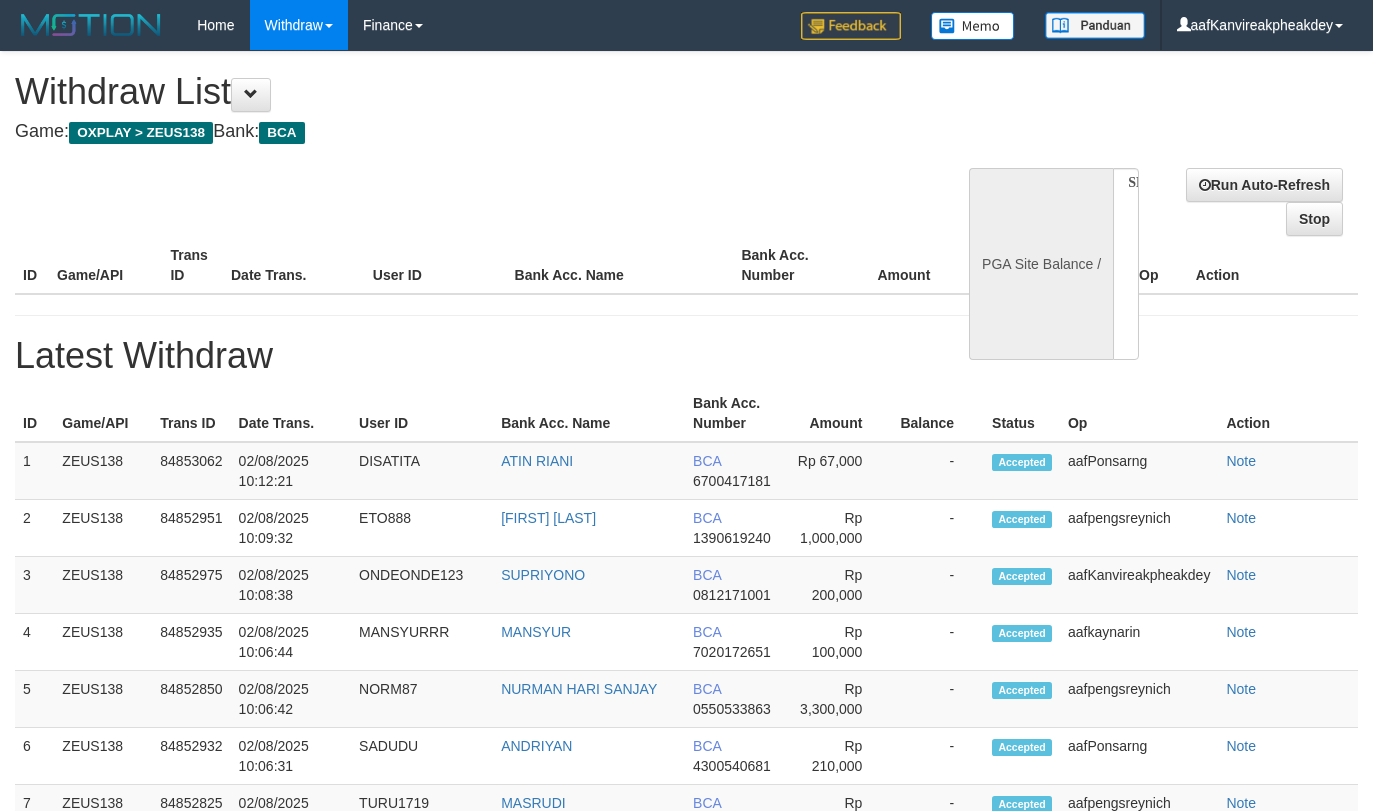 select 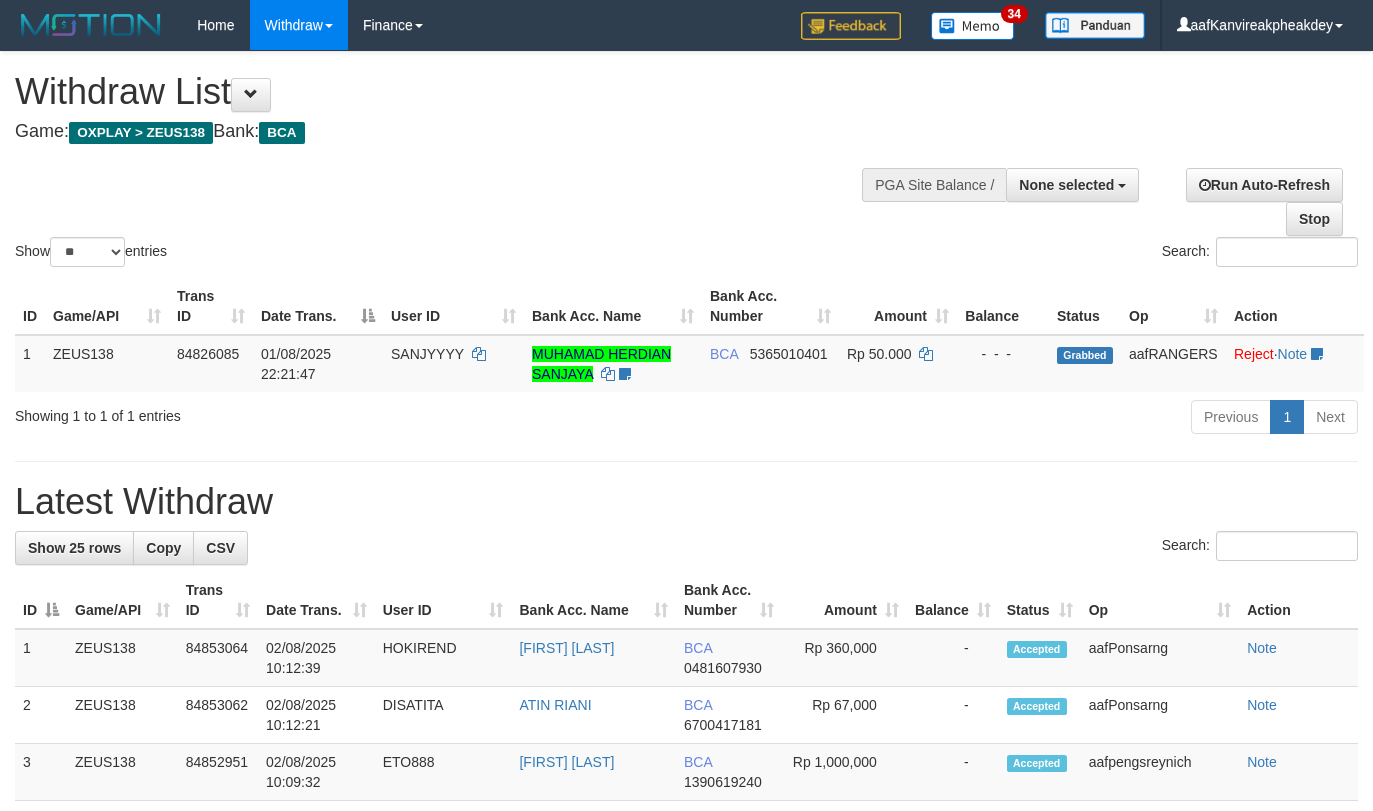 select 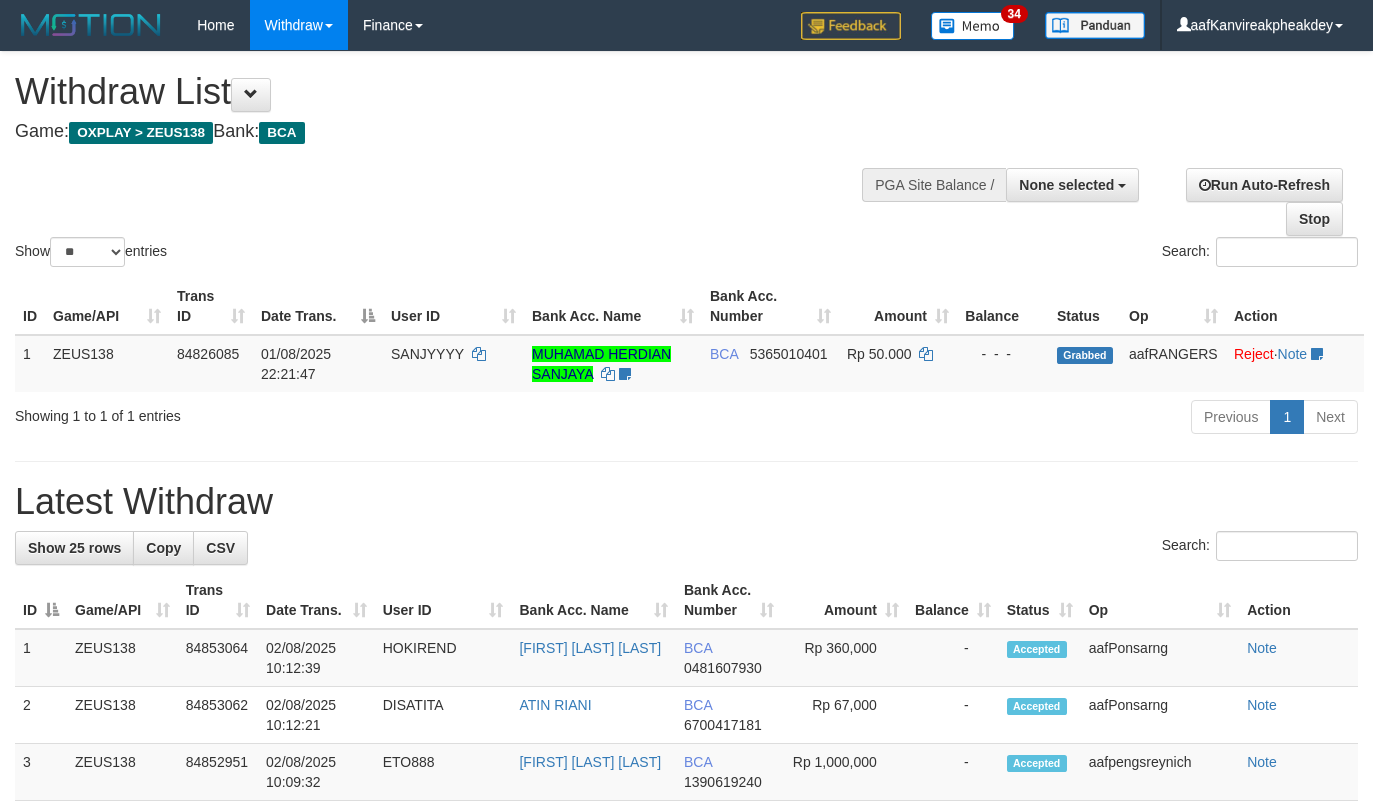 select 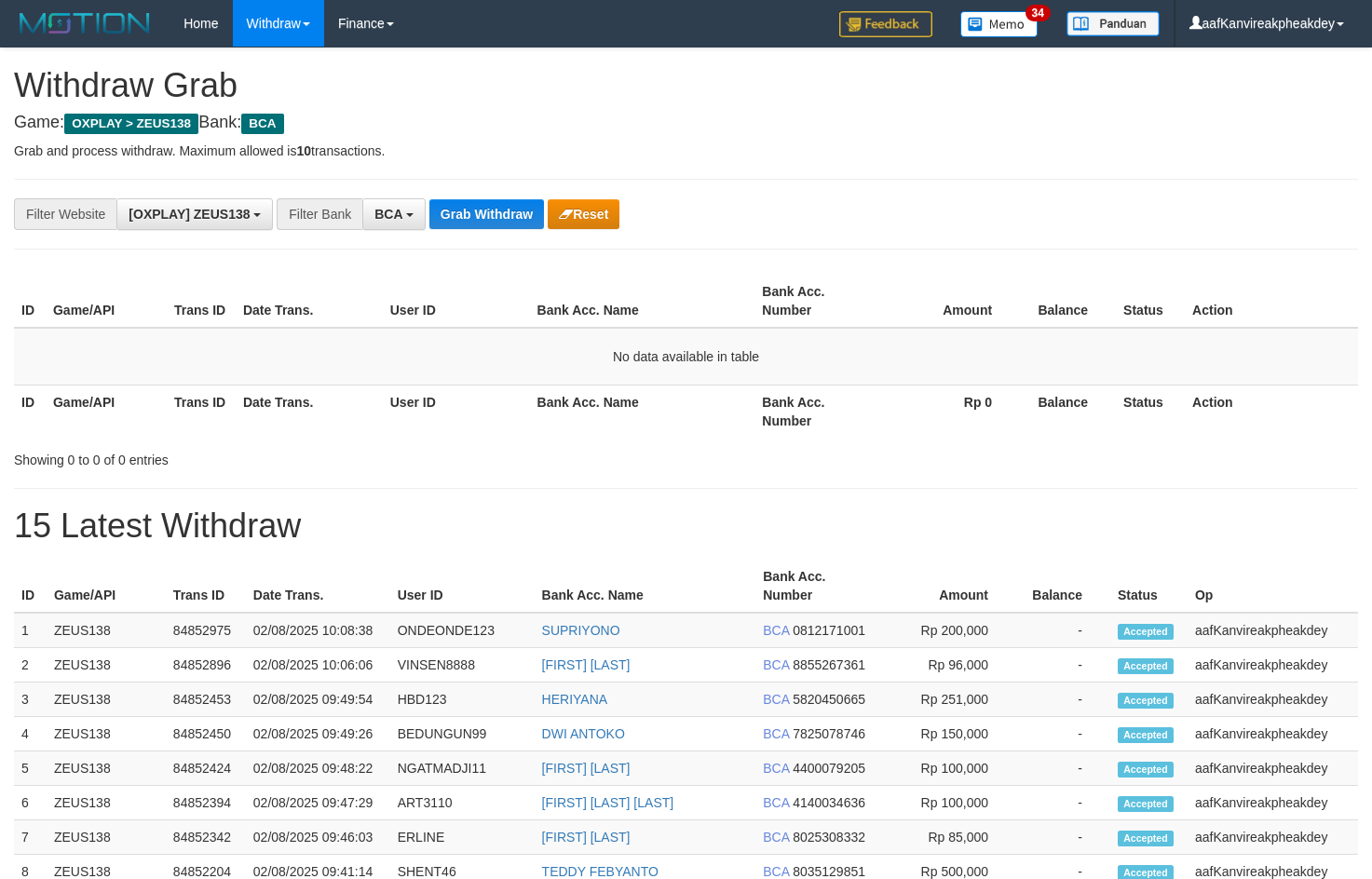 scroll, scrollTop: 0, scrollLeft: 0, axis: both 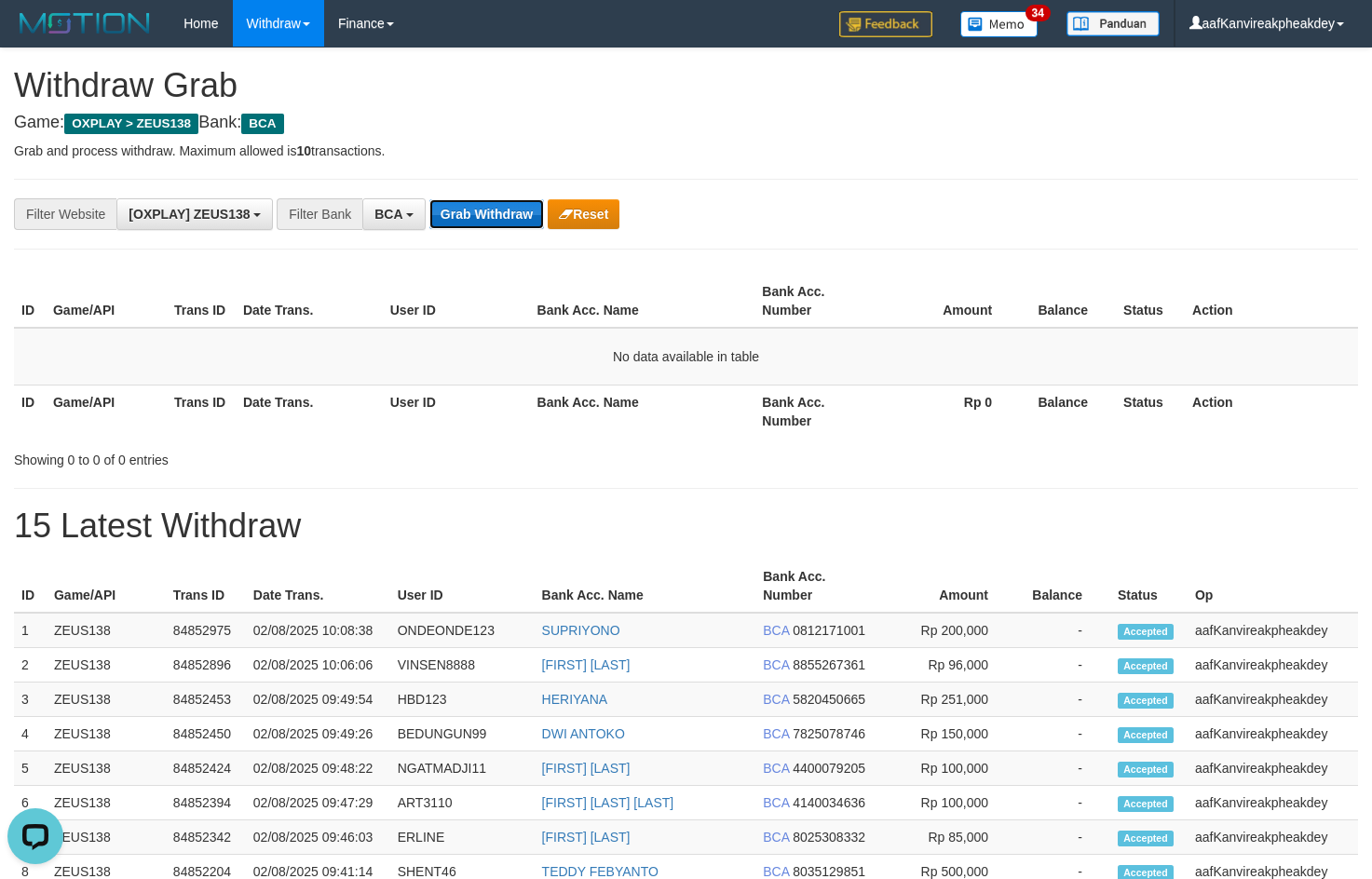 click on "Grab Withdraw" at bounding box center (486, 214) 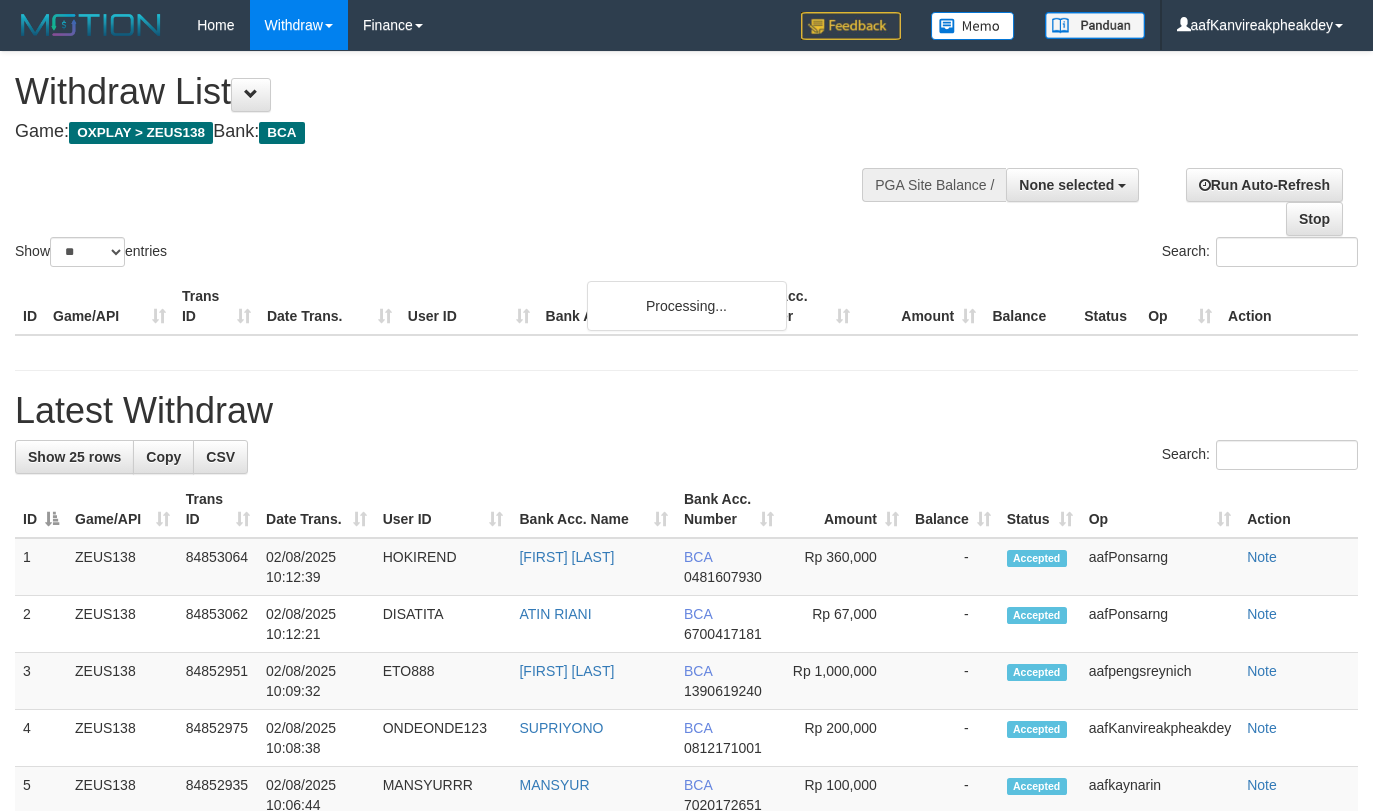 select 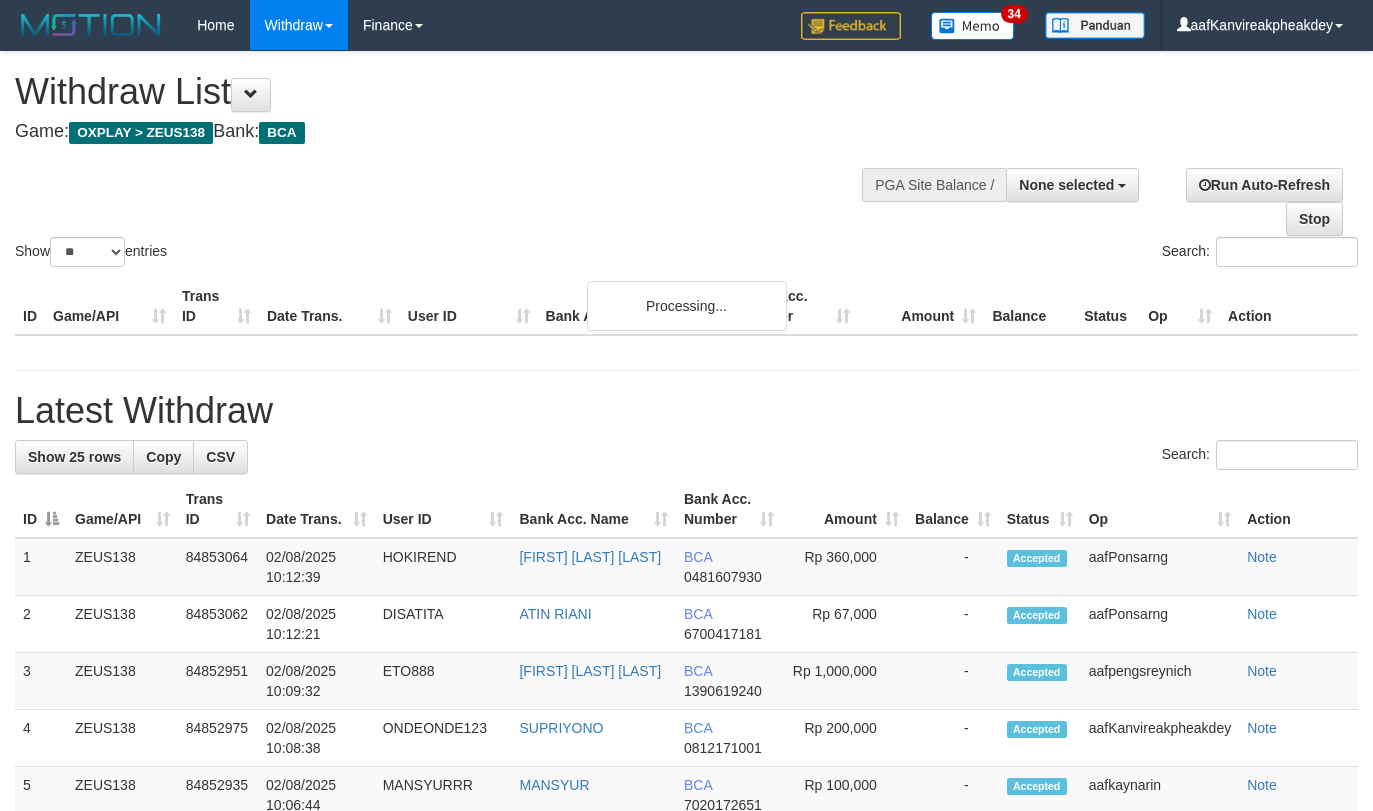 select 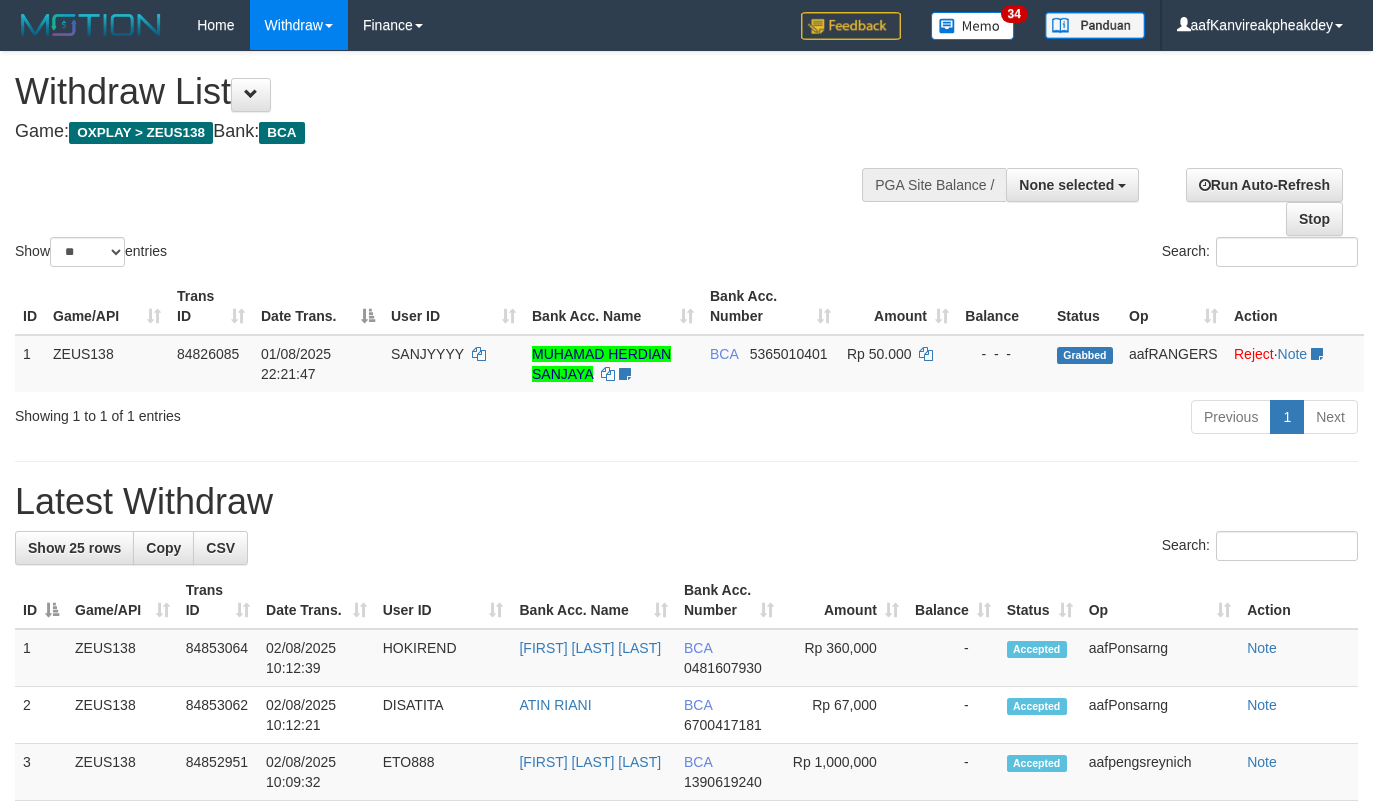 select 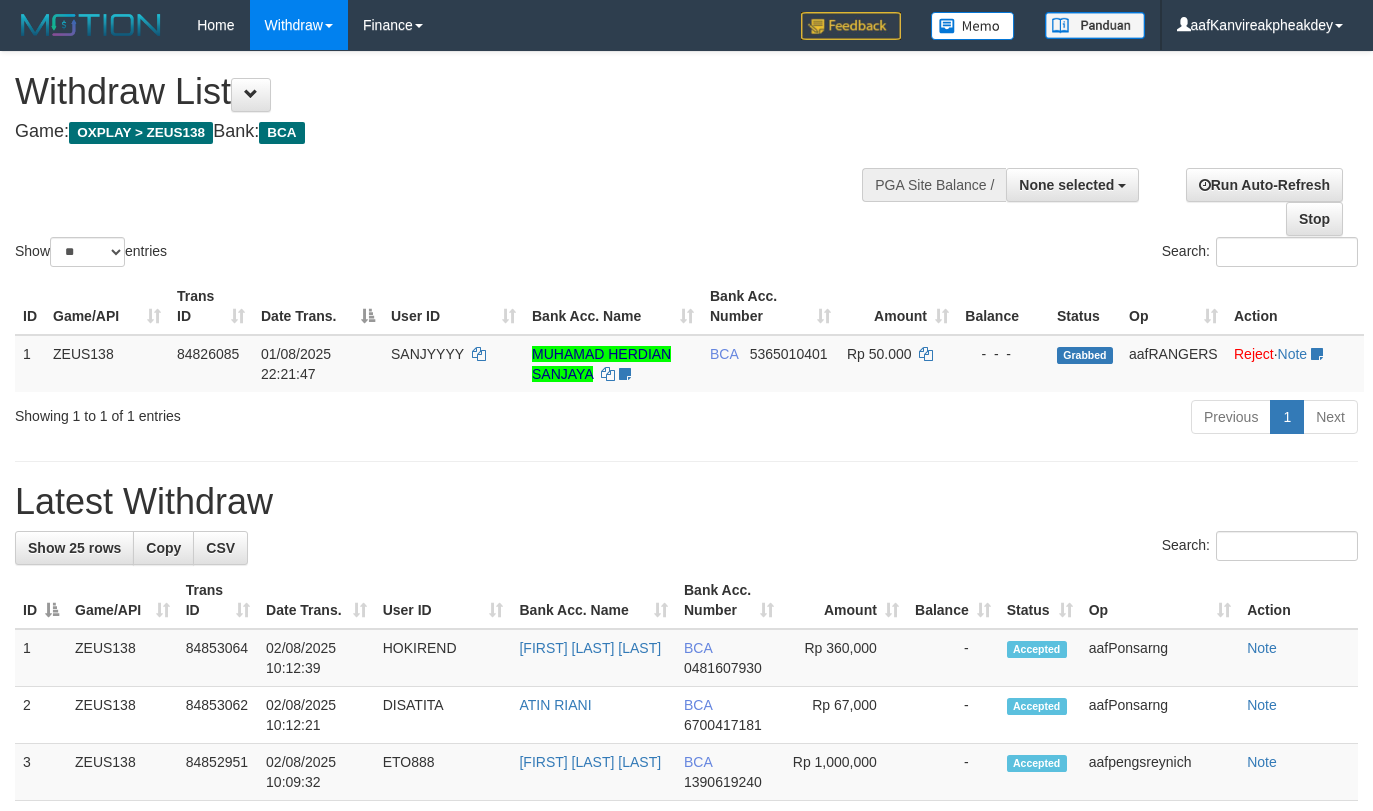 select 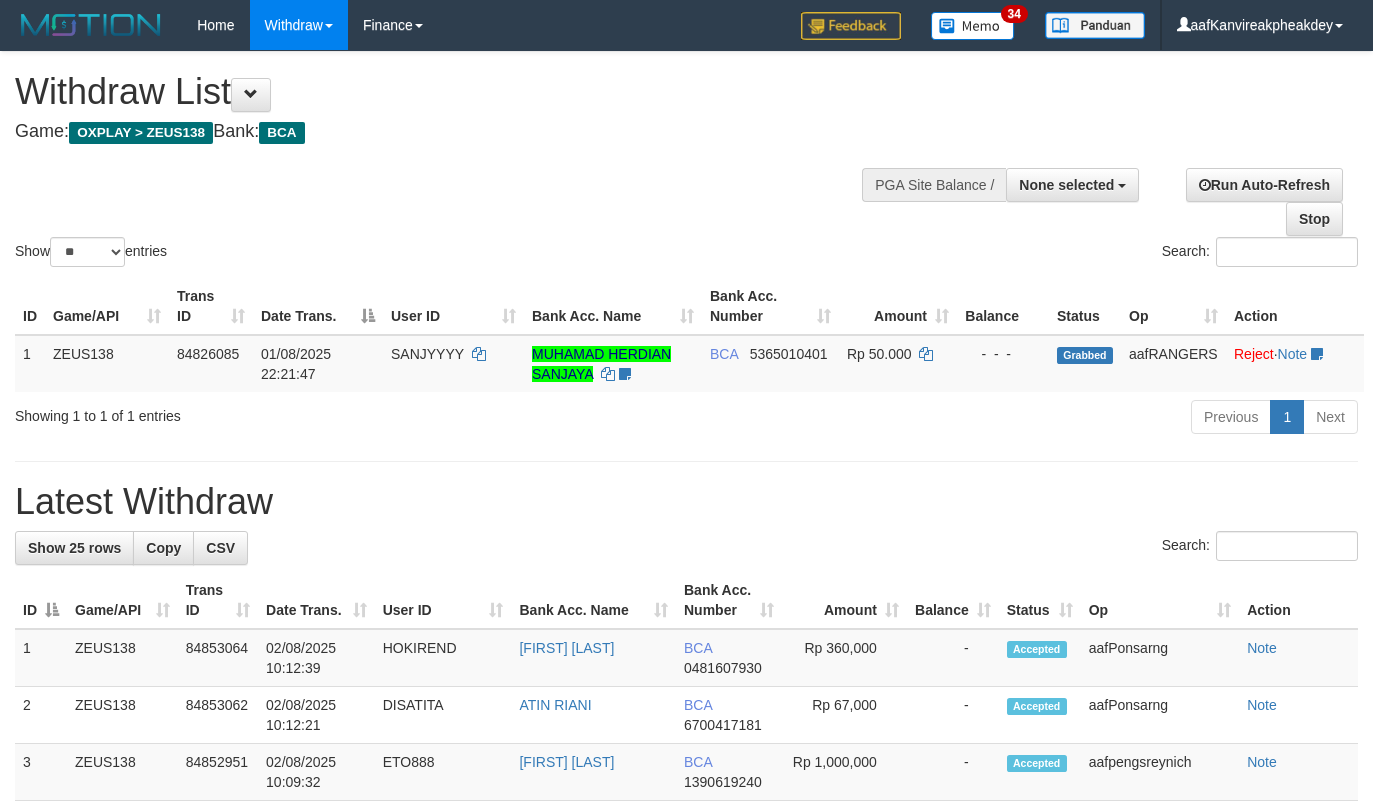 select 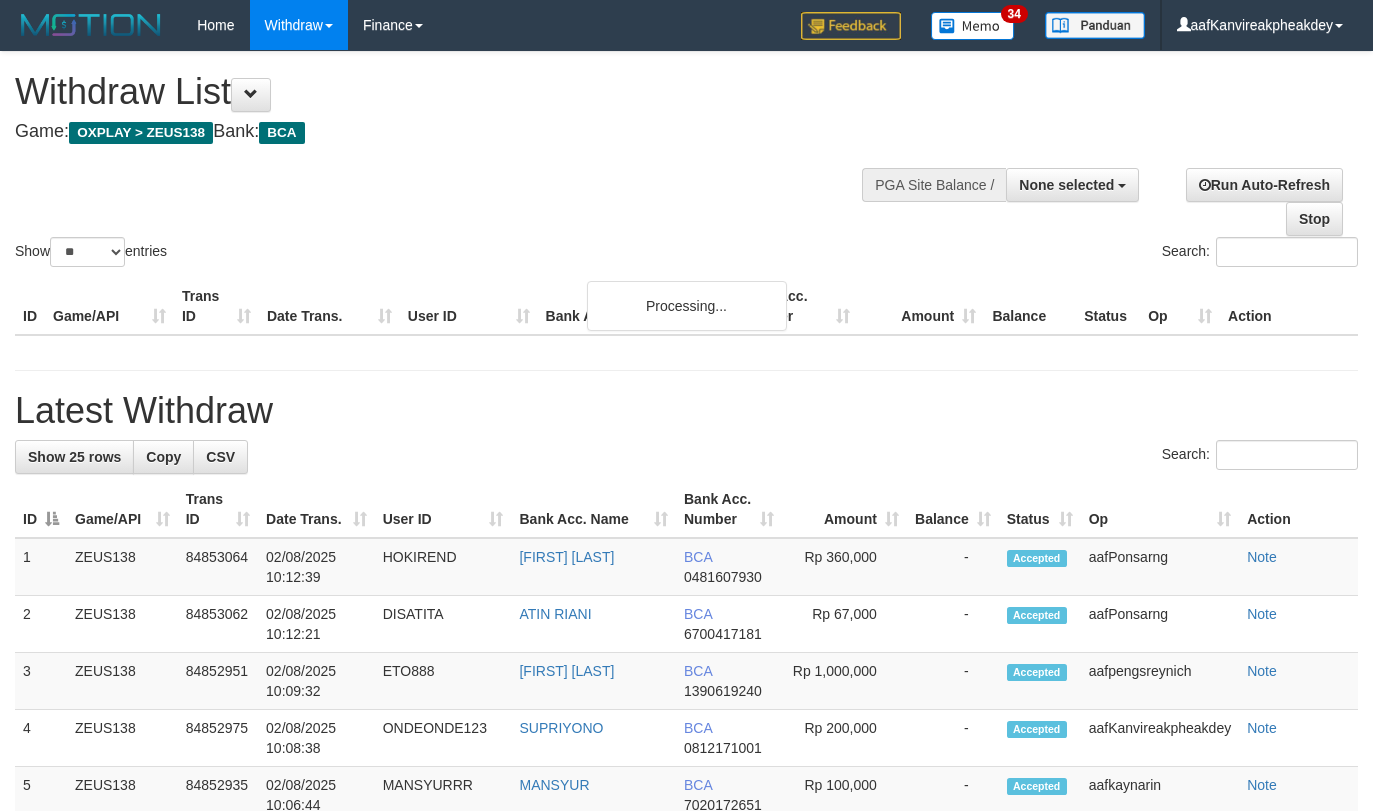 select 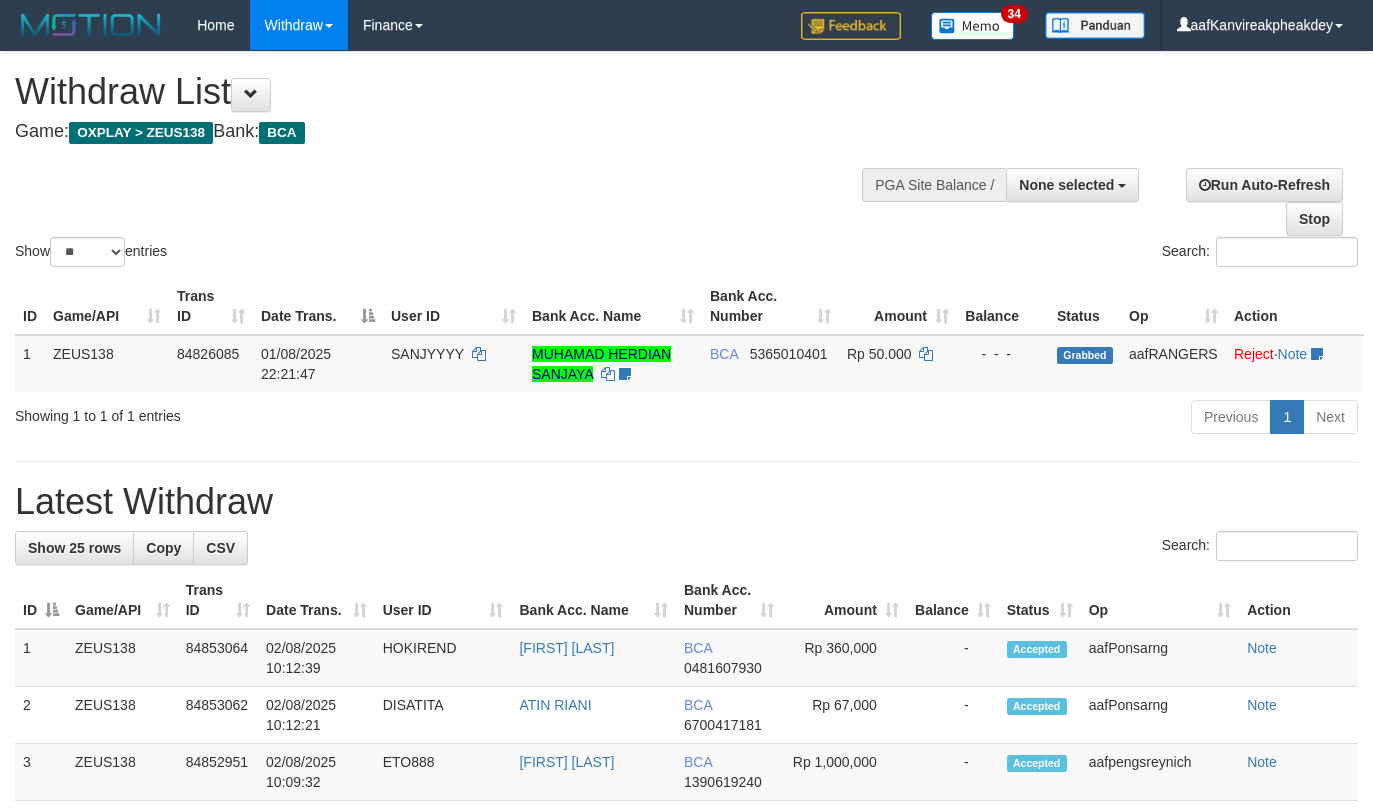 select 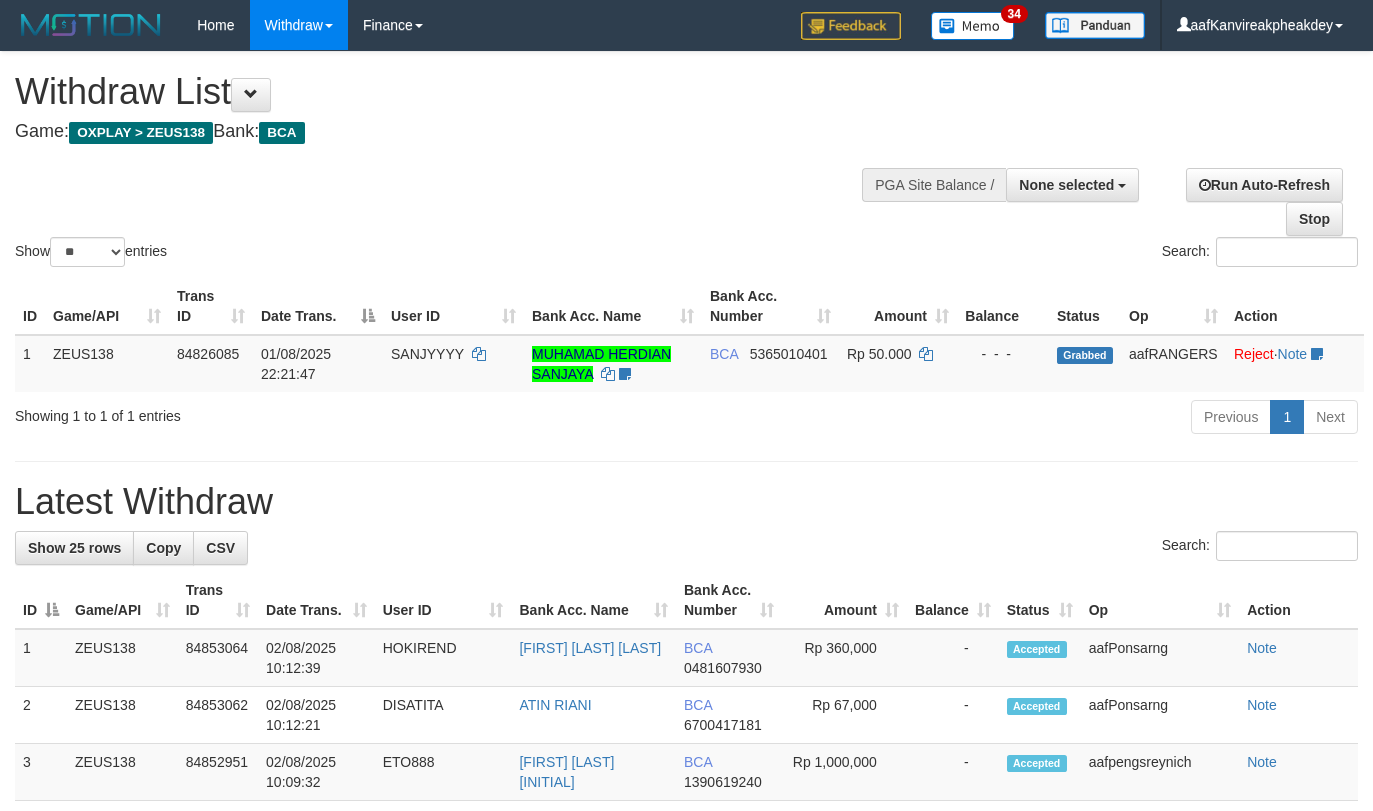 select 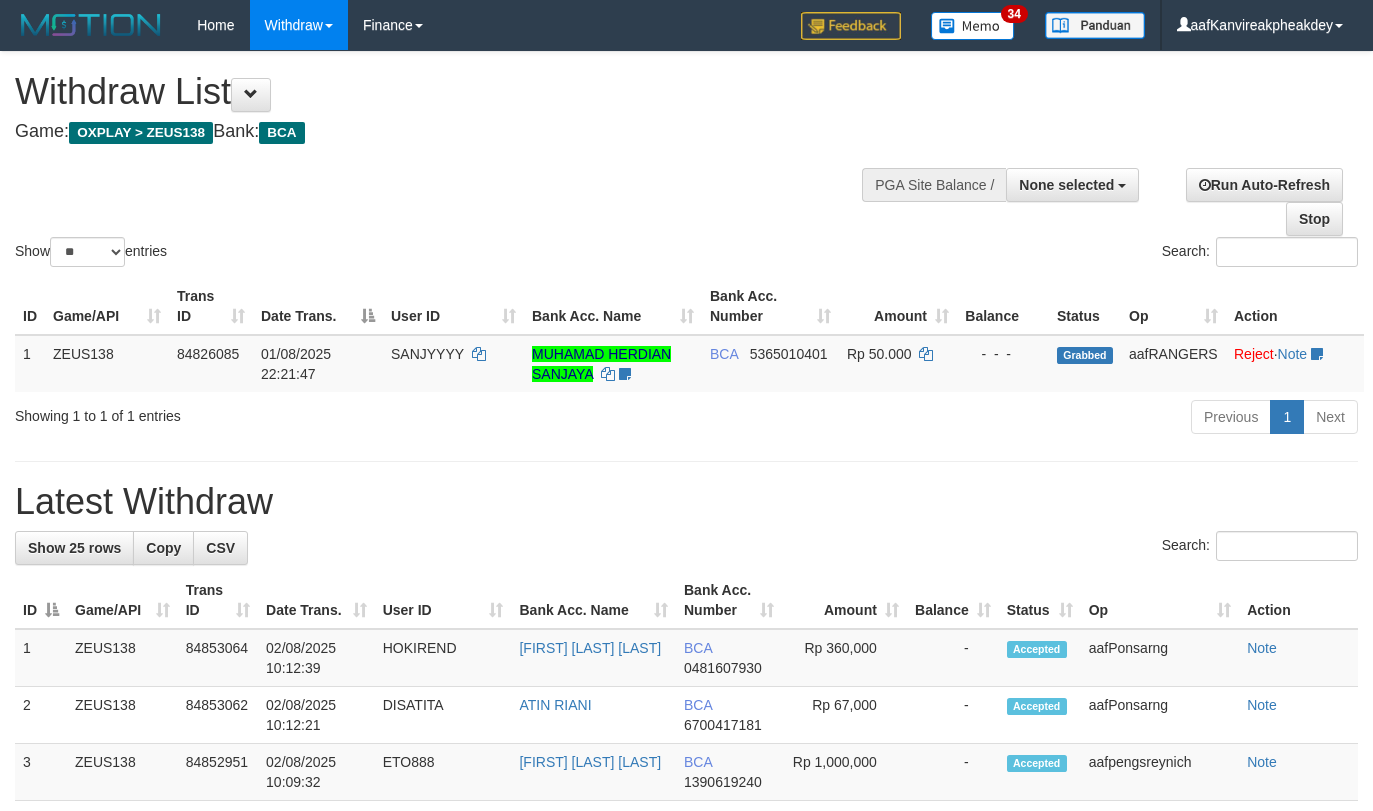 select 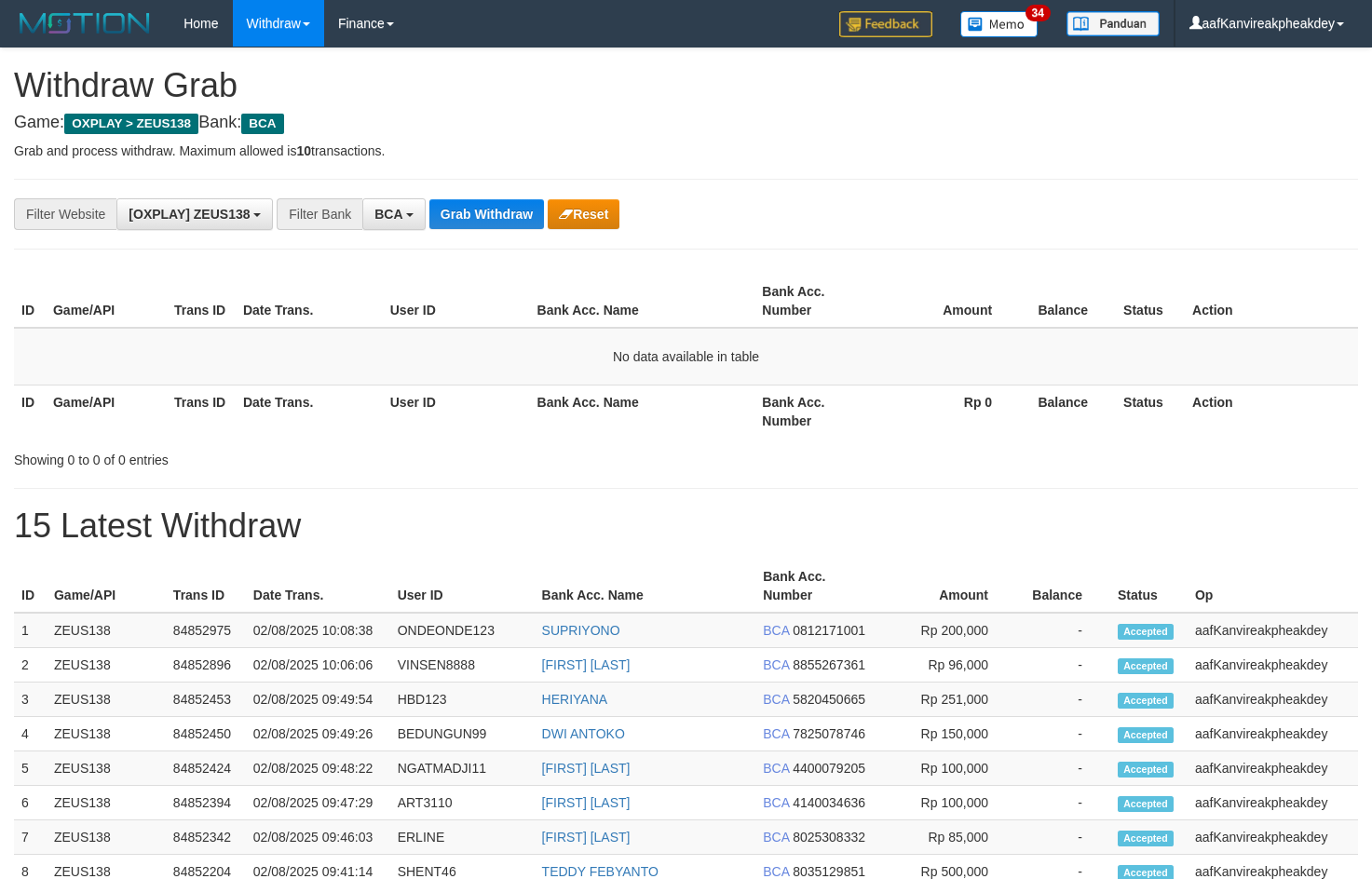 scroll, scrollTop: 0, scrollLeft: 0, axis: both 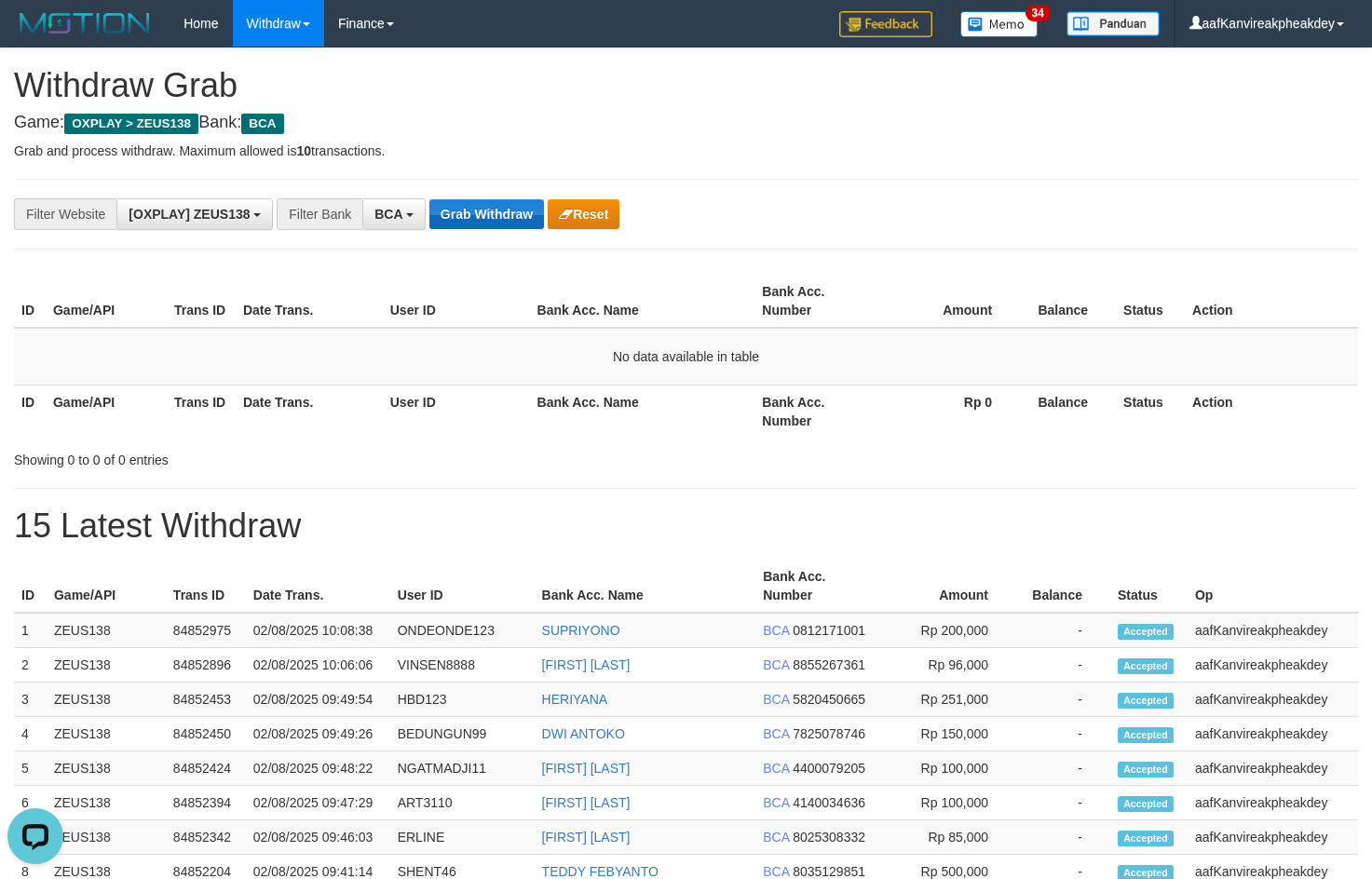 drag, startPoint x: 486, startPoint y: 231, endPoint x: 485, endPoint y: 220, distance: 11.045361 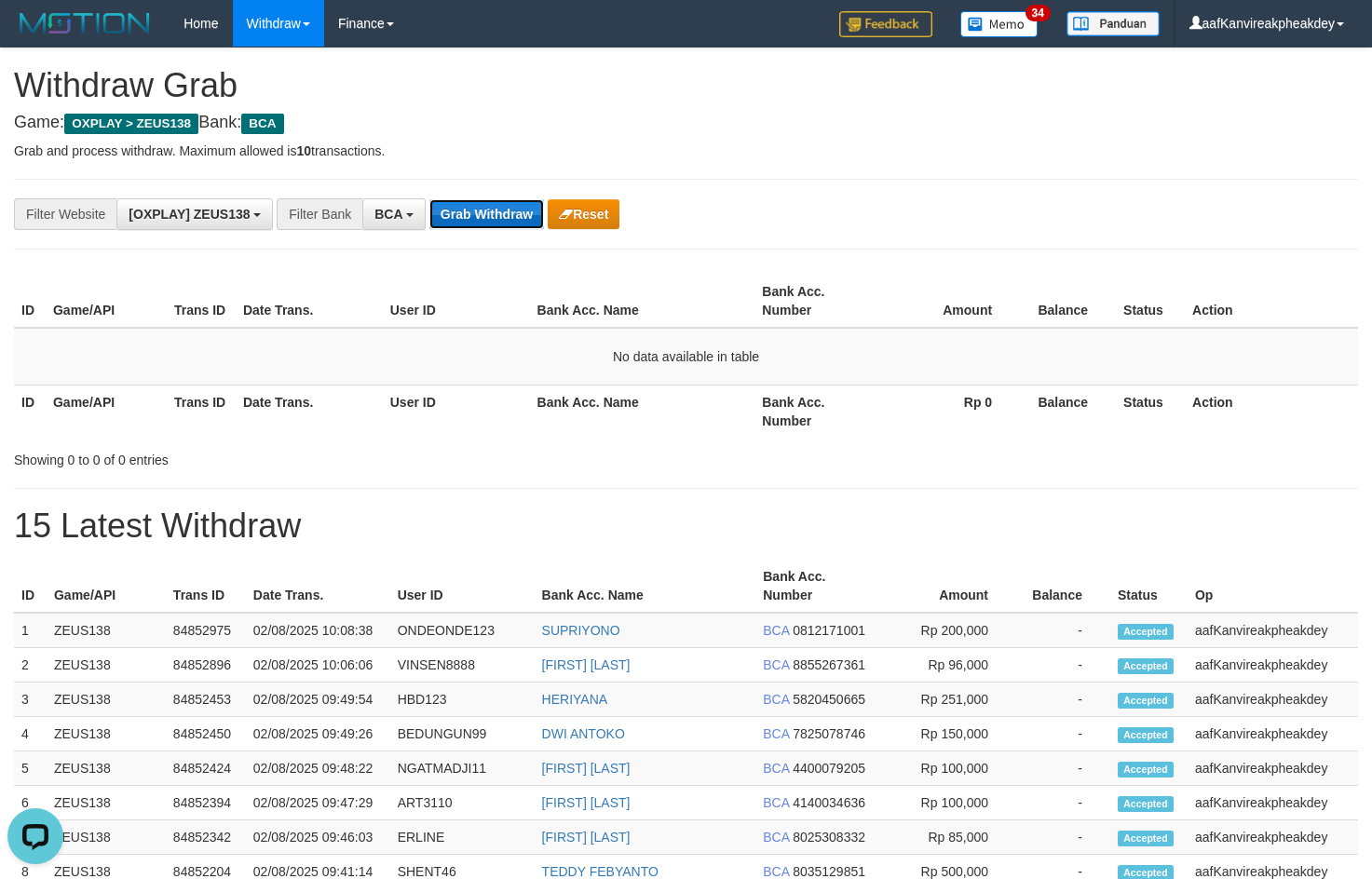 click on "Grab Withdraw" at bounding box center [486, 214] 